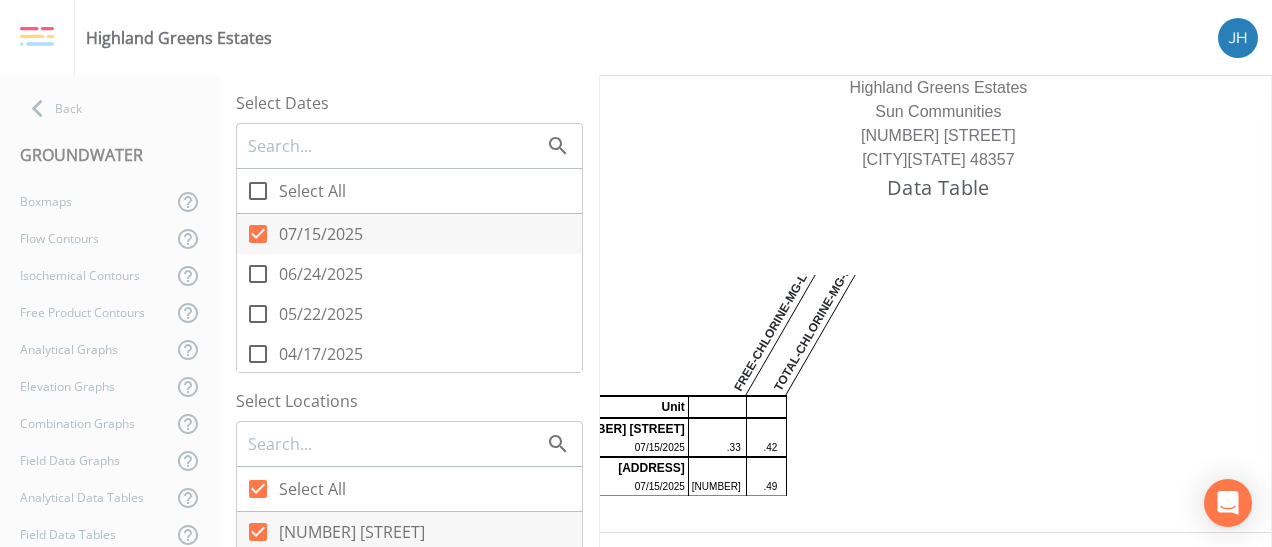 scroll, scrollTop: 0, scrollLeft: 0, axis: both 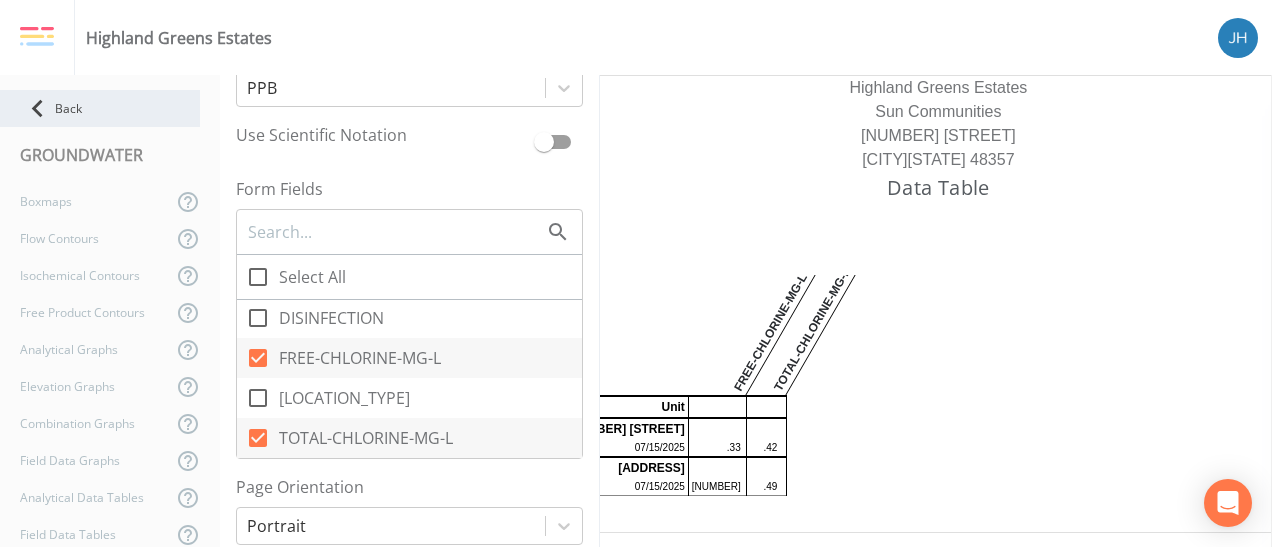 click 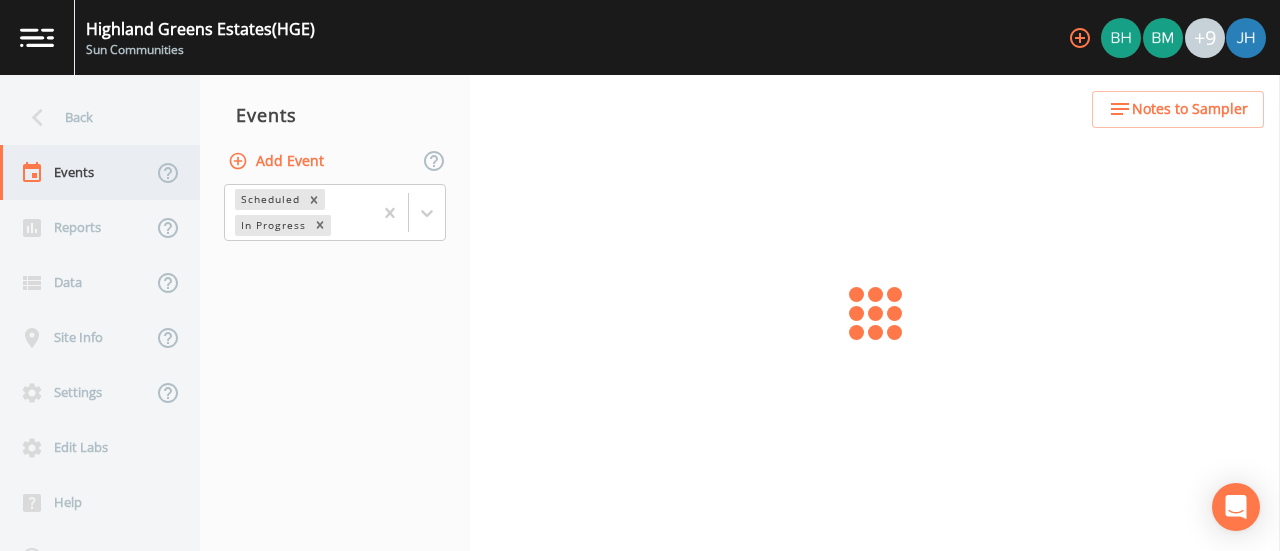 click on "Events" at bounding box center (76, 172) 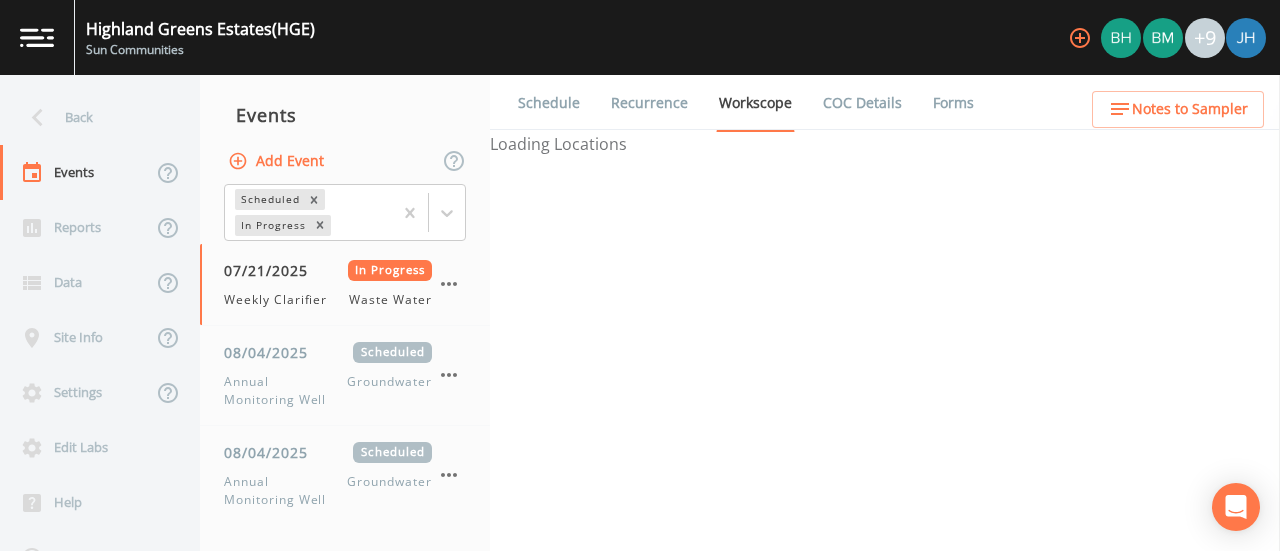 select on "092b3f94-5697-4c94-9891-da161916fdbb" 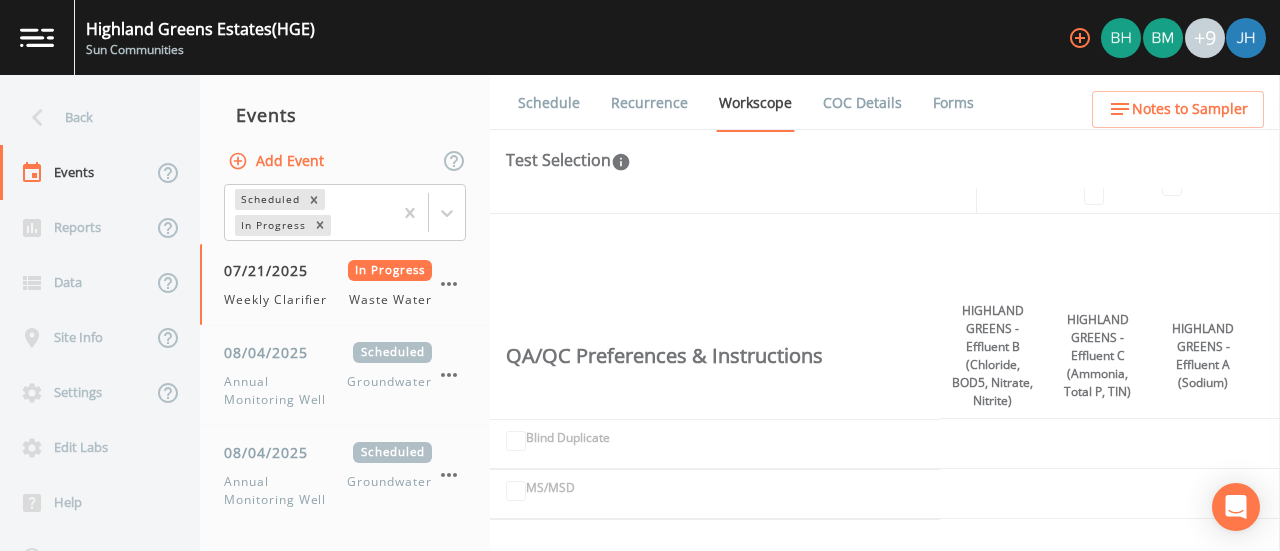 scroll, scrollTop: 500, scrollLeft: 0, axis: vertical 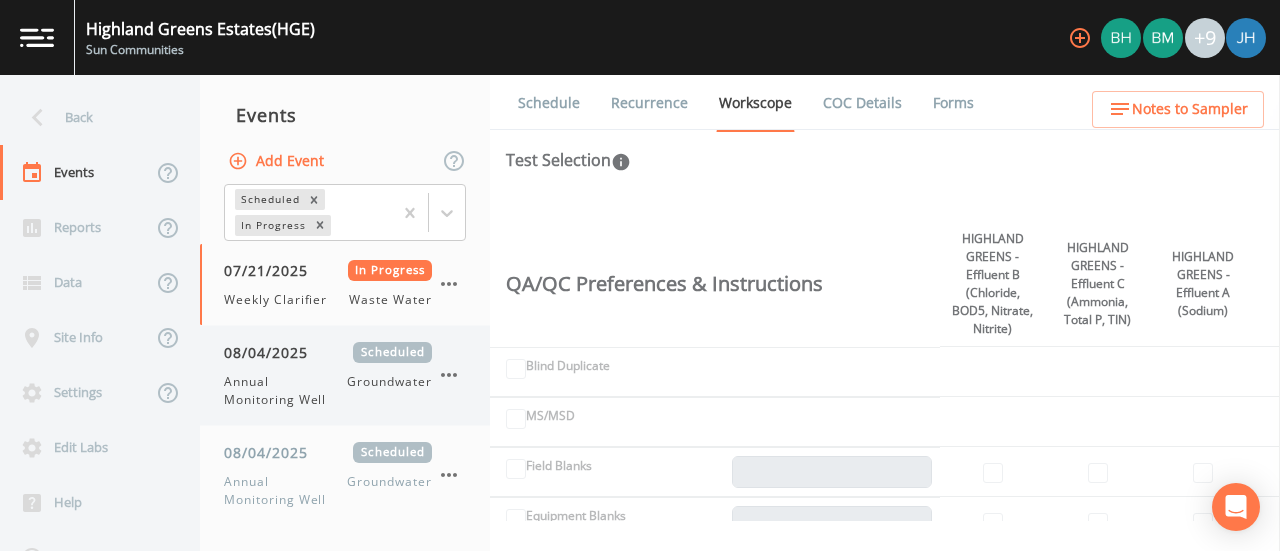 click on "Annual Monitoring Well" at bounding box center [285, 391] 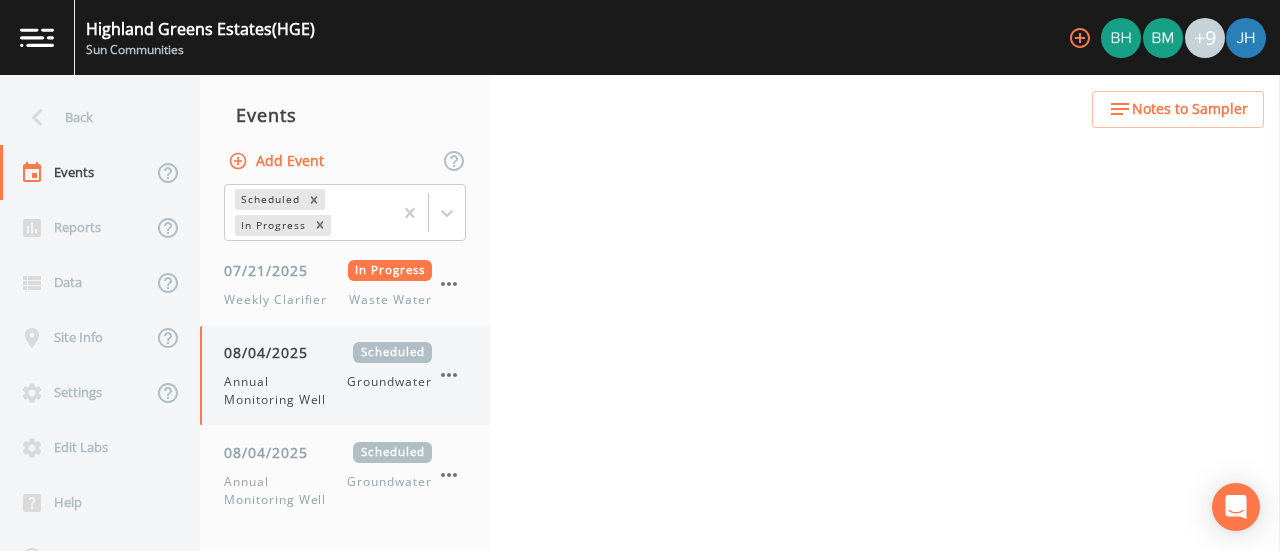 select on "0b1af911-289b-4d7b-9fdf-156f6d27a2cf" 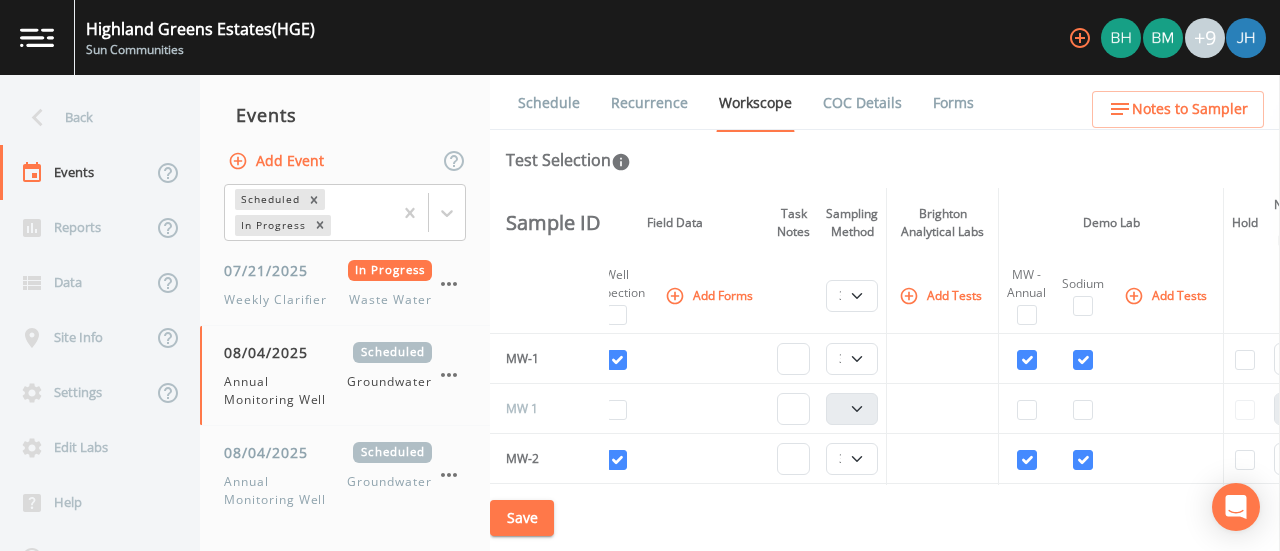 scroll, scrollTop: 0, scrollLeft: 205, axis: horizontal 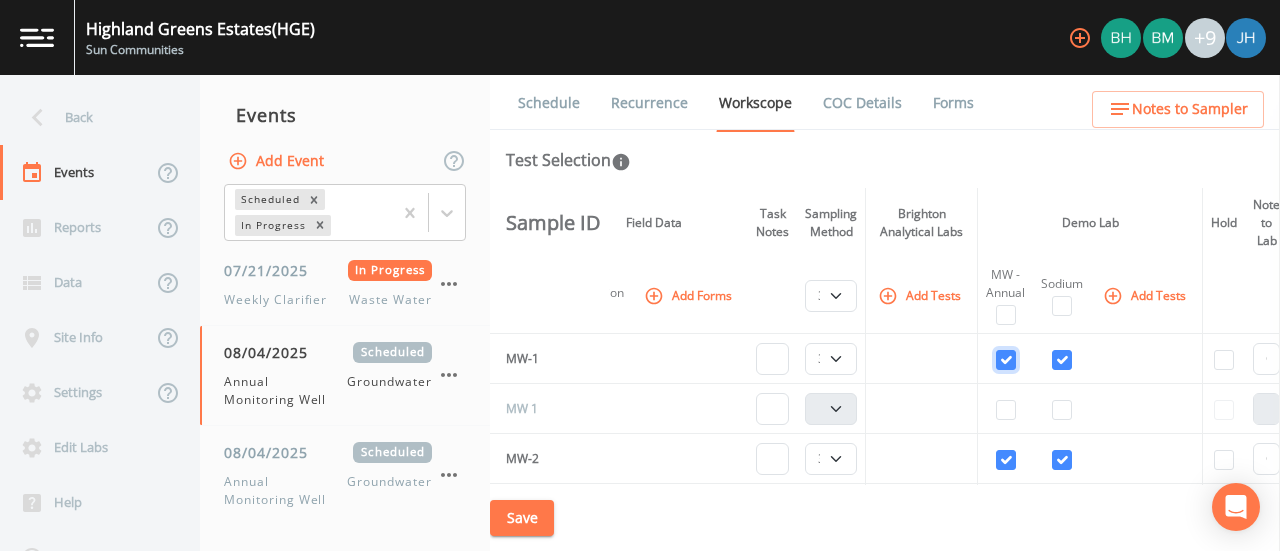 click at bounding box center (1006, 360) 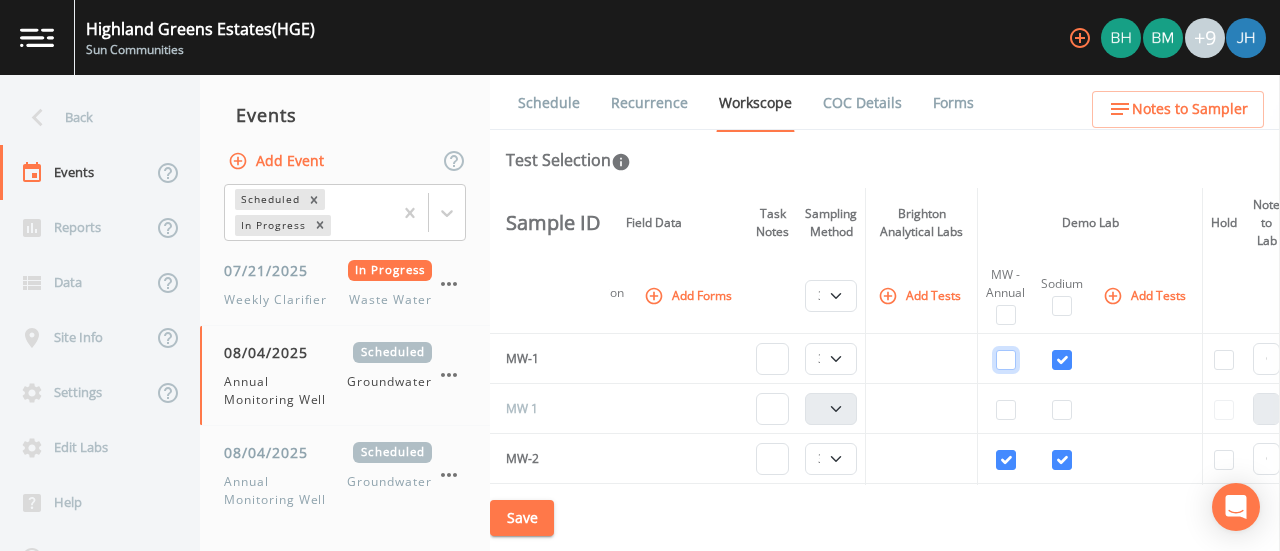 checkbox on "false" 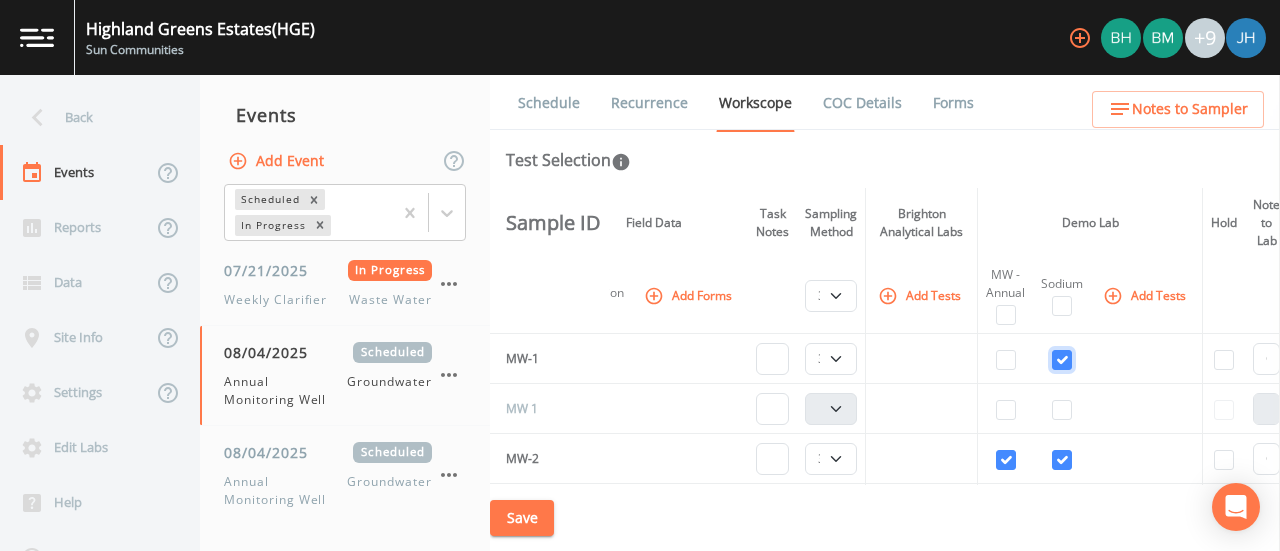 click at bounding box center [1062, 360] 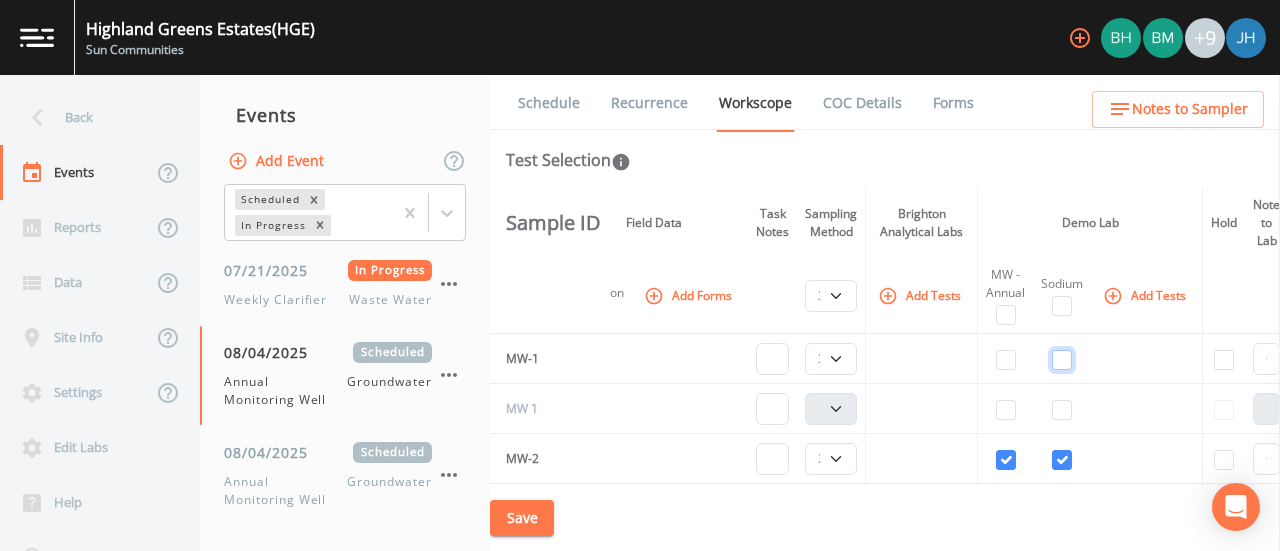 checkbox on "false" 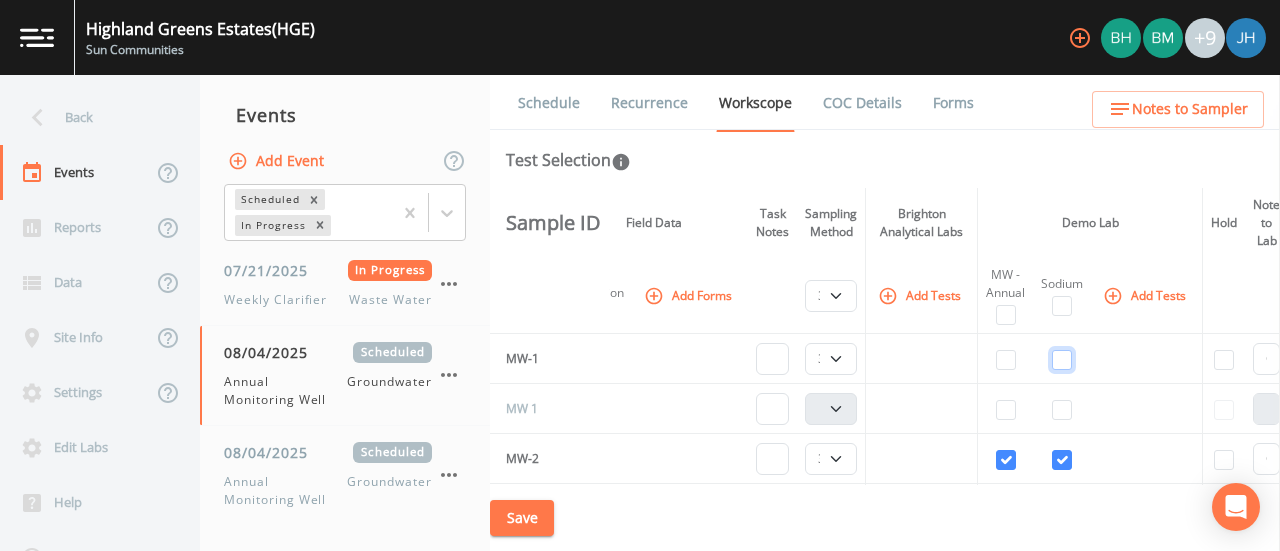 select 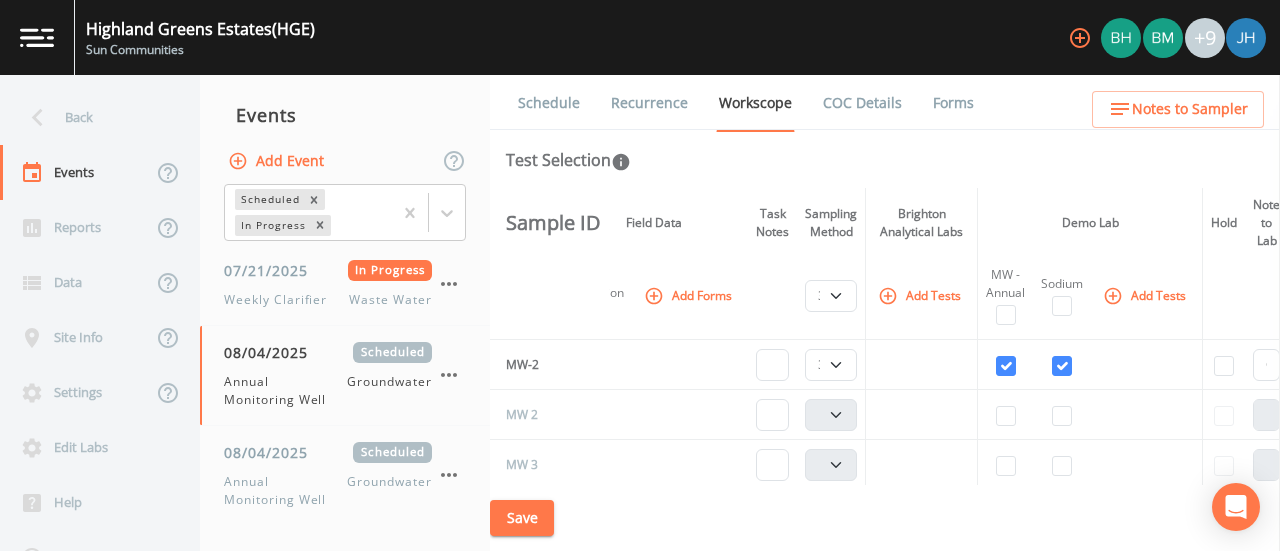 scroll, scrollTop: 0, scrollLeft: 205, axis: horizontal 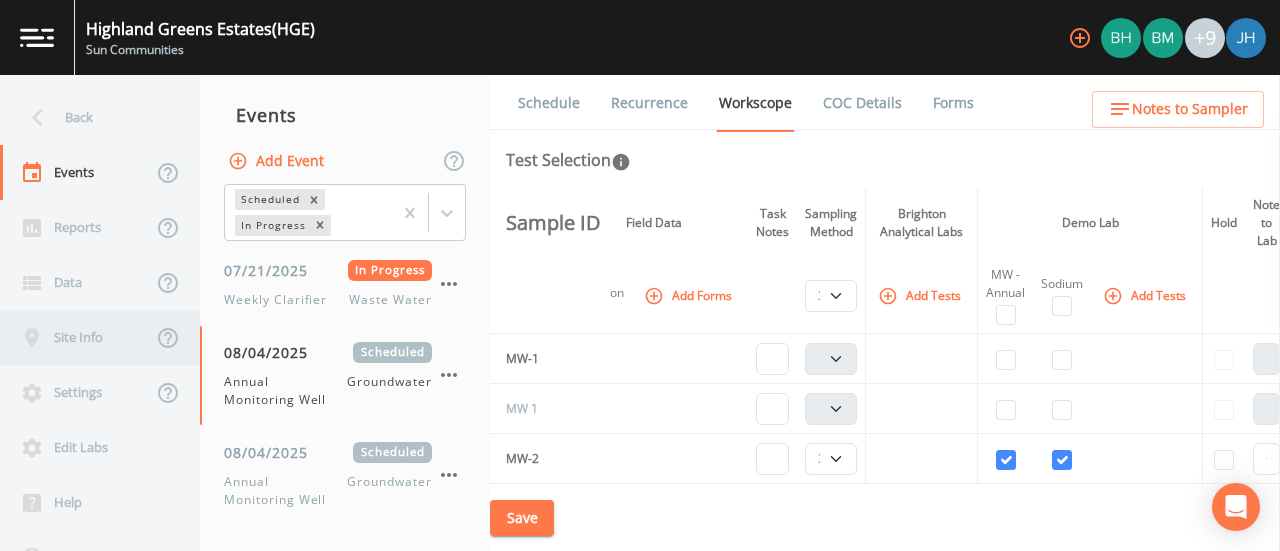 click on "Site Info" at bounding box center (76, 337) 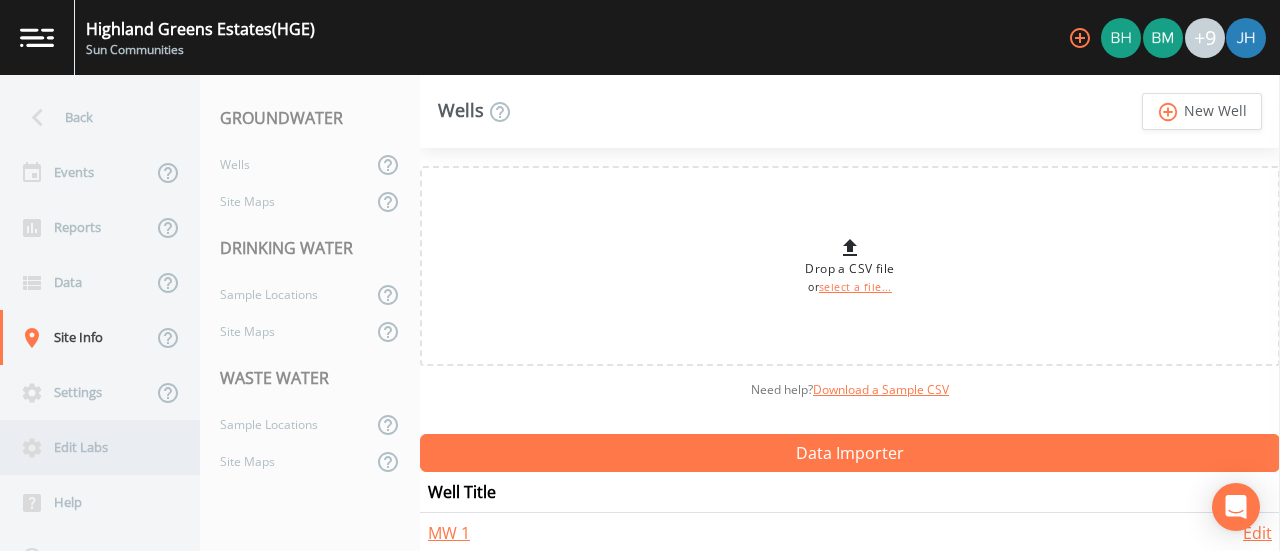 click on "Edit Labs" at bounding box center (90, 447) 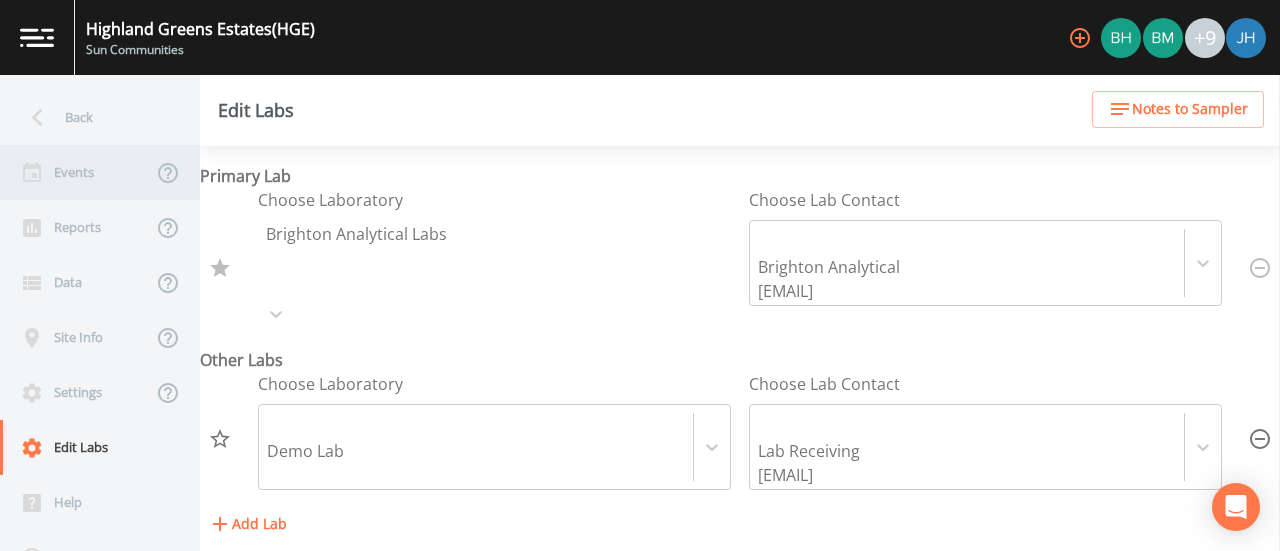 click on "Events" at bounding box center [76, 172] 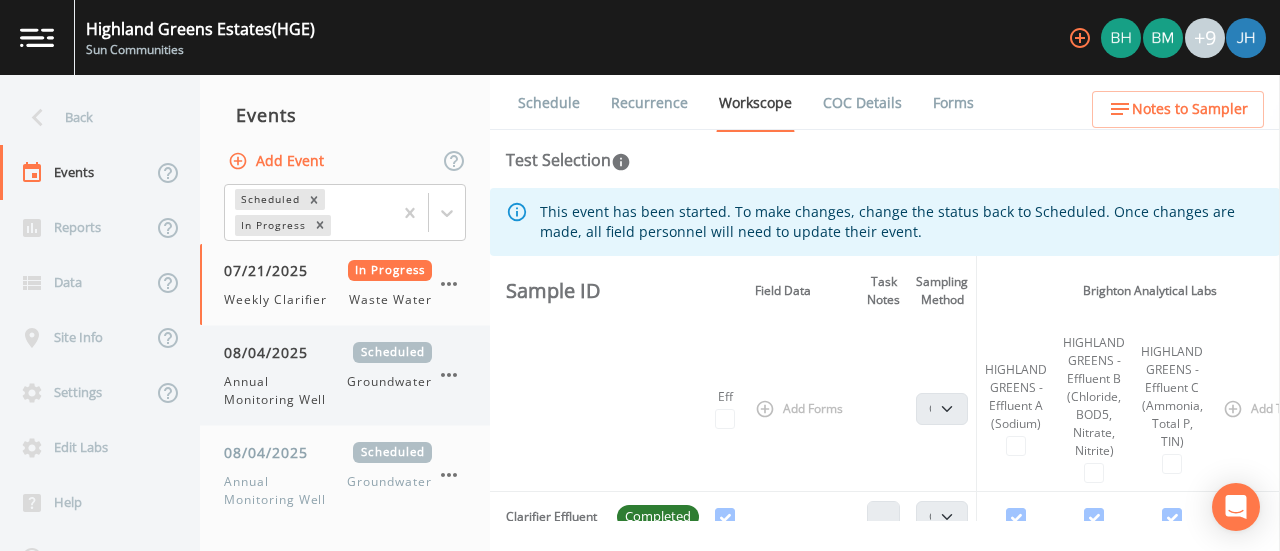 click on "Annual Monitoring Well" at bounding box center [285, 391] 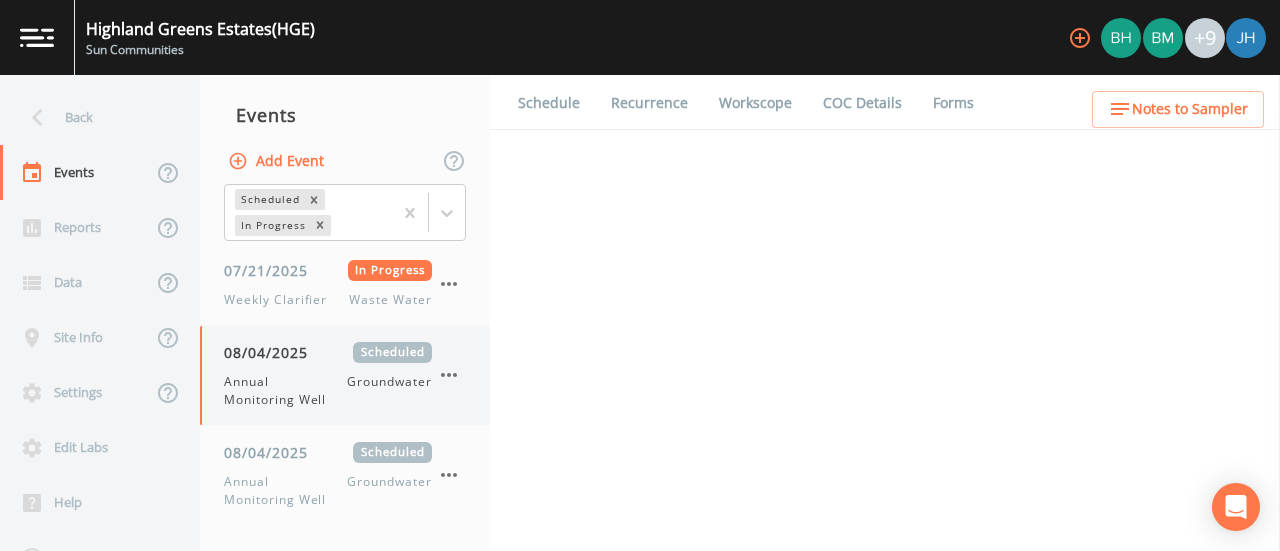 select on "0b1af911-289b-4d7b-9fdf-156f6d27a2cf" 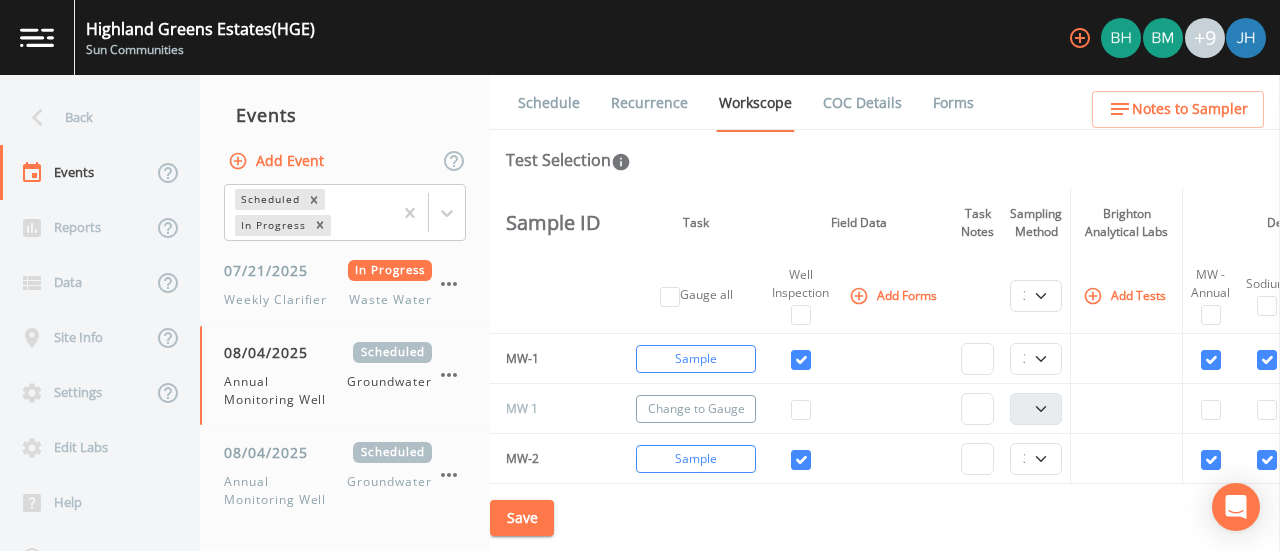 click on "Change to Gauge" at bounding box center (696, 409) 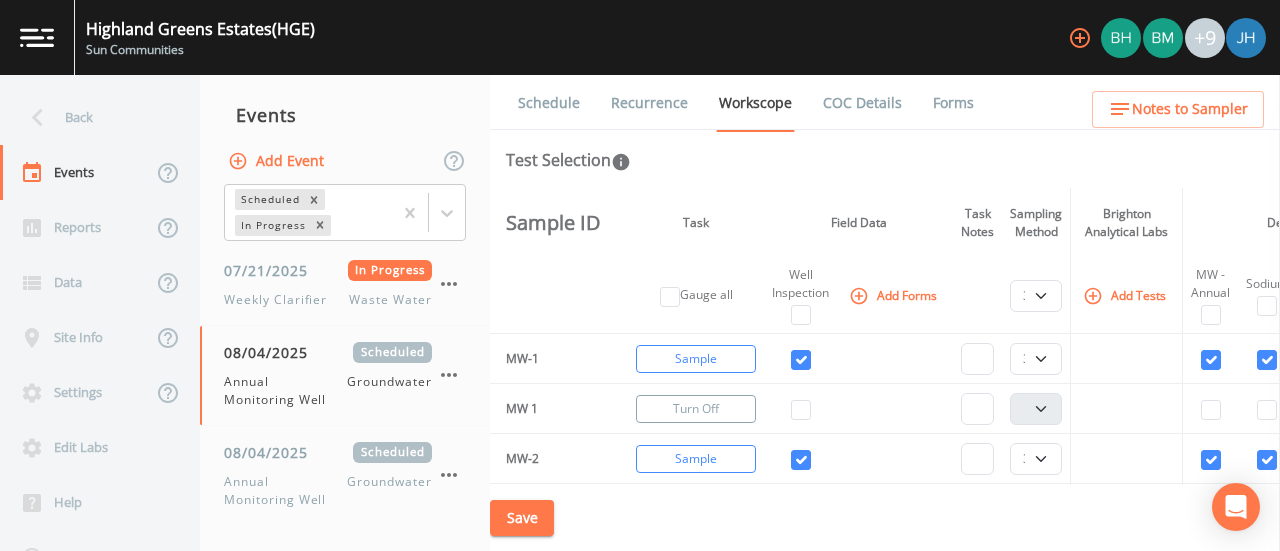 click on "Turn Off" at bounding box center [696, 409] 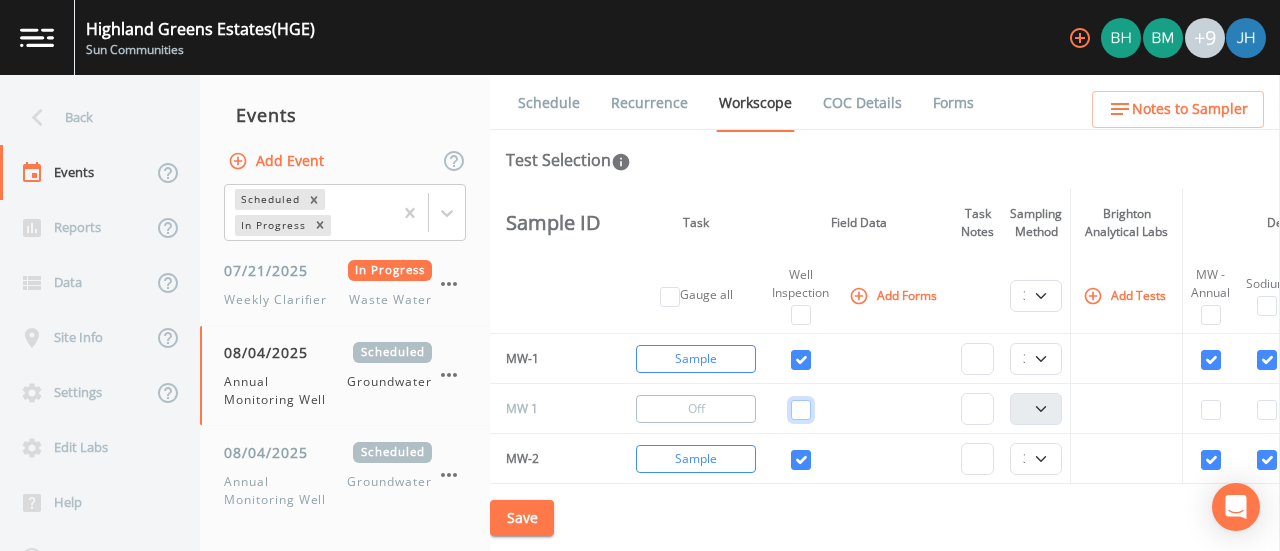 click at bounding box center [801, 410] 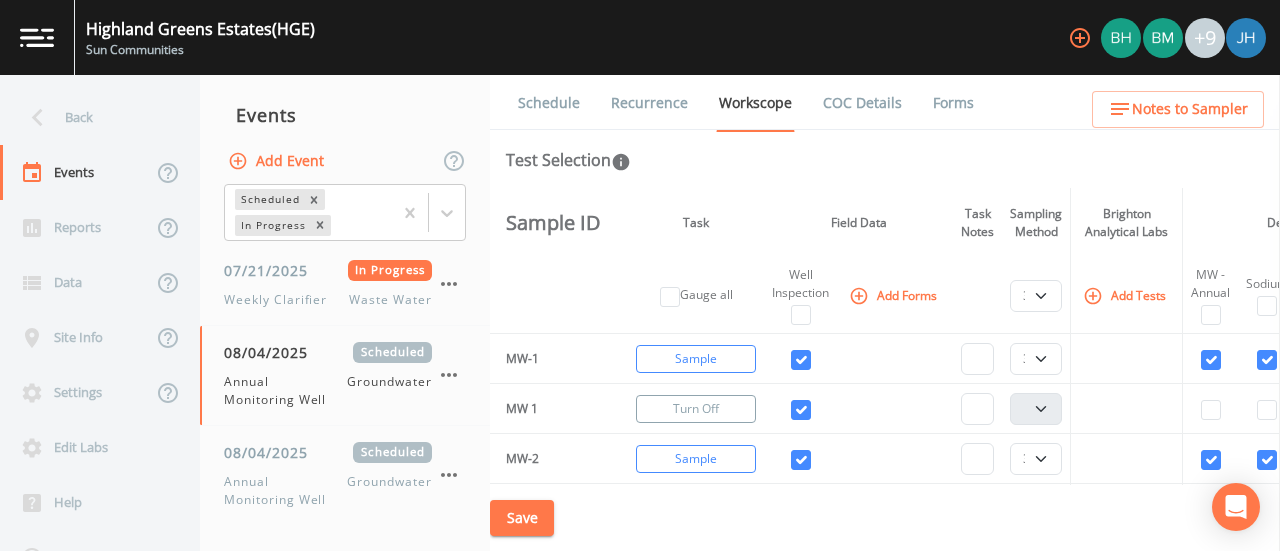 click on "Turn Off" at bounding box center (696, 409) 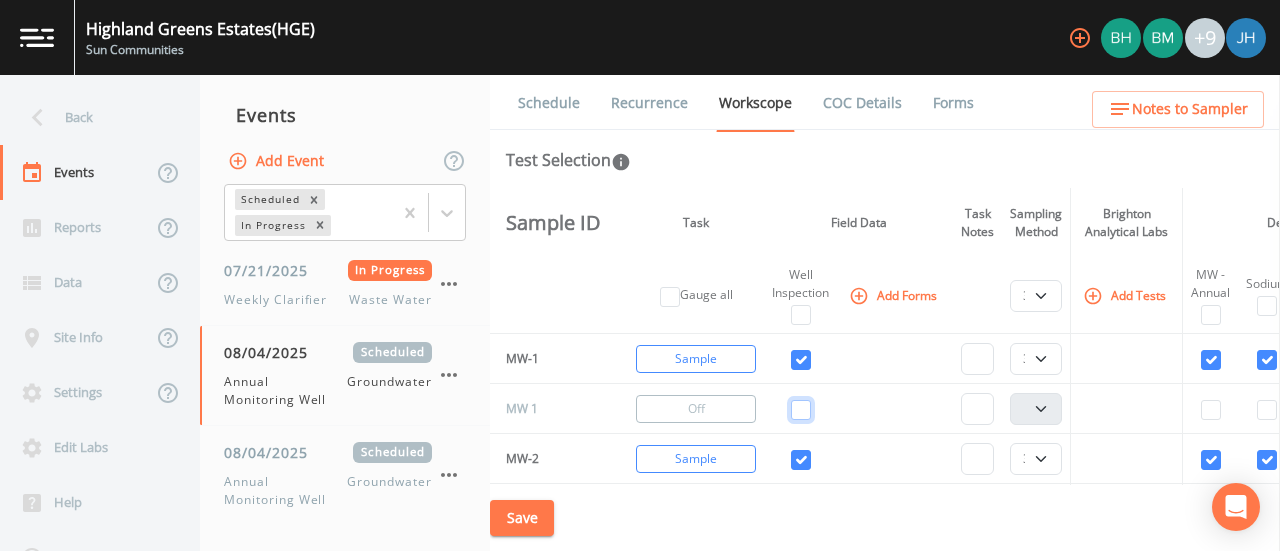 click at bounding box center (801, 410) 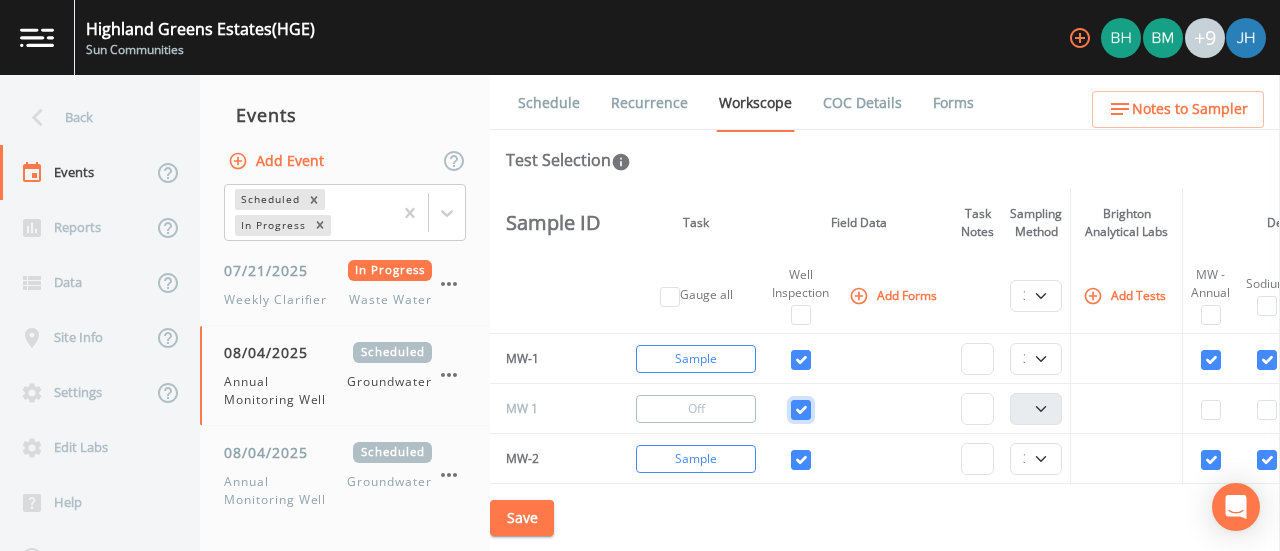 checkbox on "true" 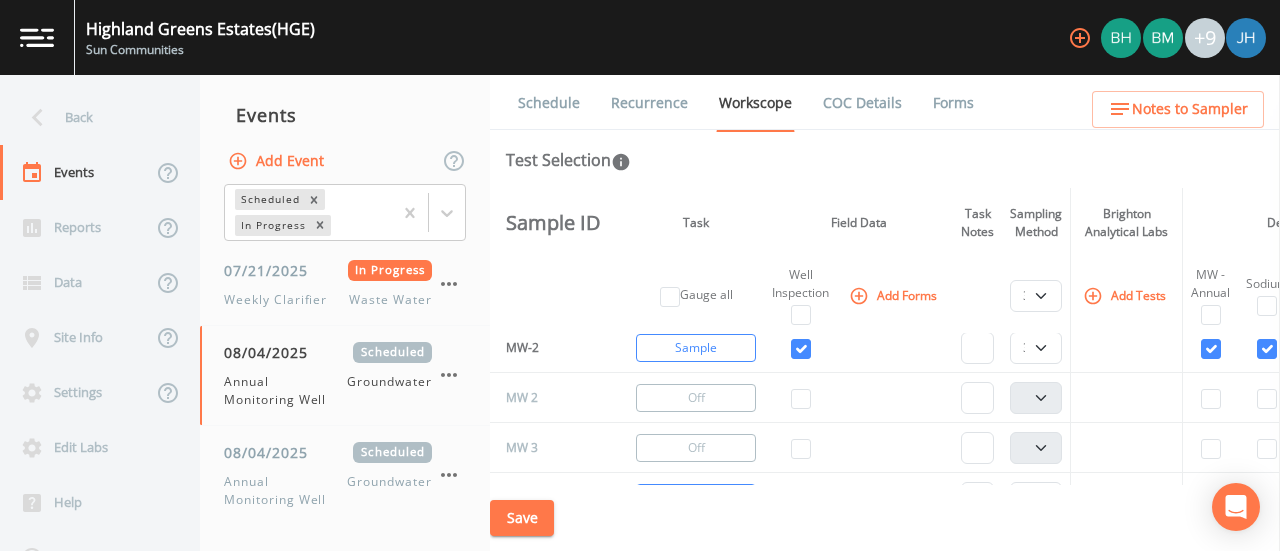 scroll, scrollTop: 200, scrollLeft: 0, axis: vertical 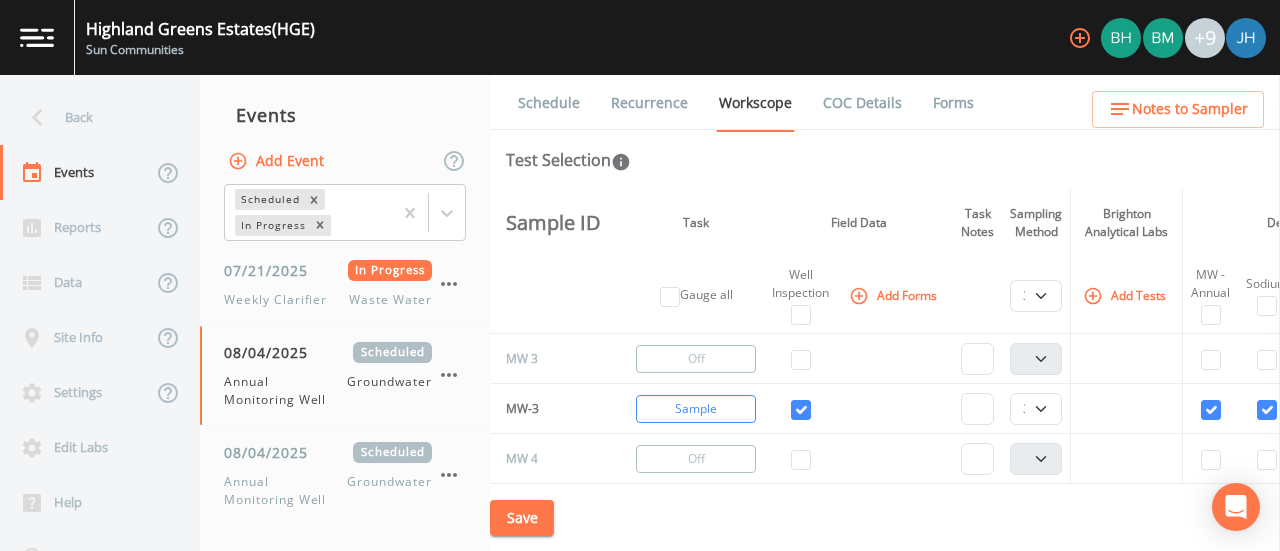 click at bounding box center [800, 359] 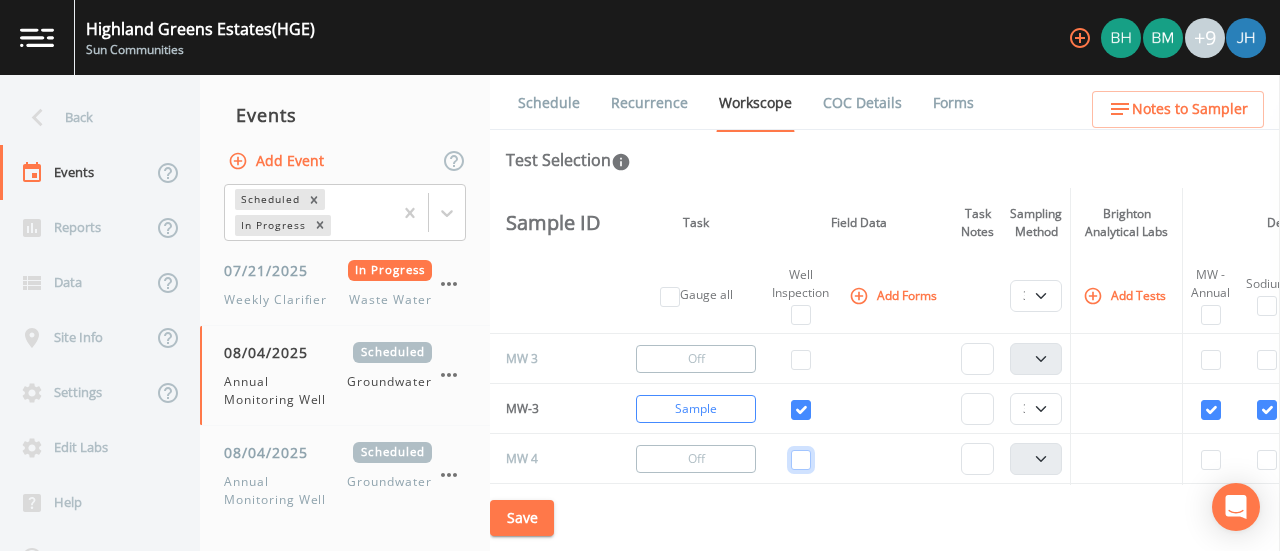 click at bounding box center (801, 460) 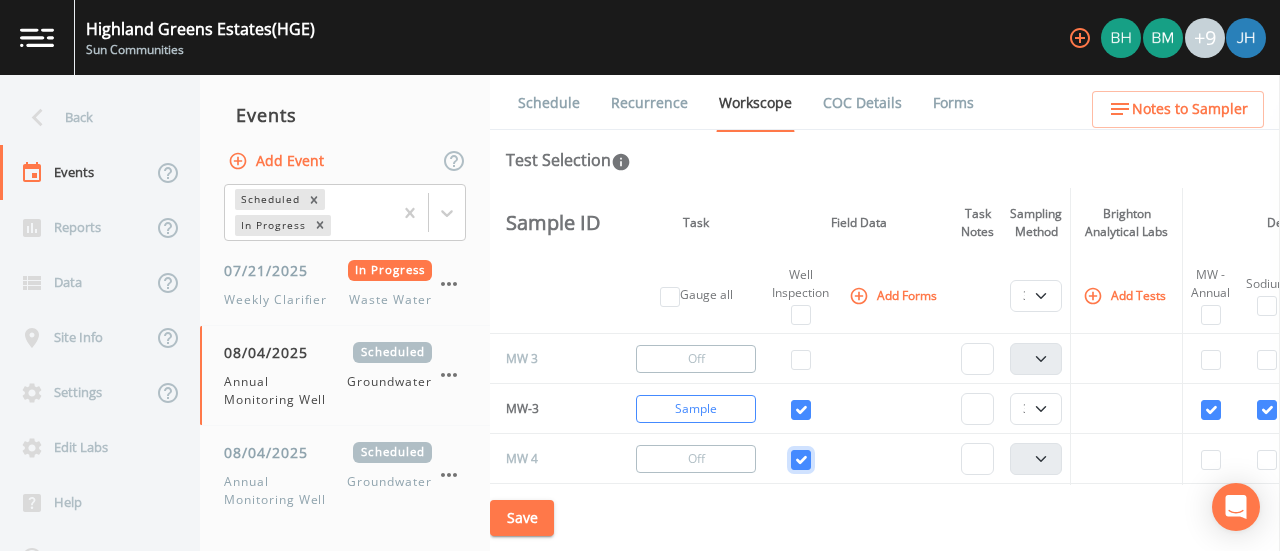 checkbox on "true" 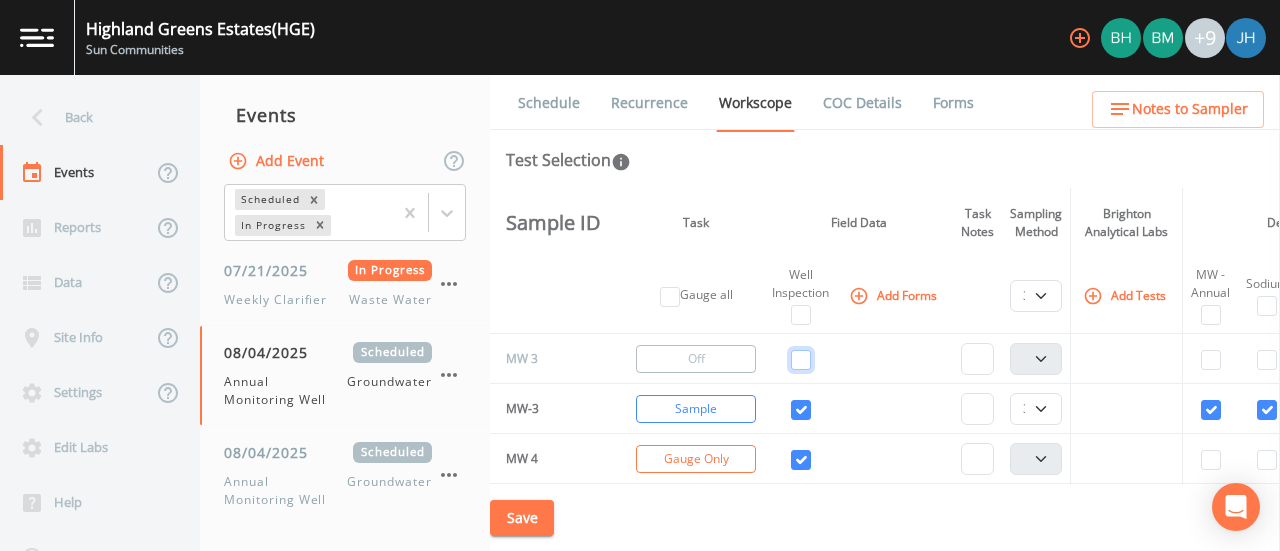 click at bounding box center (801, 360) 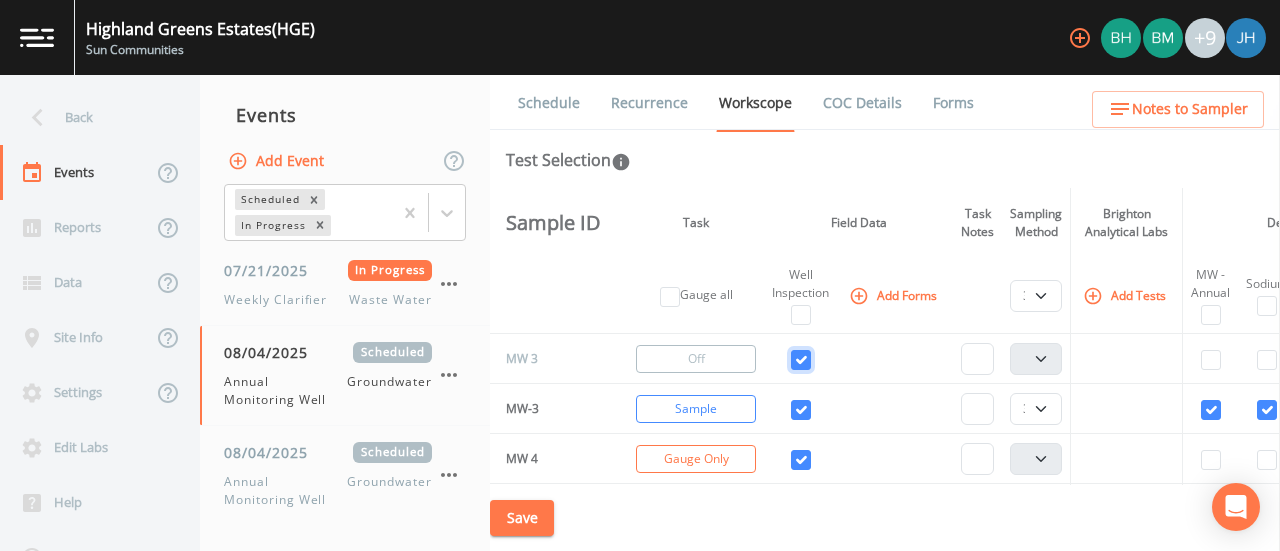 checkbox on "true" 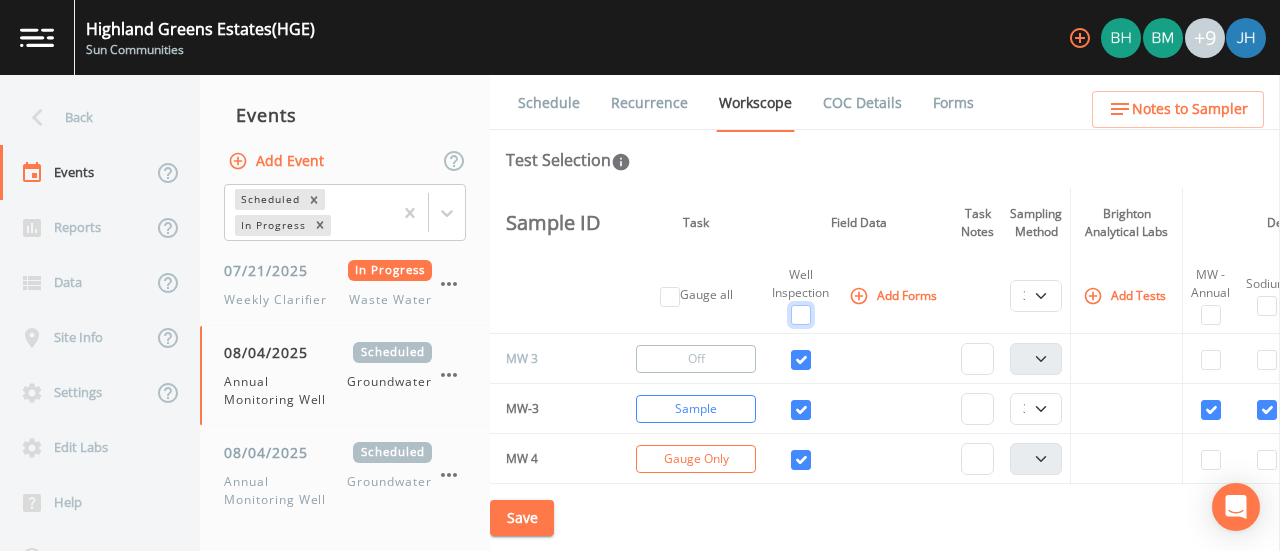 click at bounding box center (801, 315) 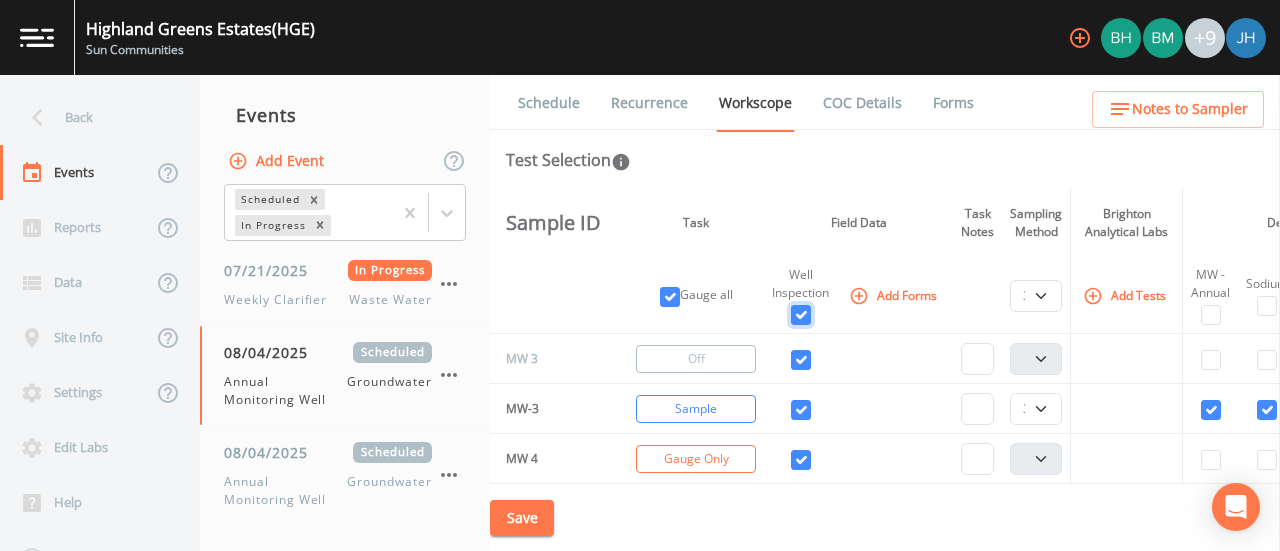 click at bounding box center (801, 315) 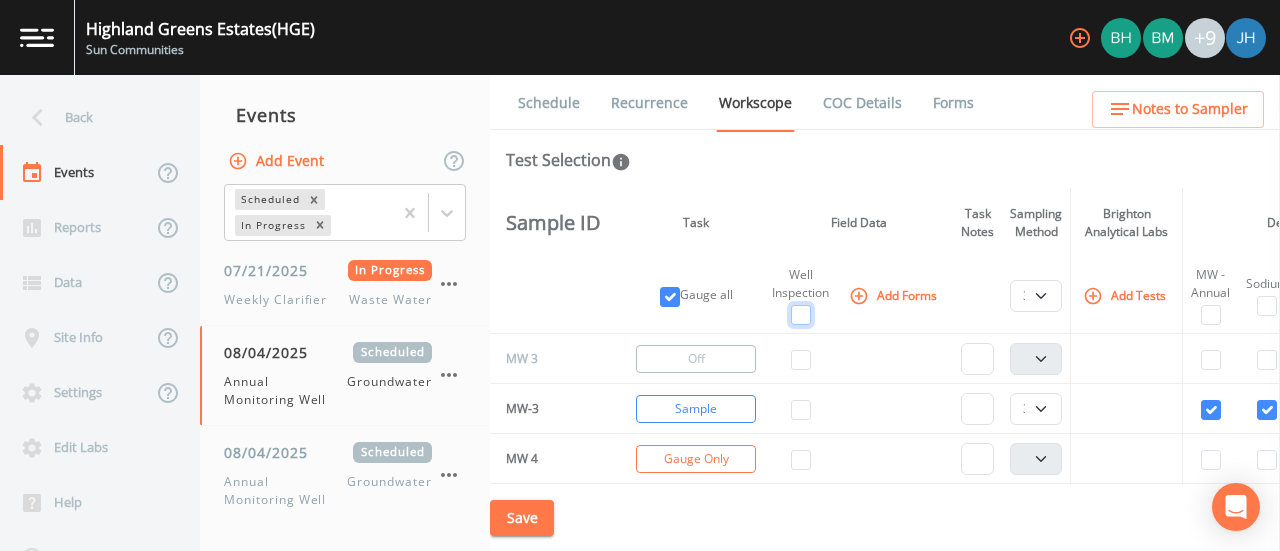 checkbox on "false" 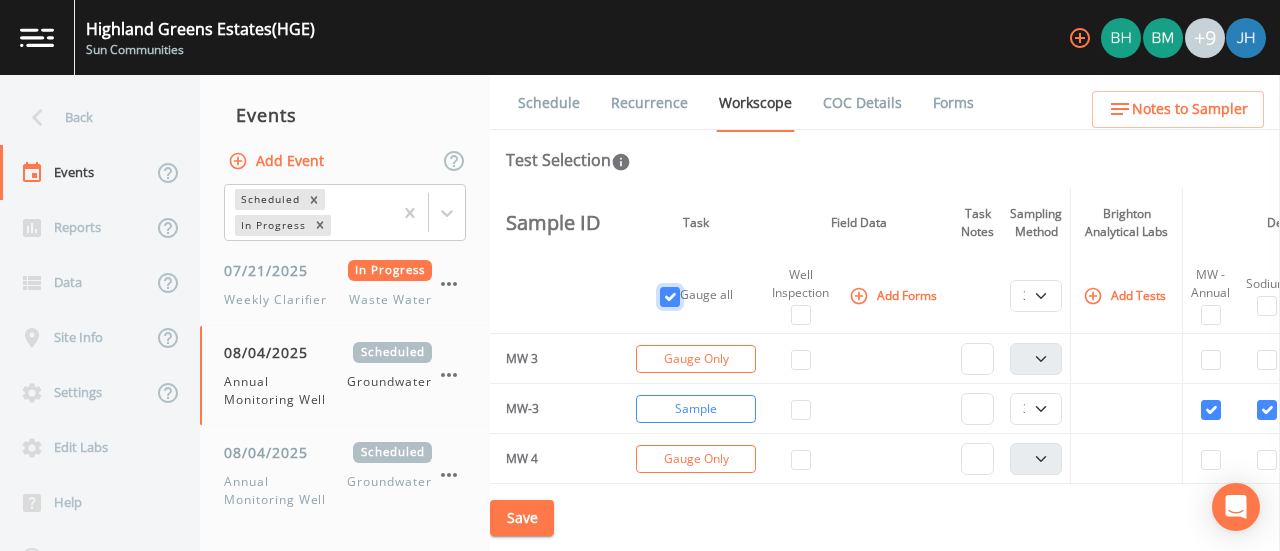 checkbox on "true" 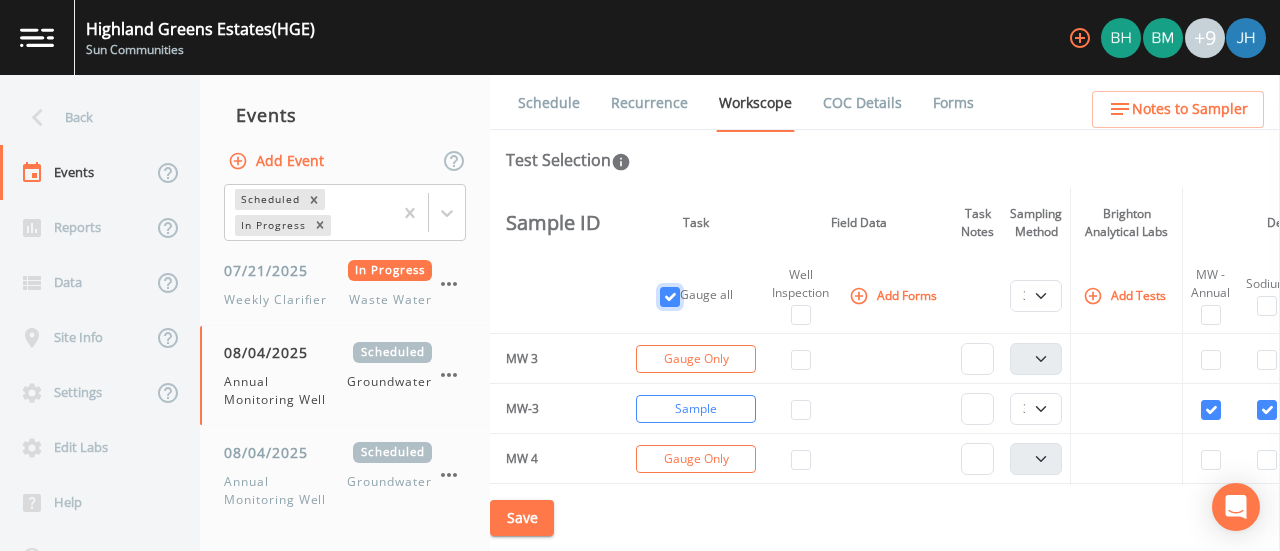 checkbox on "false" 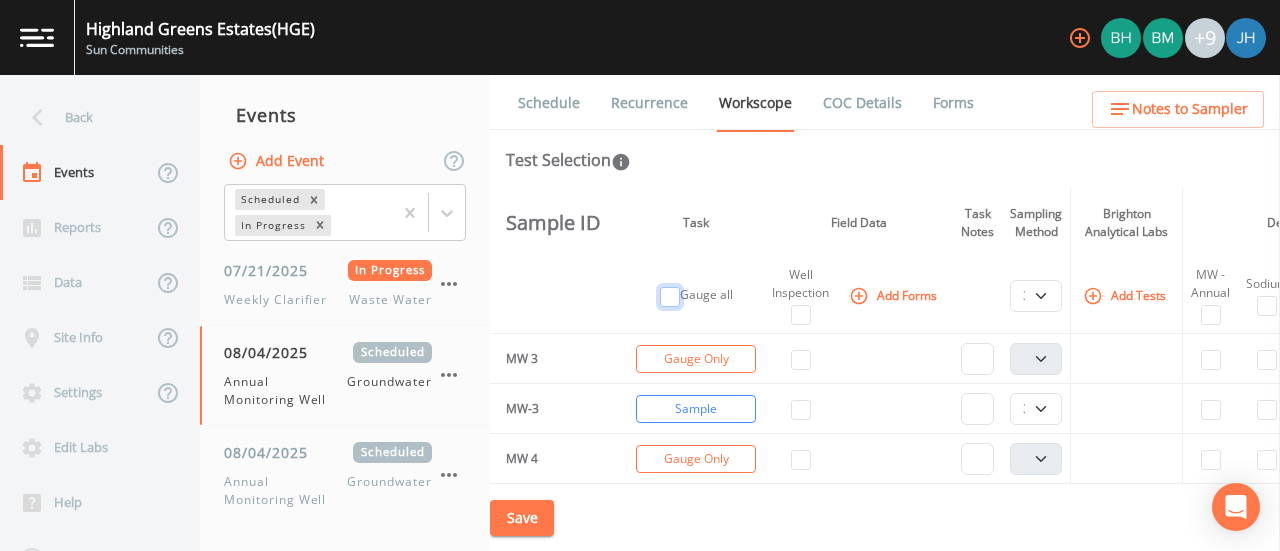 checkbox on "false" 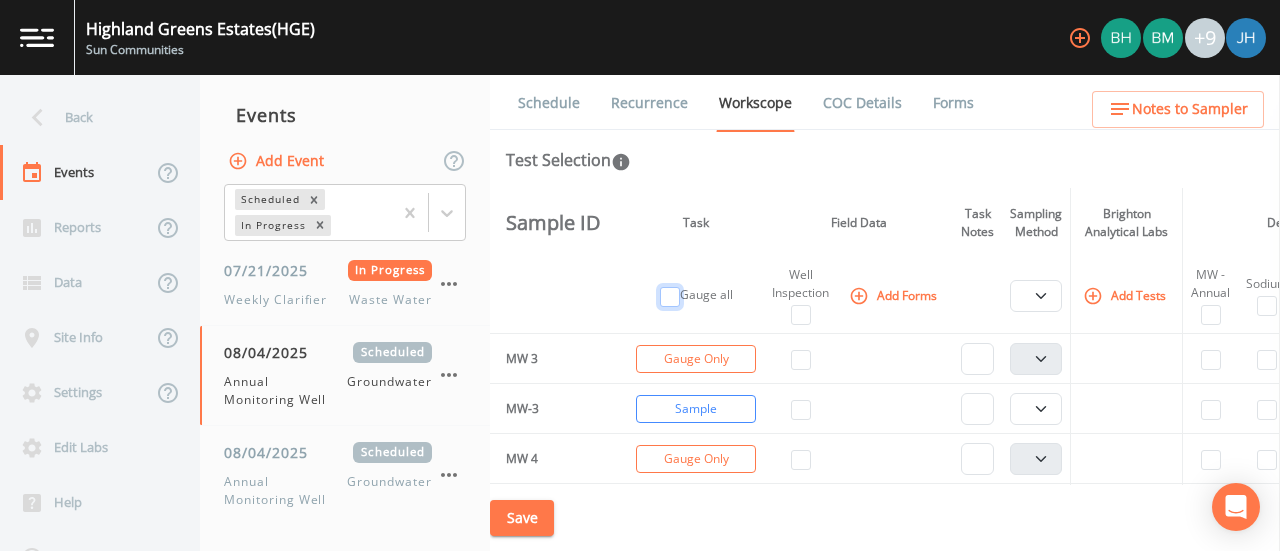 select 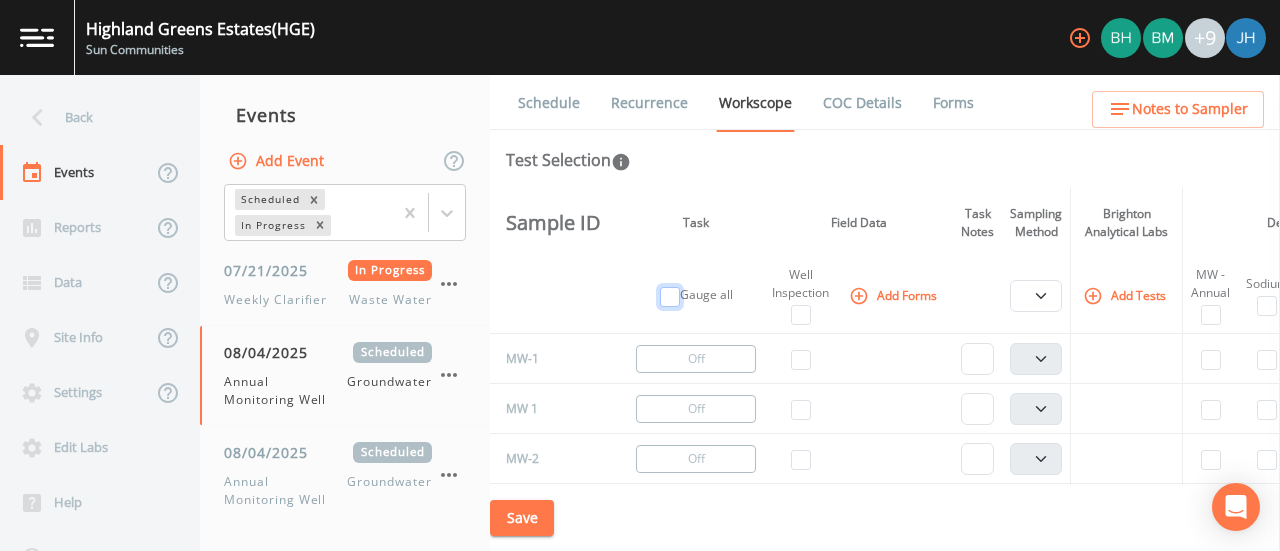 click at bounding box center [670, 297] 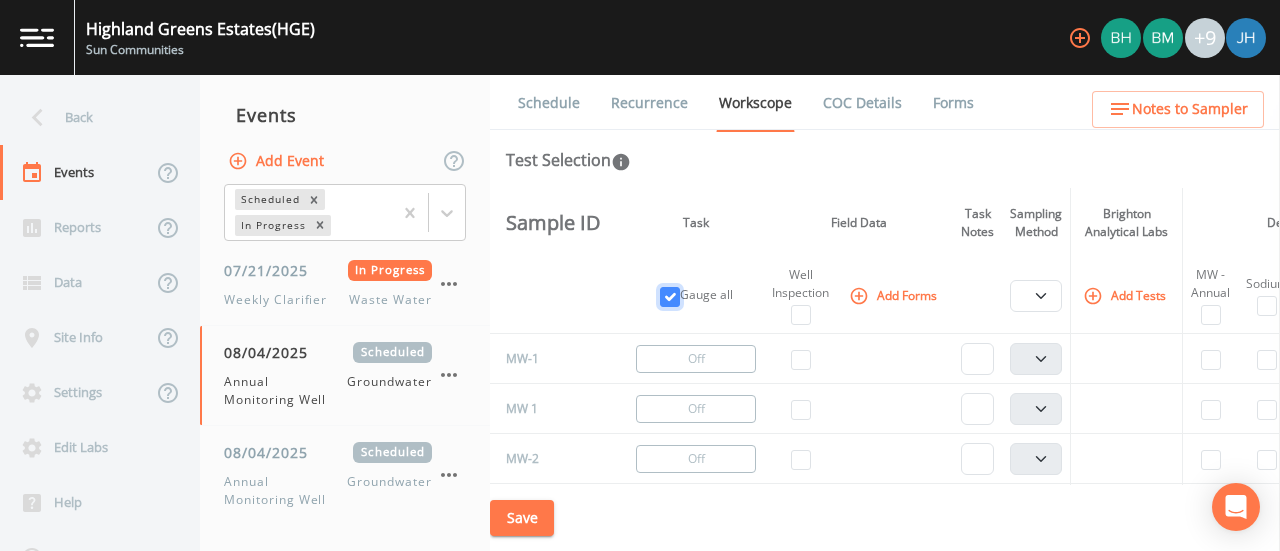 checkbox on "true" 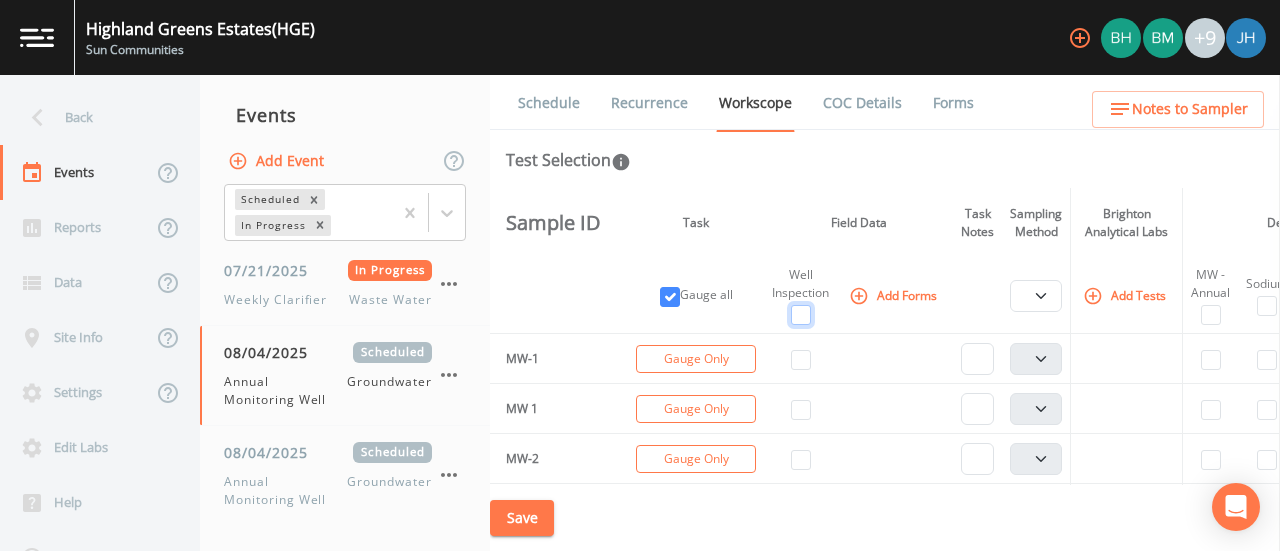 click at bounding box center [801, 315] 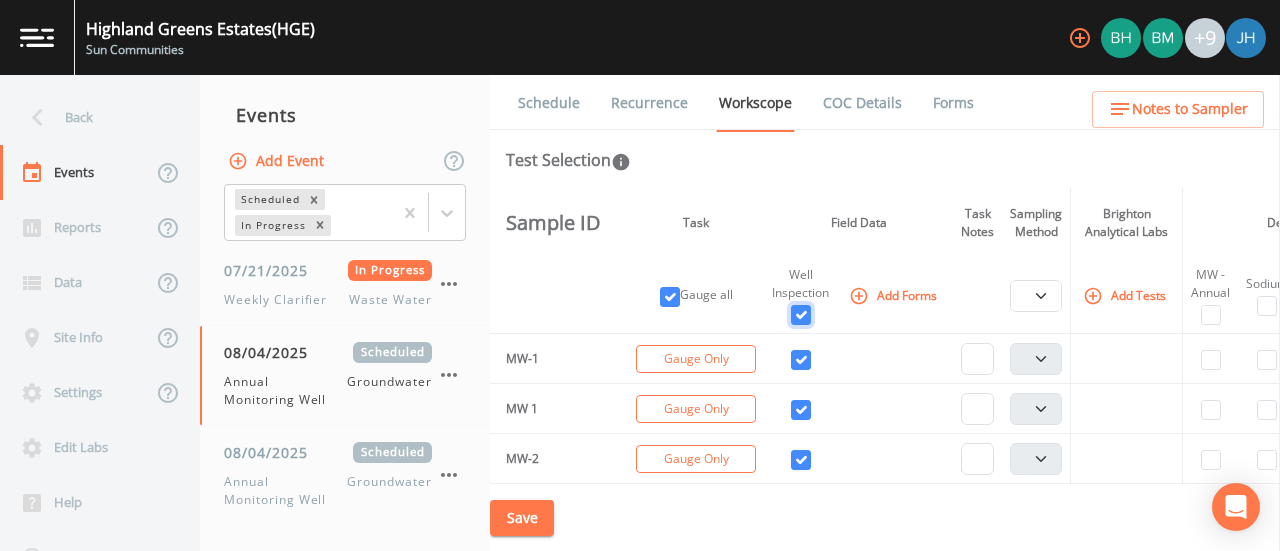 checkbox on "true" 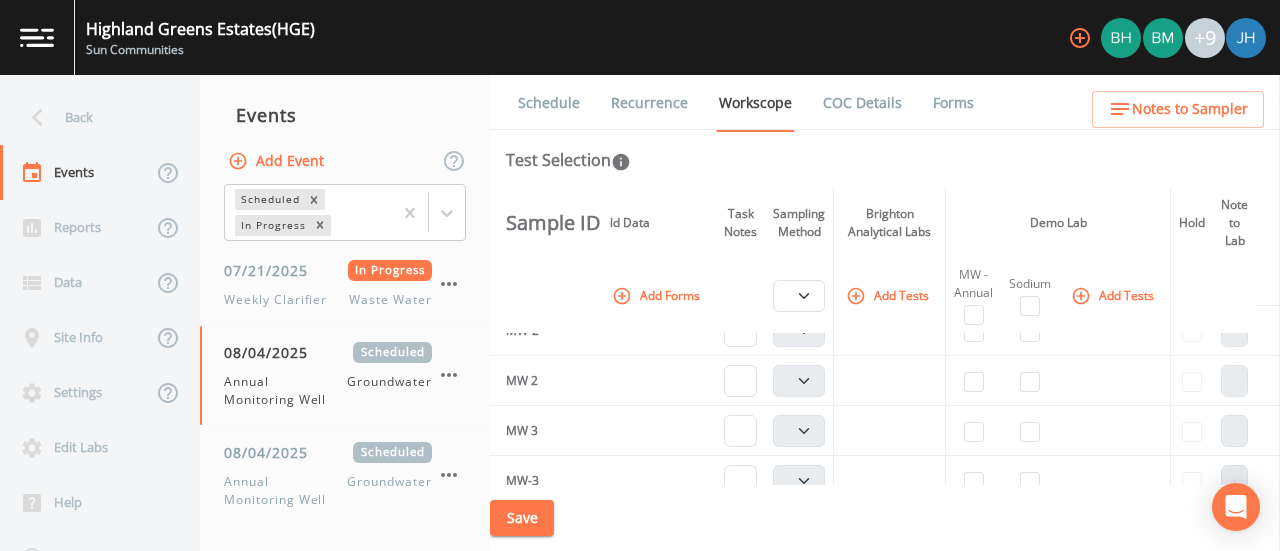 scroll, scrollTop: 0, scrollLeft: 253, axis: horizontal 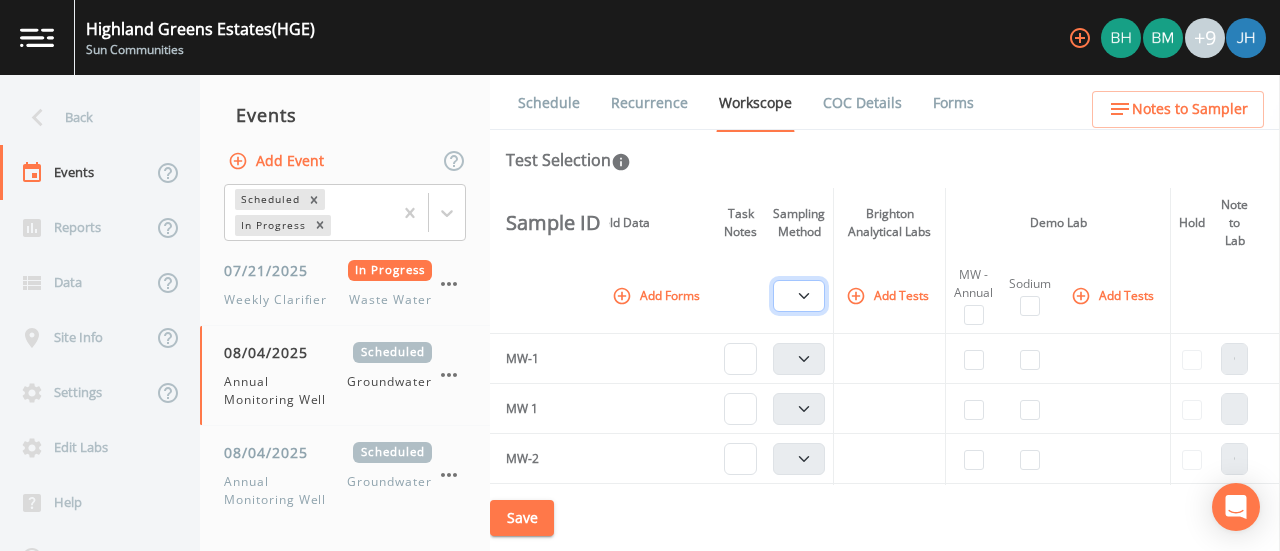 click on "PDB Bag Grab Low Flow 3 Vol. Purge" at bounding box center (799, 296) 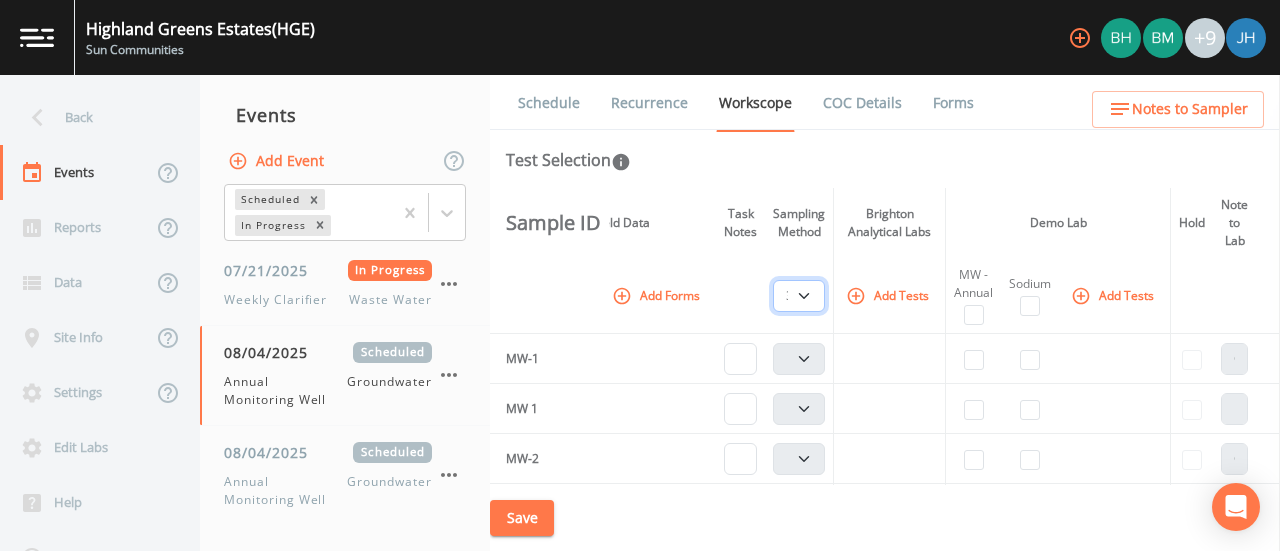 click on "PDB Bag Grab Low Flow 3 Vol. Purge" at bounding box center (799, 296) 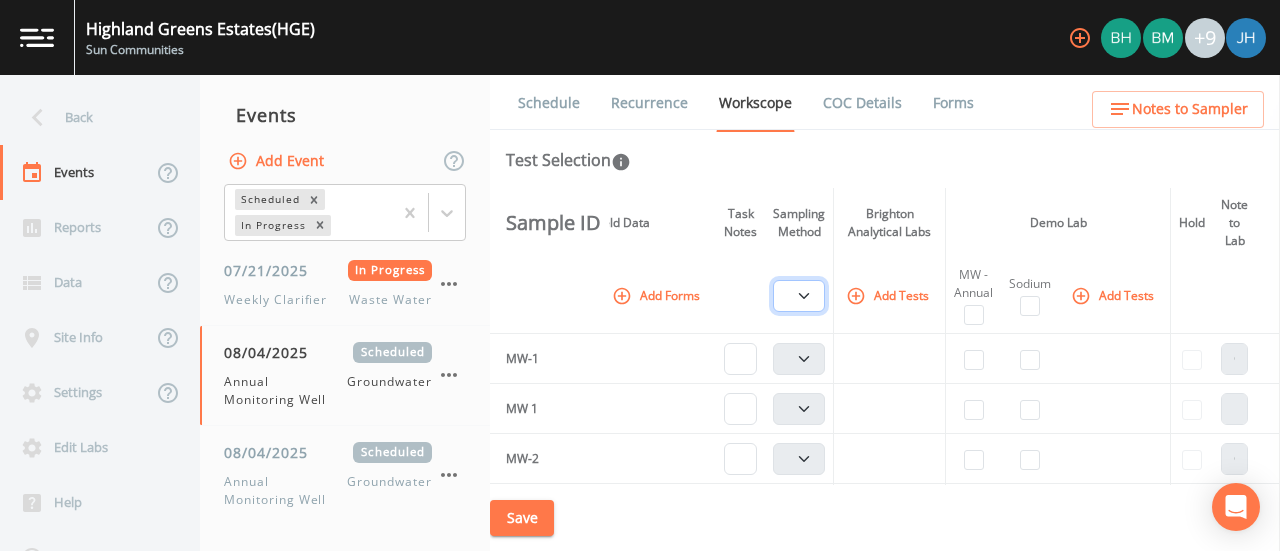 click on "PDB Bag Grab Low Flow 3 Vol. Purge" at bounding box center [799, 296] 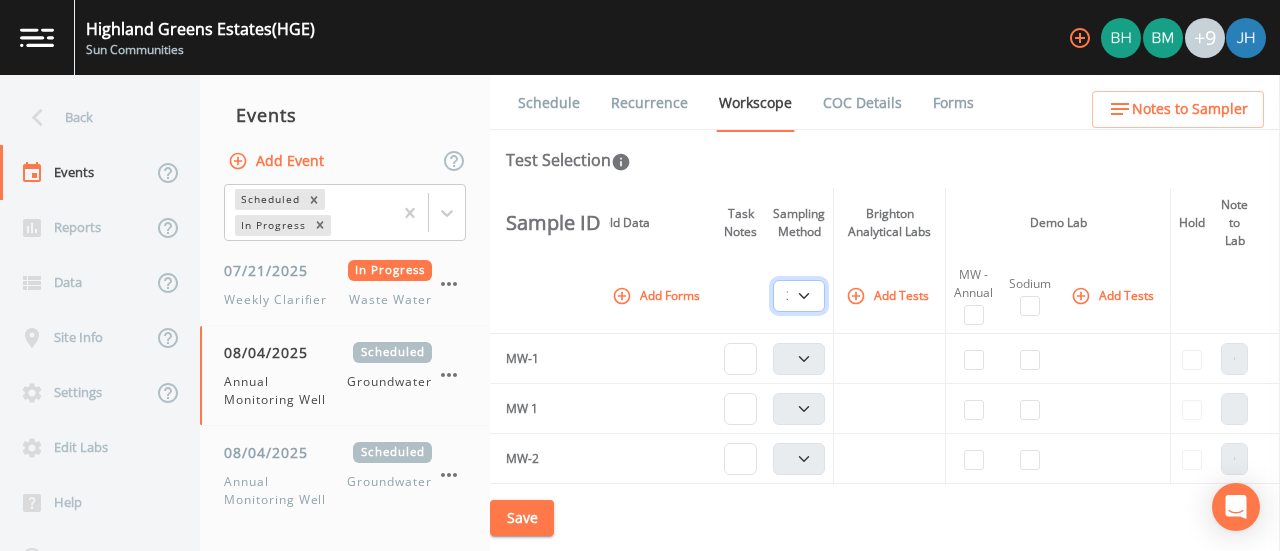 click on "PDB Bag Grab Low Flow 3 Vol. Purge" at bounding box center (799, 296) 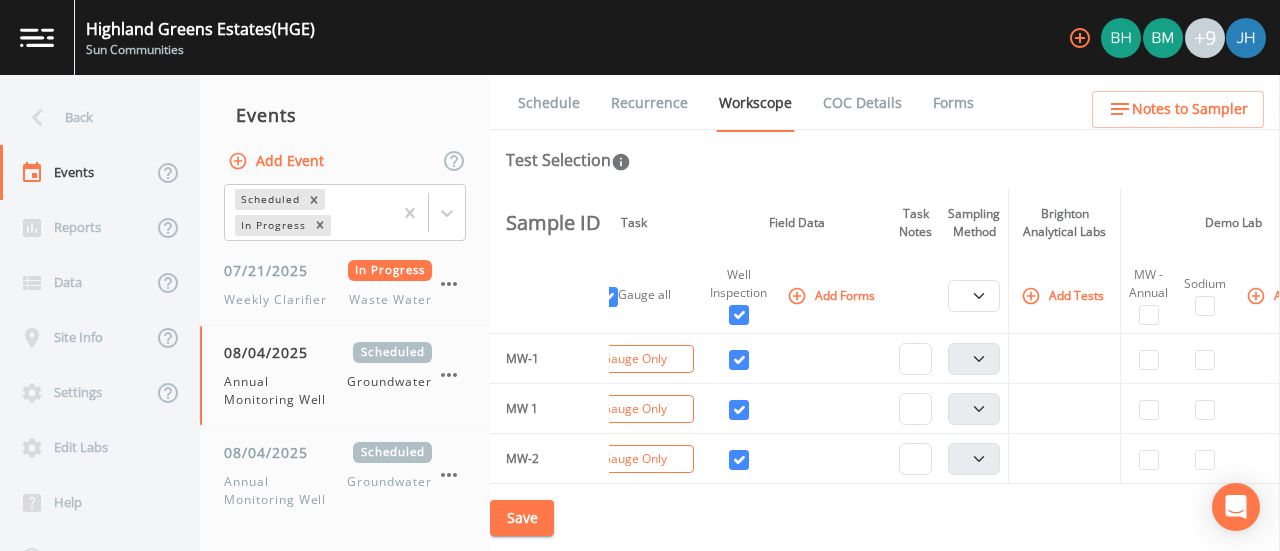 scroll, scrollTop: 0, scrollLeft: 0, axis: both 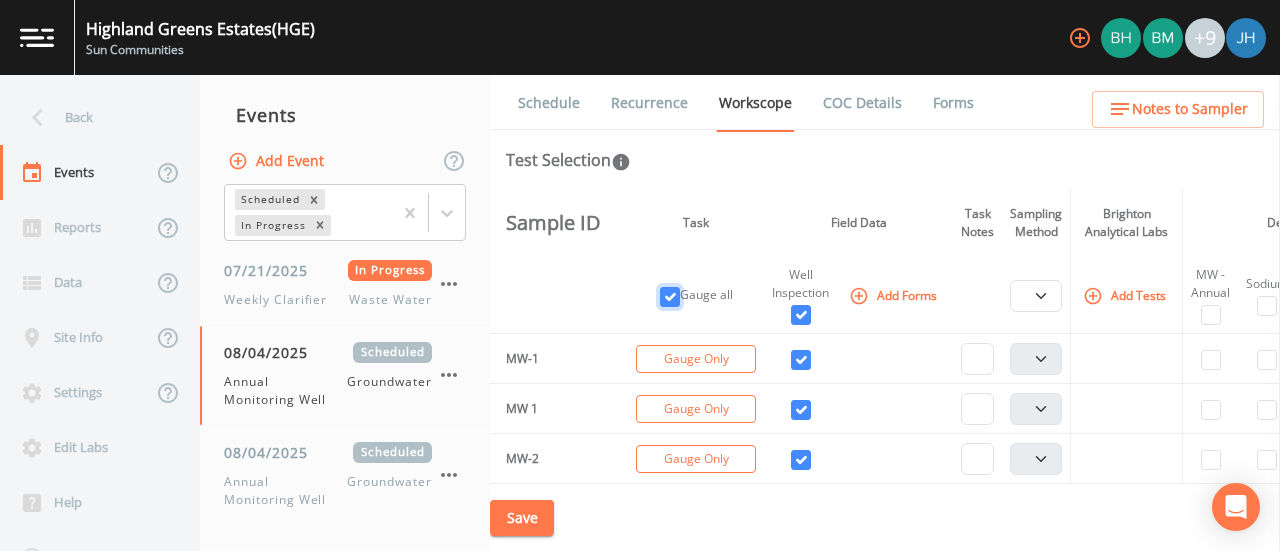 click at bounding box center [670, 297] 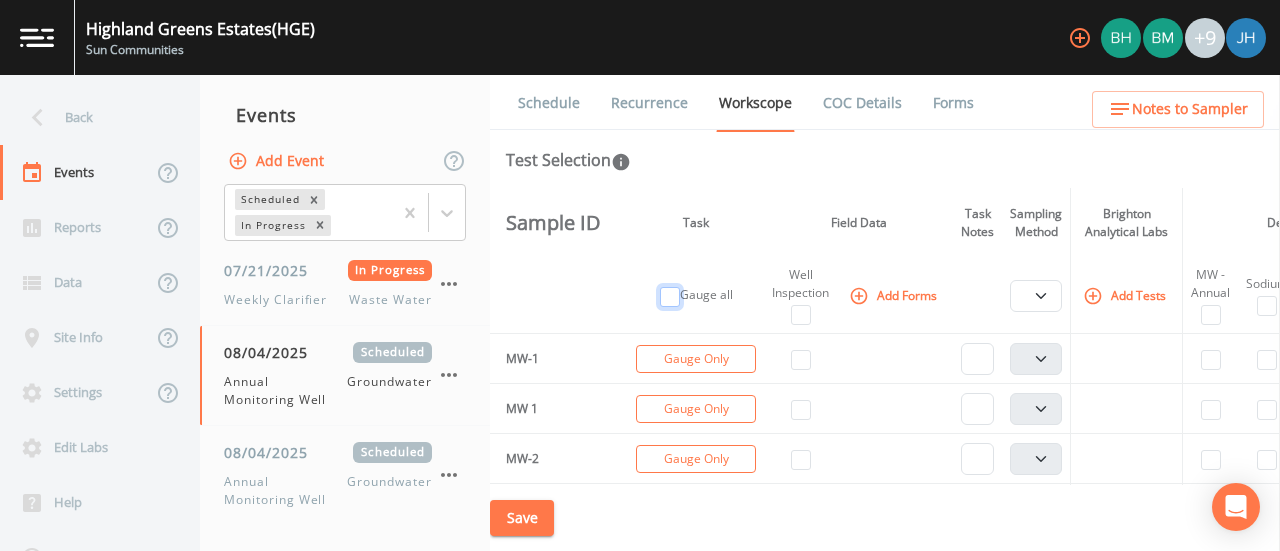 checkbox on "false" 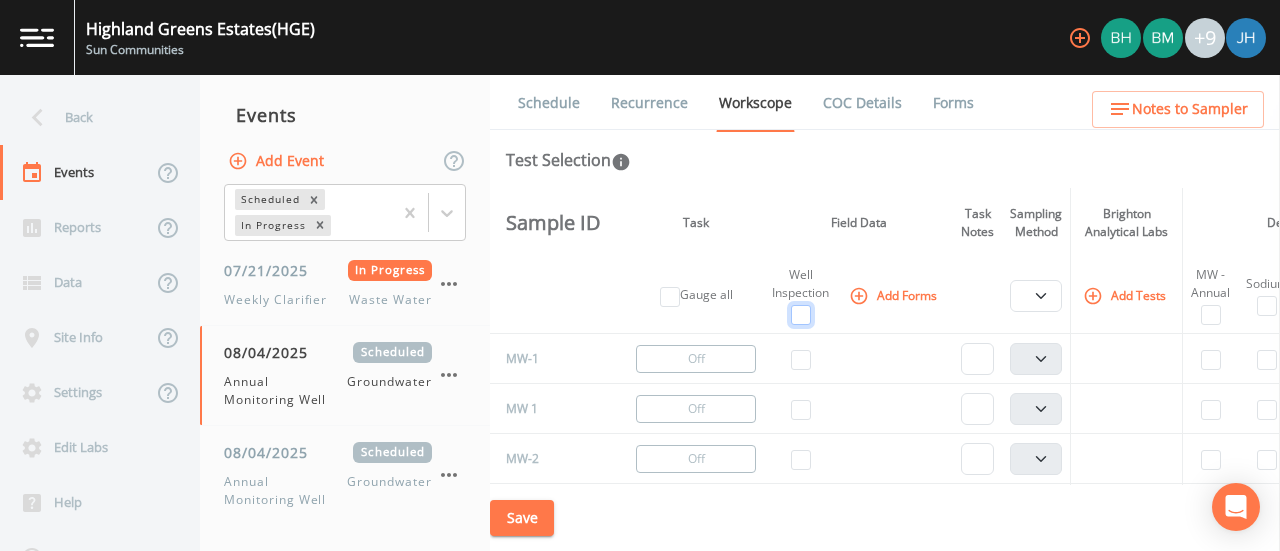 click at bounding box center (801, 315) 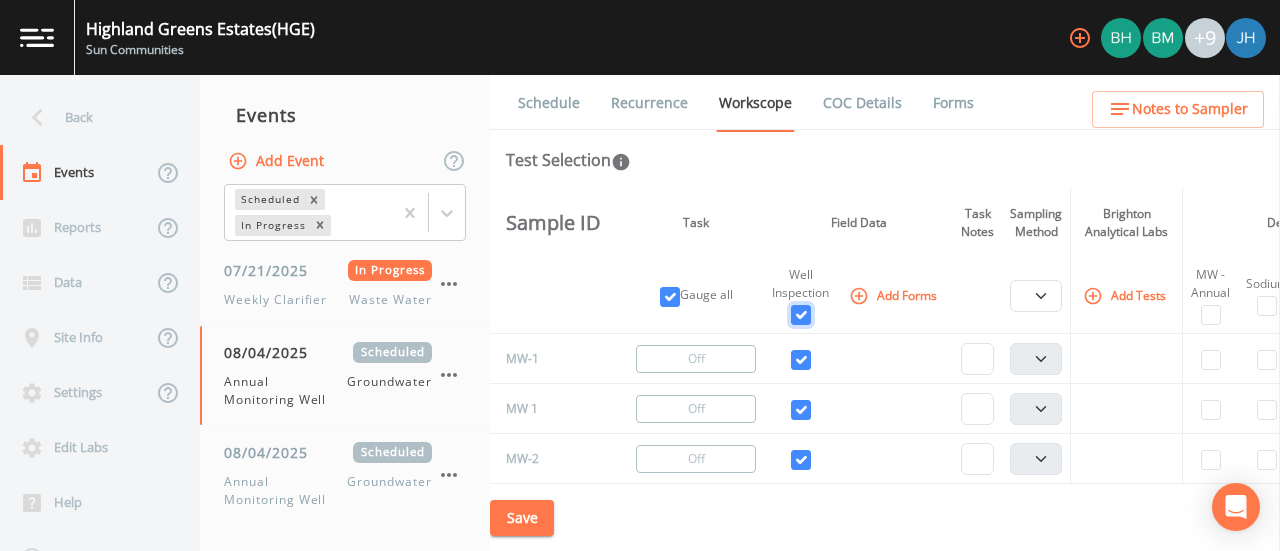 checkbox on "true" 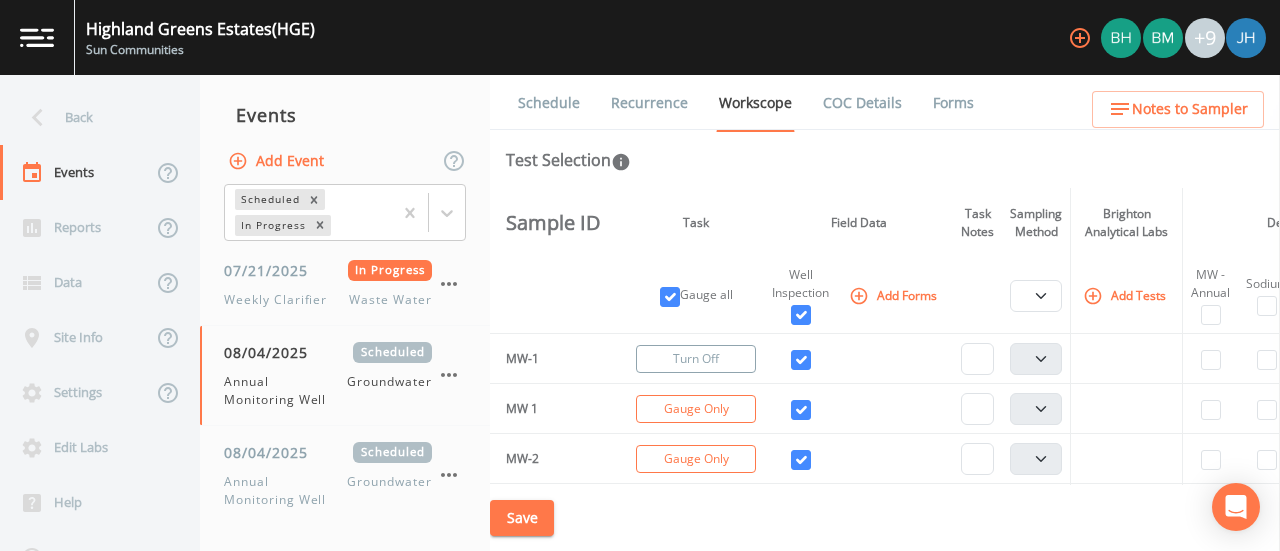 click on "Turn Off" at bounding box center (696, 359) 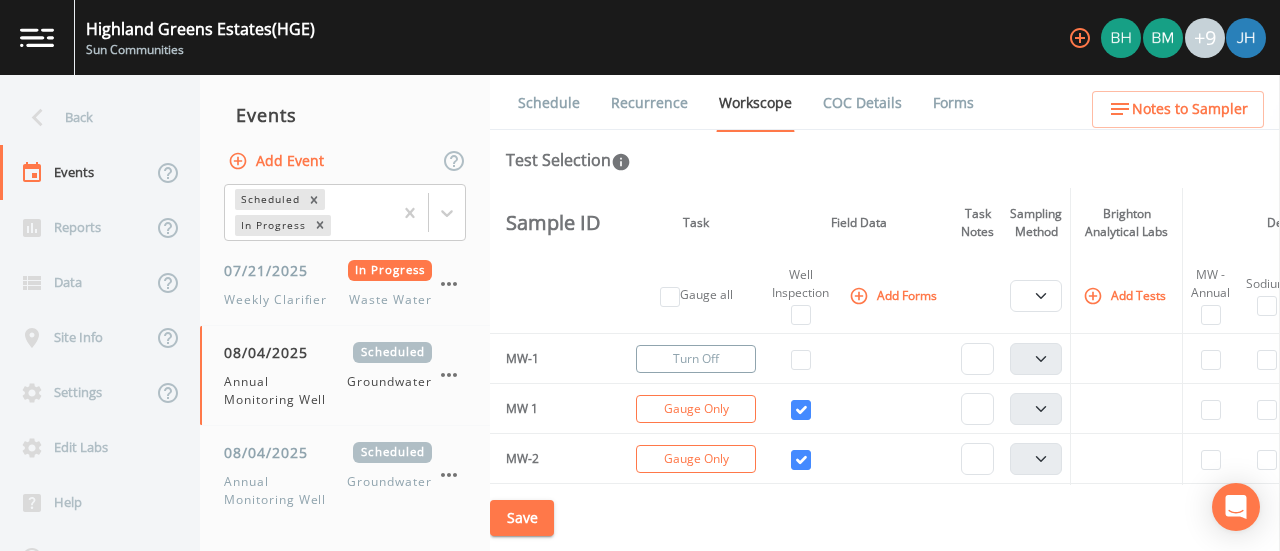 checkbox on "false" 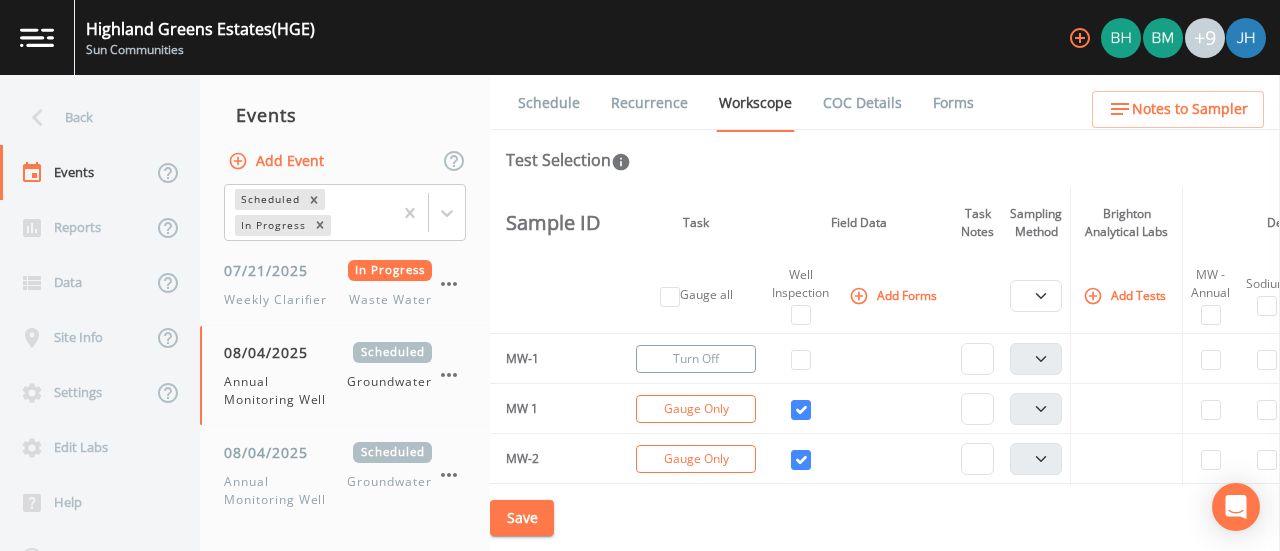 checkbox on "false" 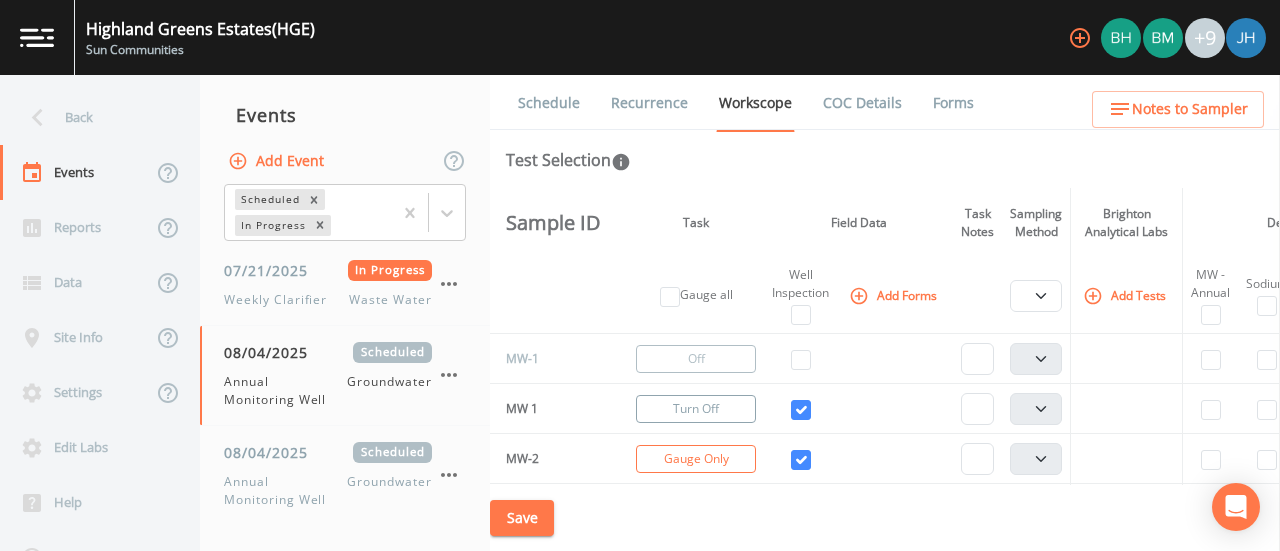 click on "Turn Off" at bounding box center [696, 409] 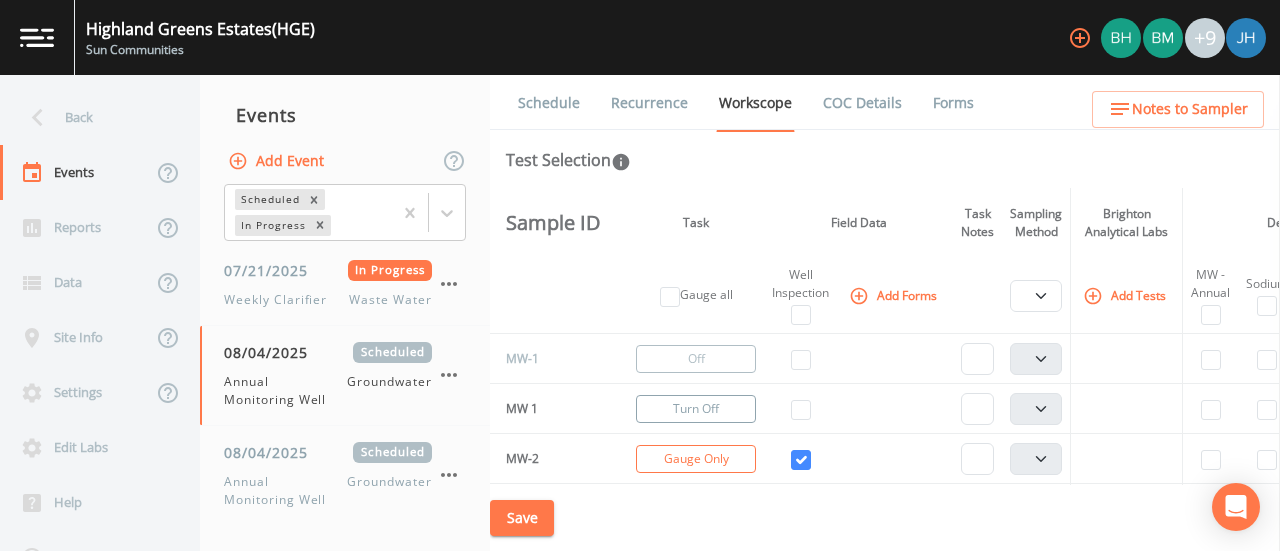 checkbox on "false" 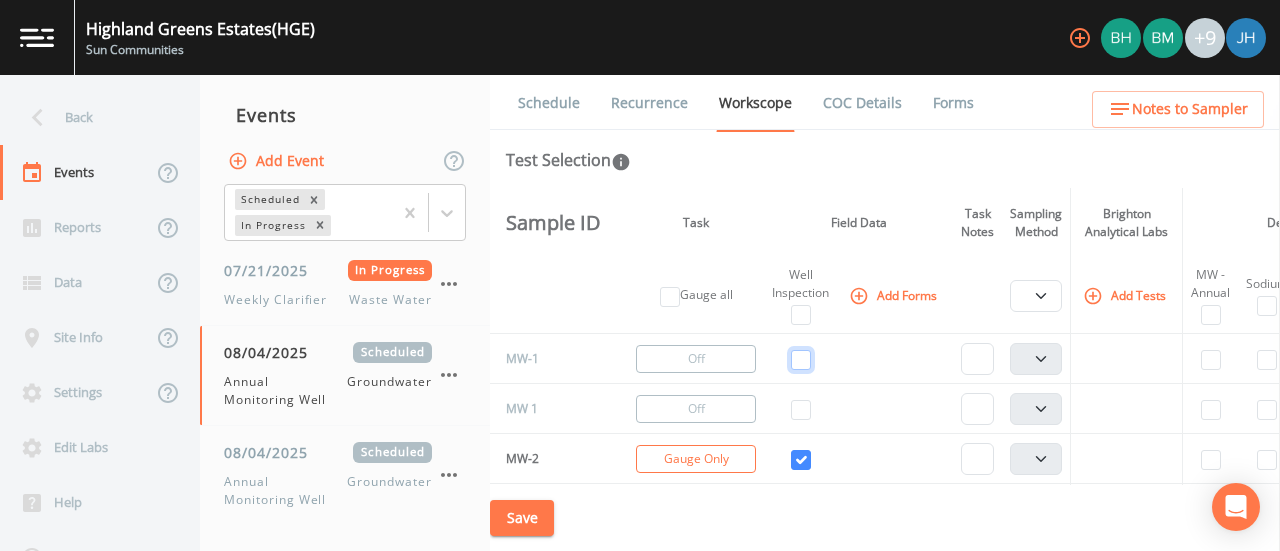 click at bounding box center (801, 360) 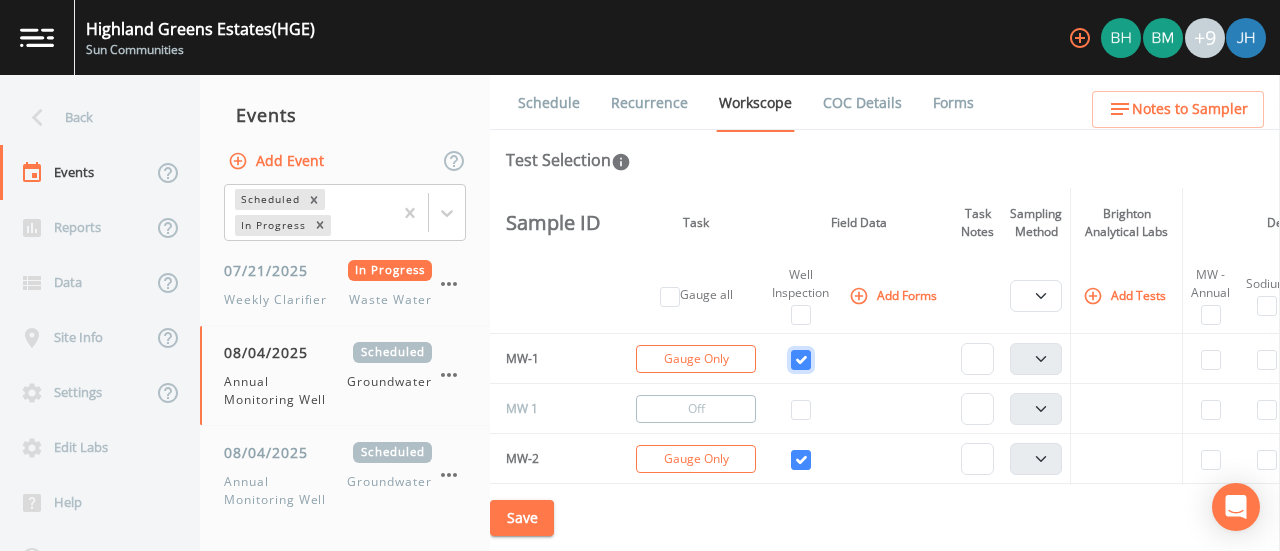 click at bounding box center (801, 360) 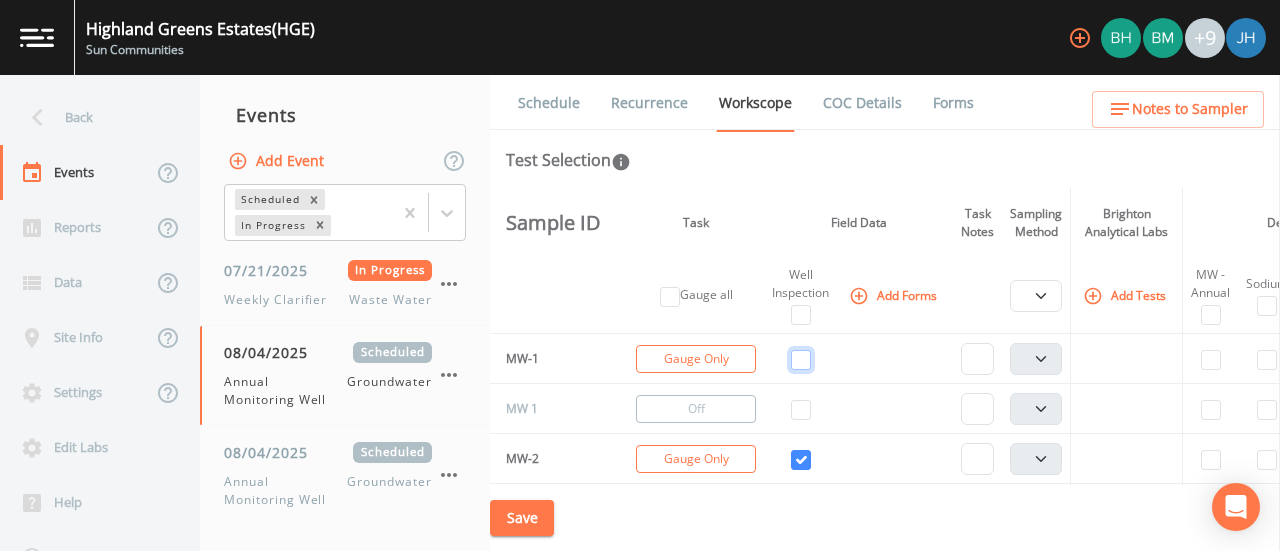 checkbox on "false" 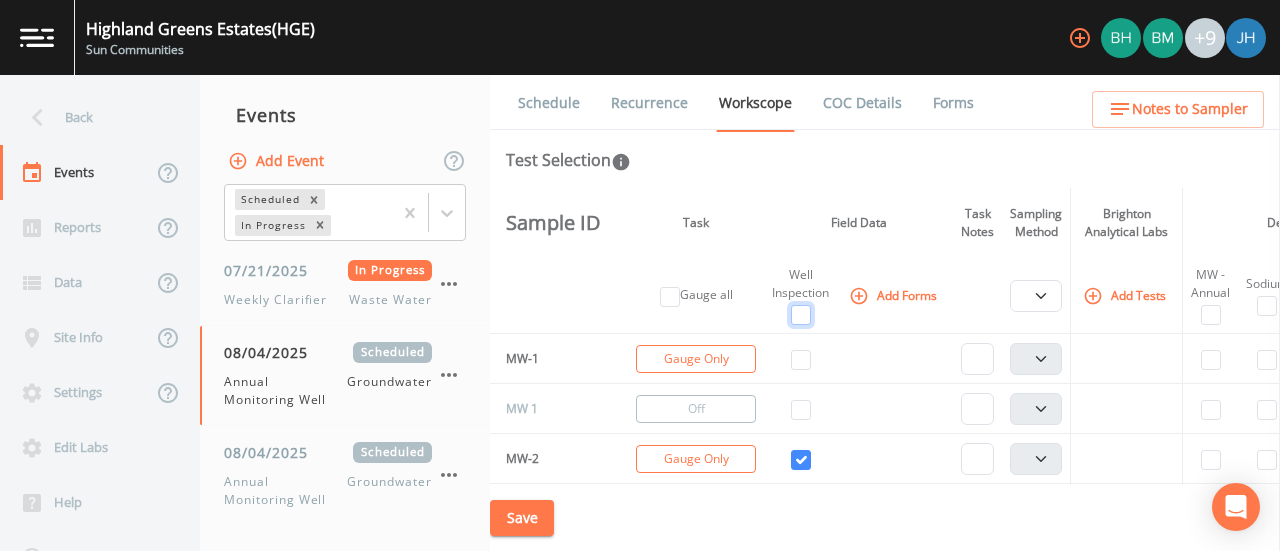 click at bounding box center [801, 315] 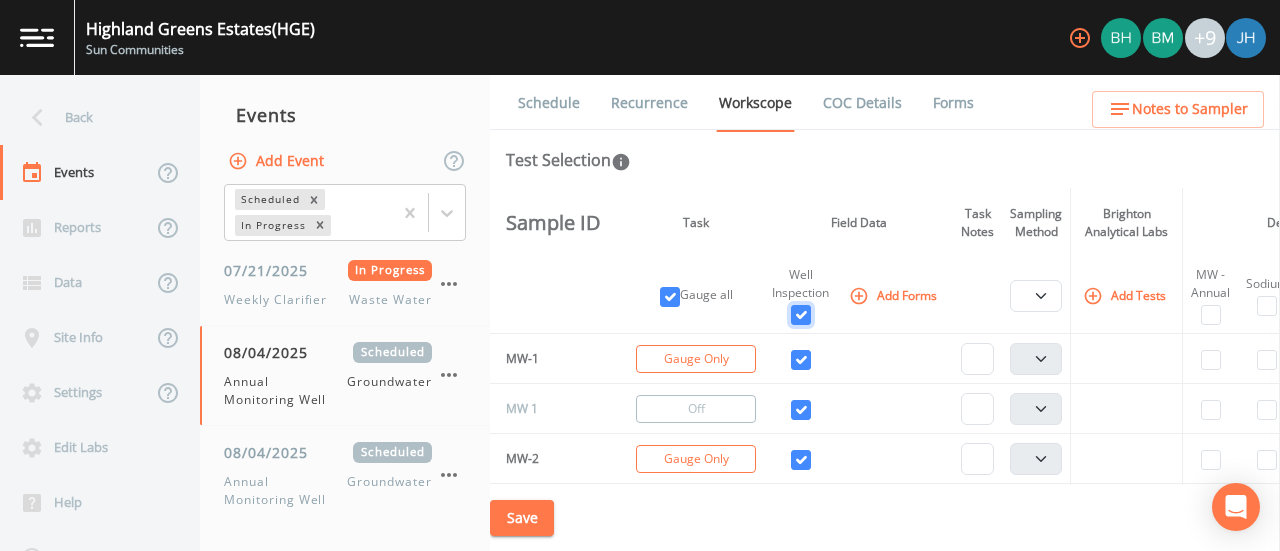 checkbox on "true" 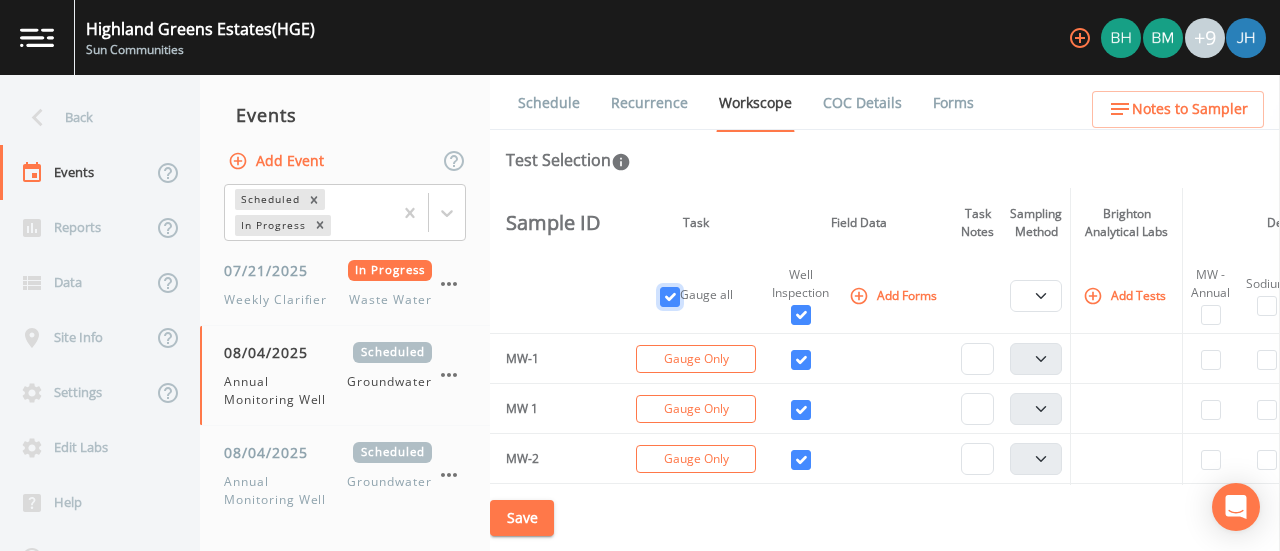 click at bounding box center [670, 297] 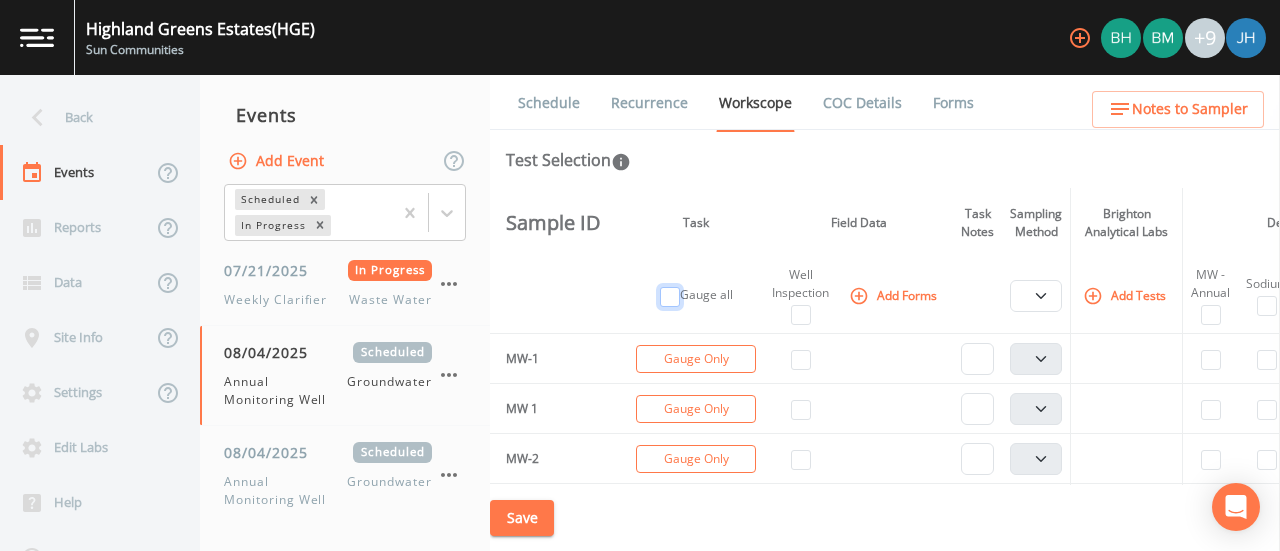 checkbox on "false" 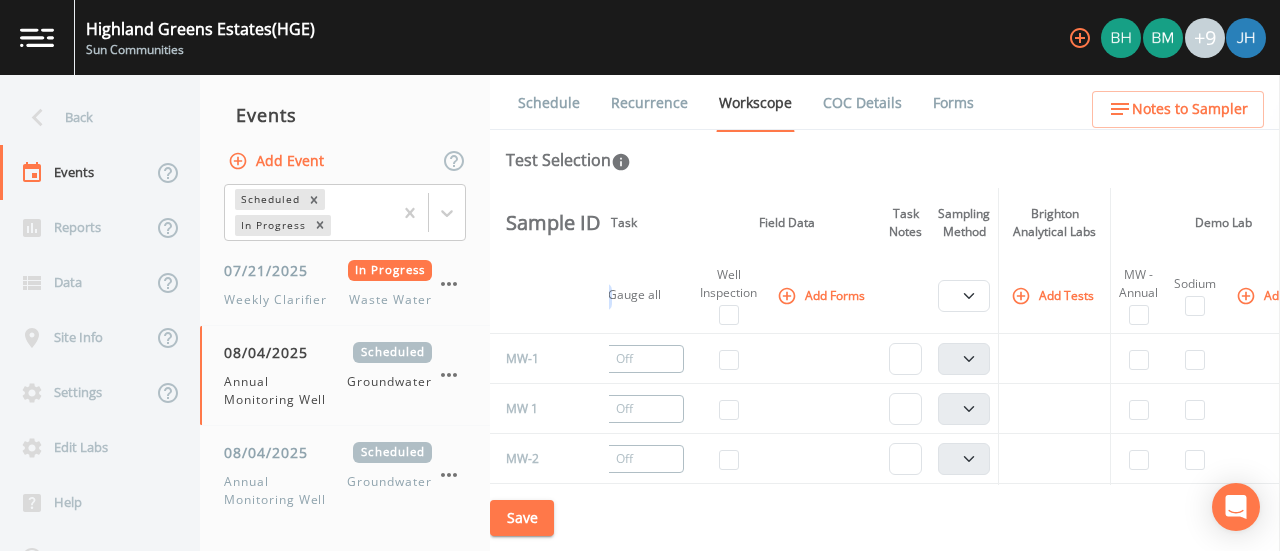 scroll, scrollTop: 0, scrollLeft: 73, axis: horizontal 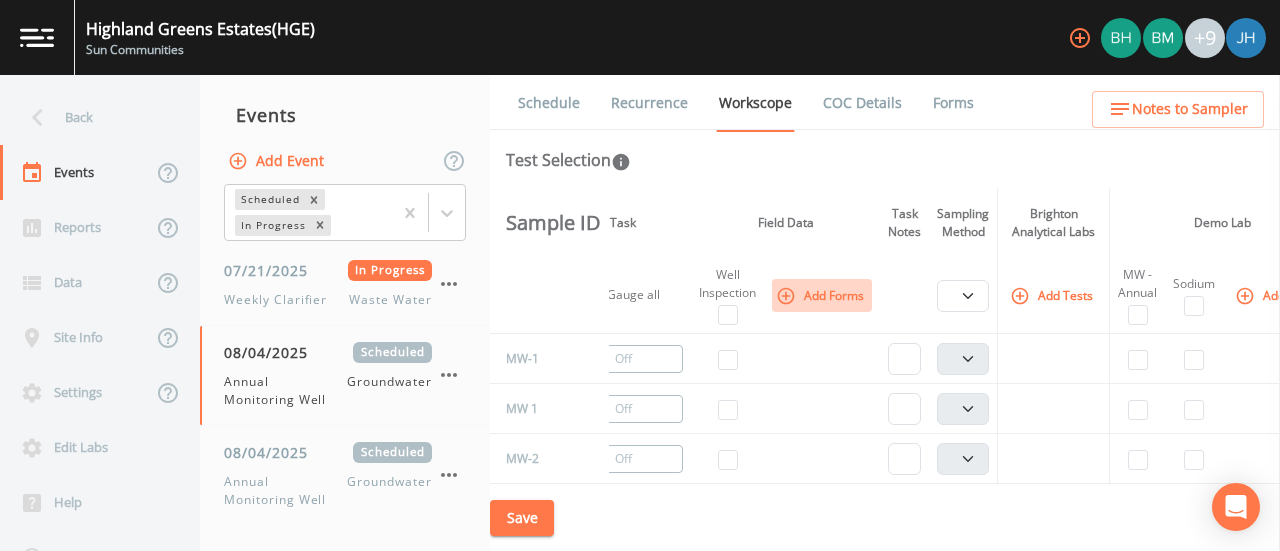 click on "Add Forms" at bounding box center [822, 295] 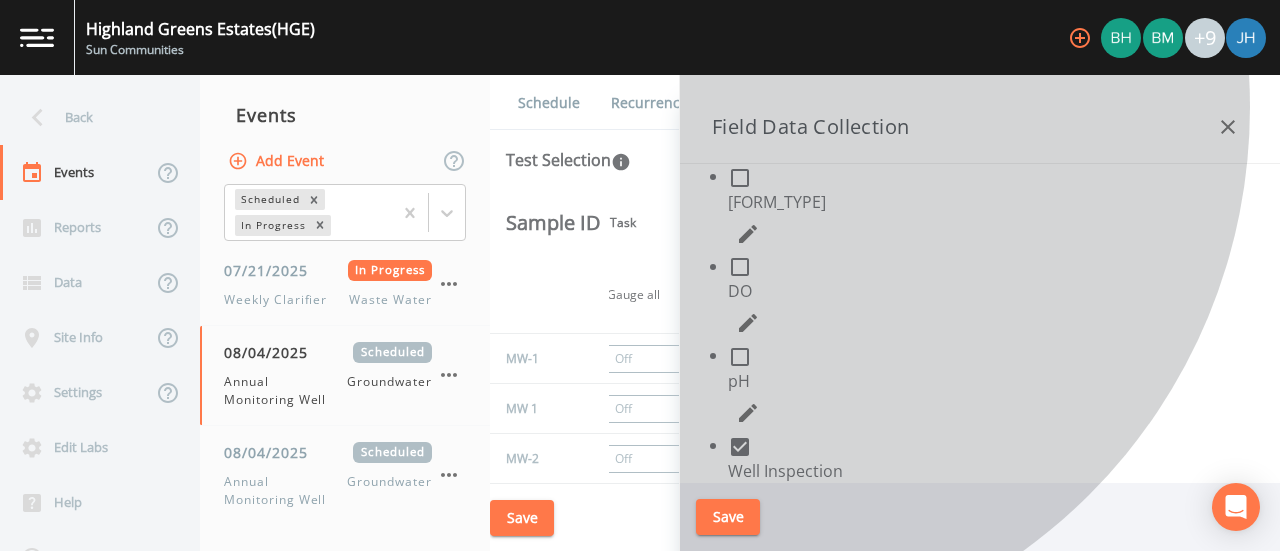 click 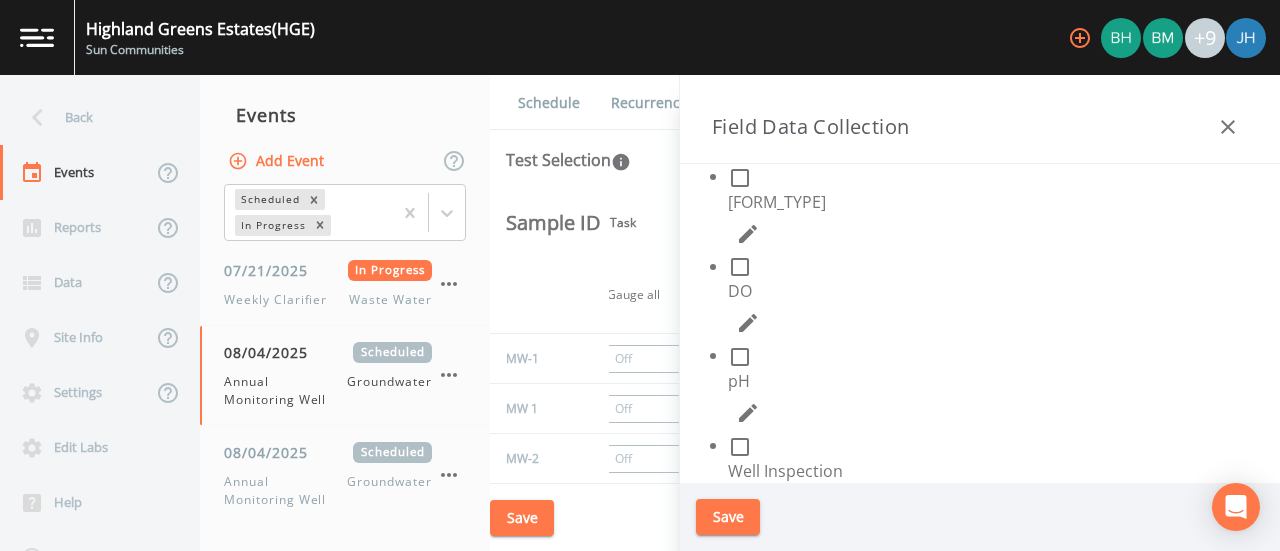 click 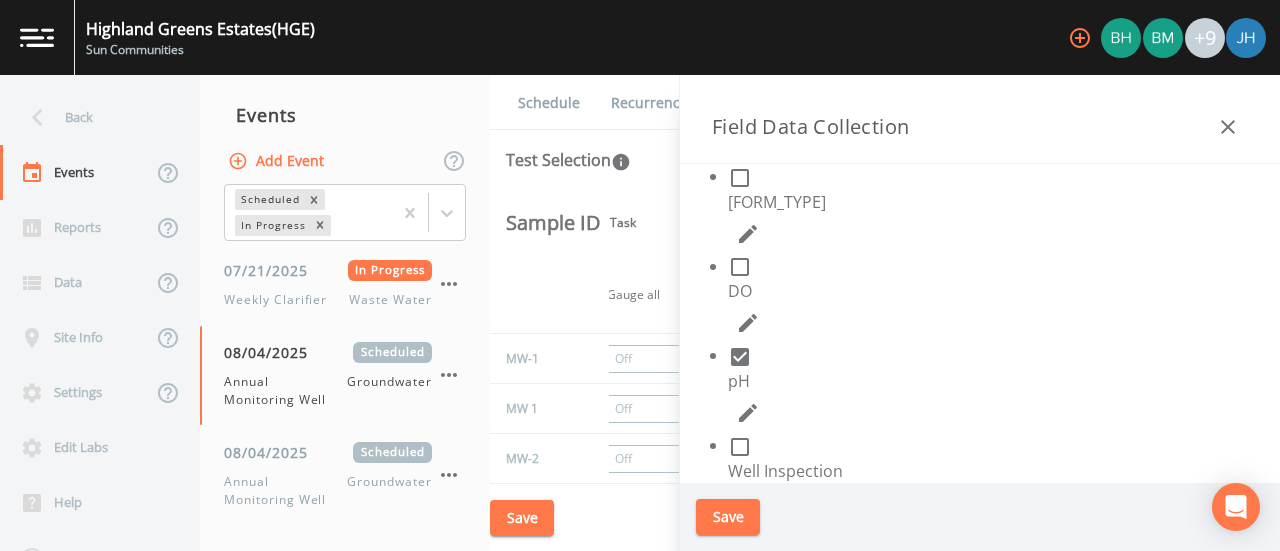 click 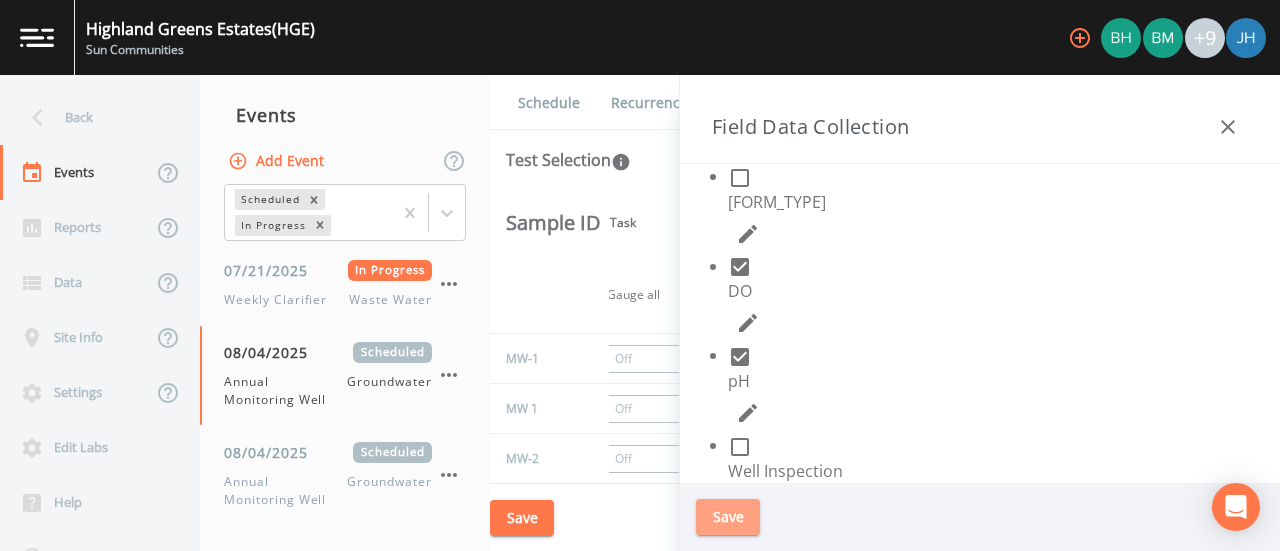 click on "Save" at bounding box center (728, 517) 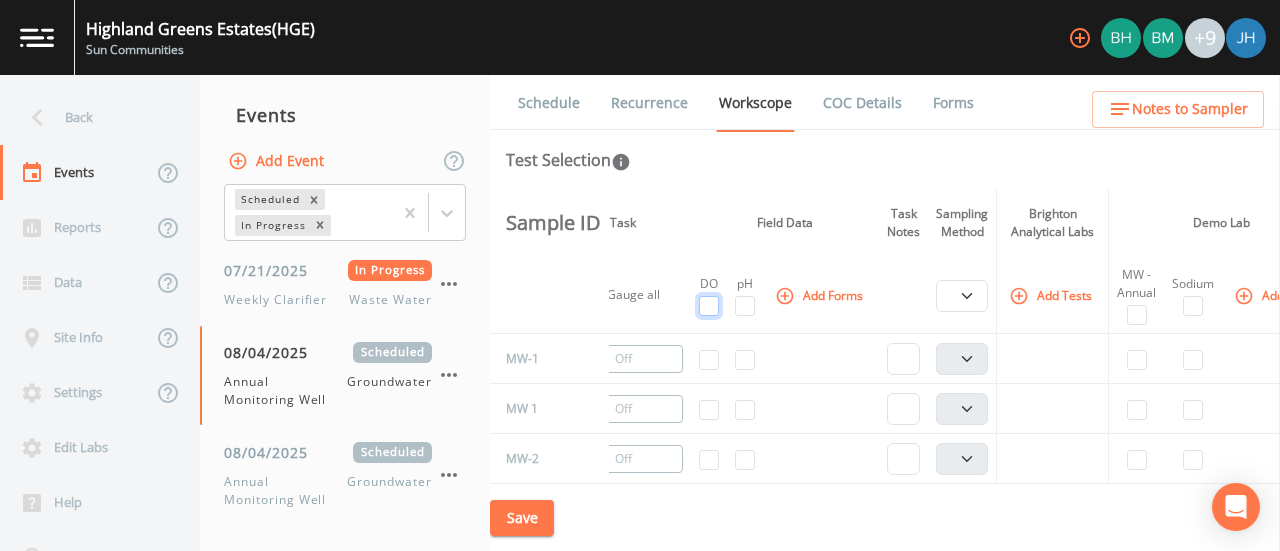 click at bounding box center (709, 306) 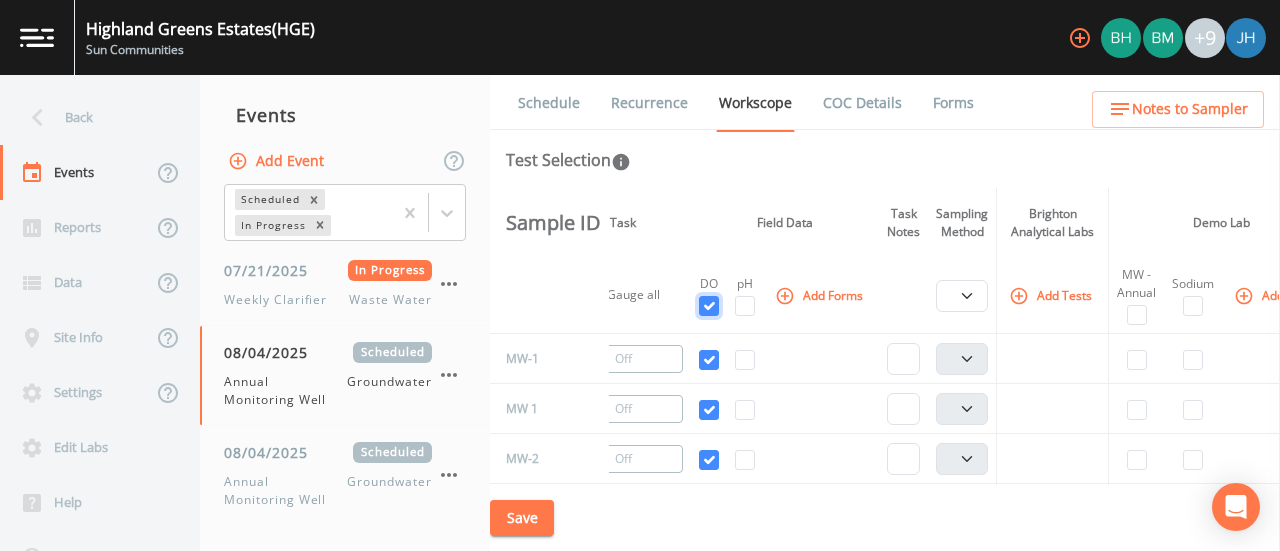 checkbox on "true" 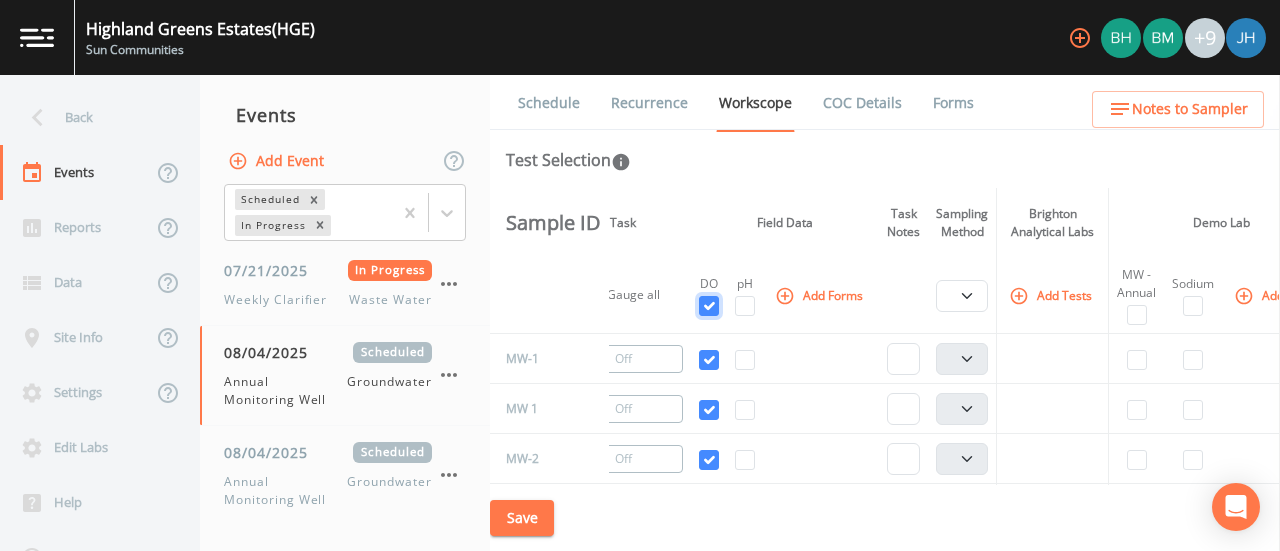checkbox on "true" 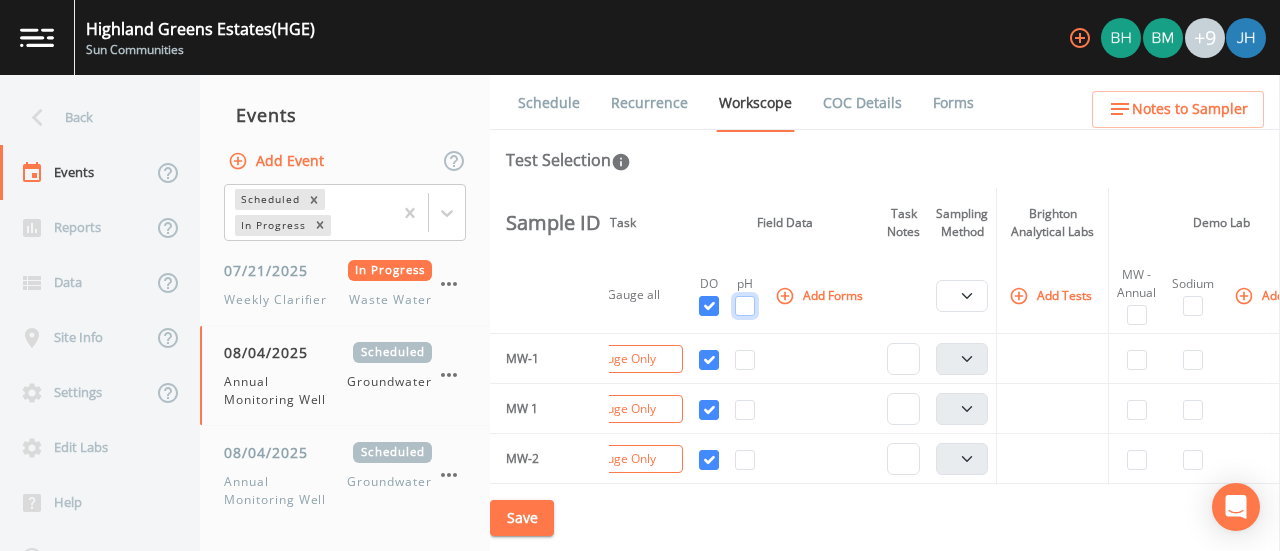click at bounding box center [745, 306] 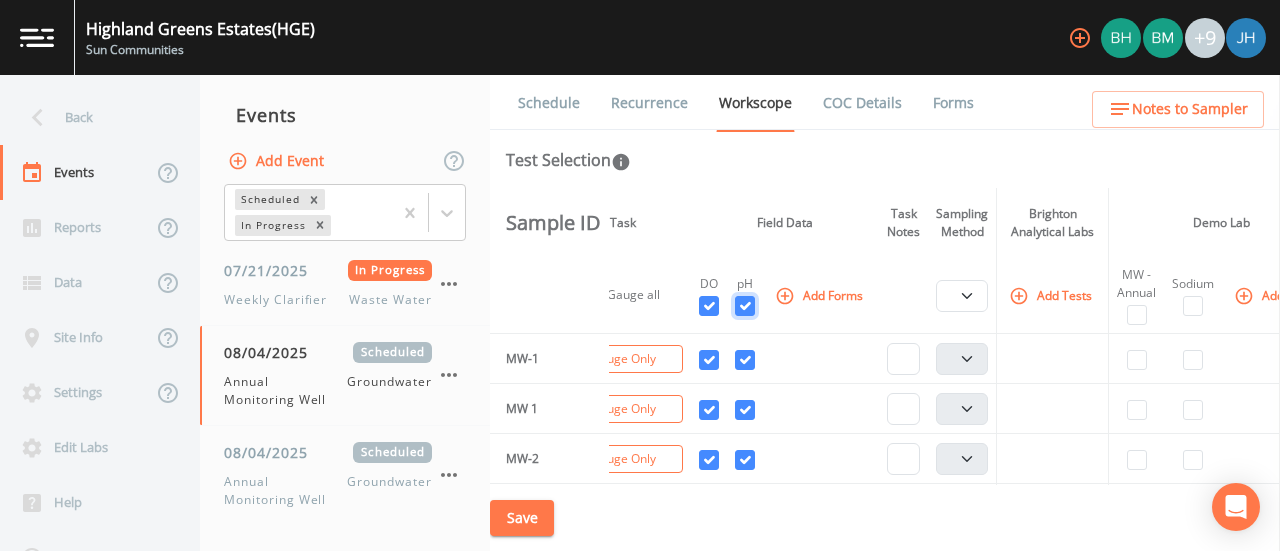 checkbox on "true" 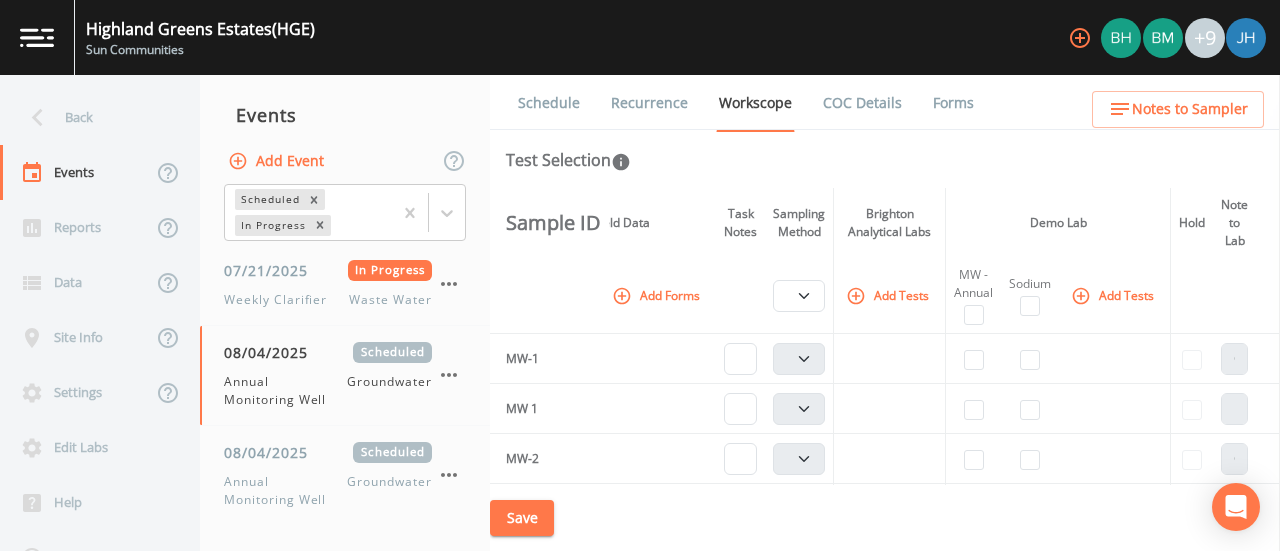 scroll, scrollTop: 0, scrollLeft: 251, axis: horizontal 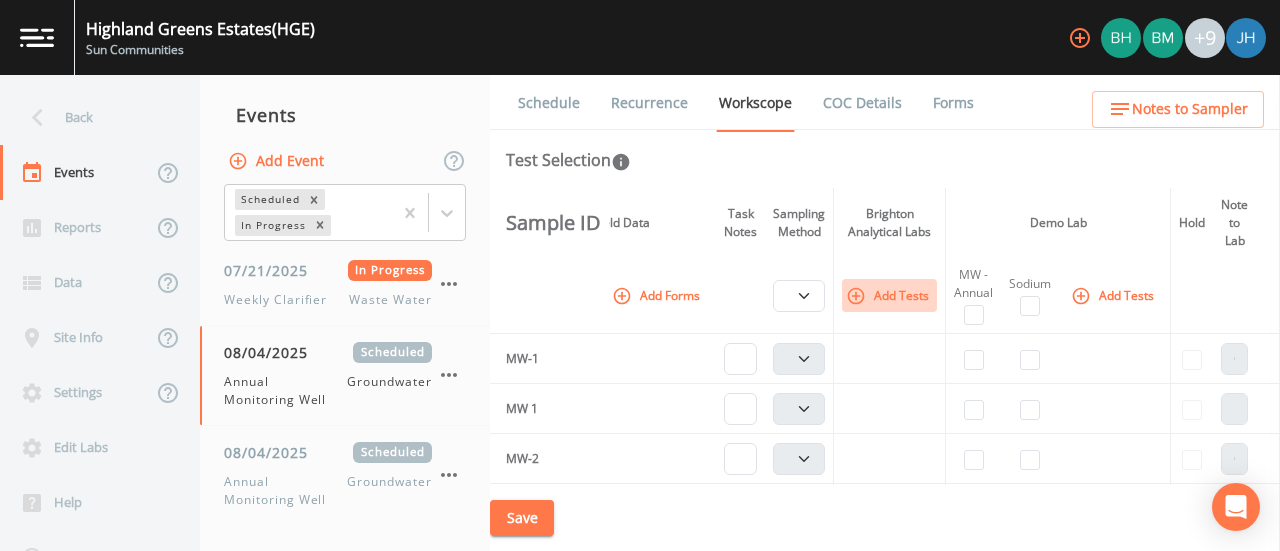 click on "Add Tests" at bounding box center [889, 295] 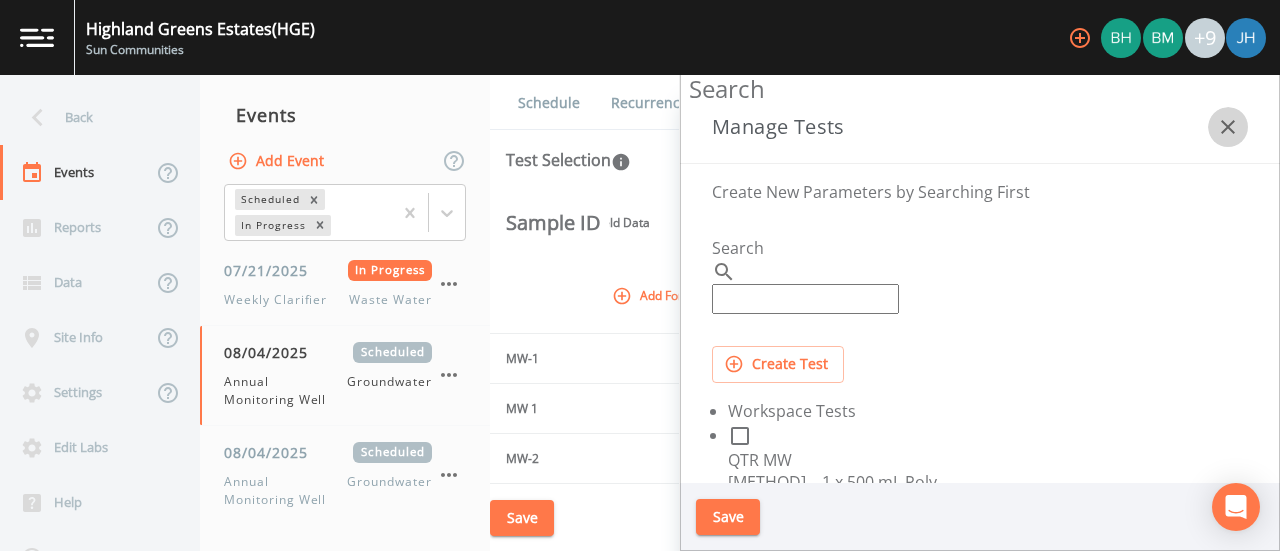 click 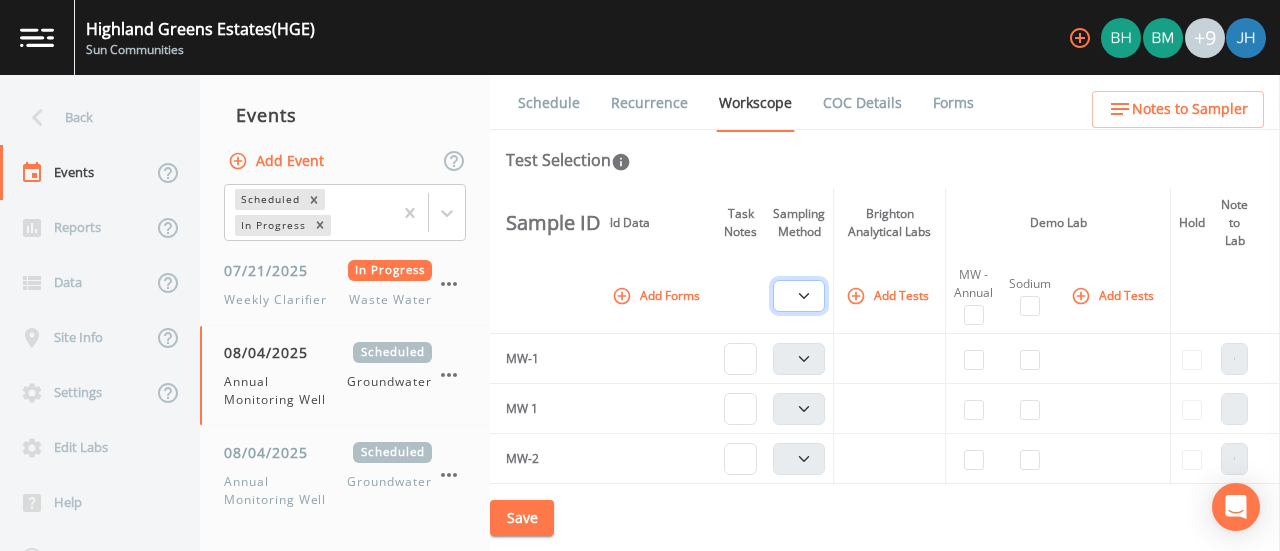 click on "PDB Bag Grab Low Flow 3 Vol. Purge" at bounding box center (799, 296) 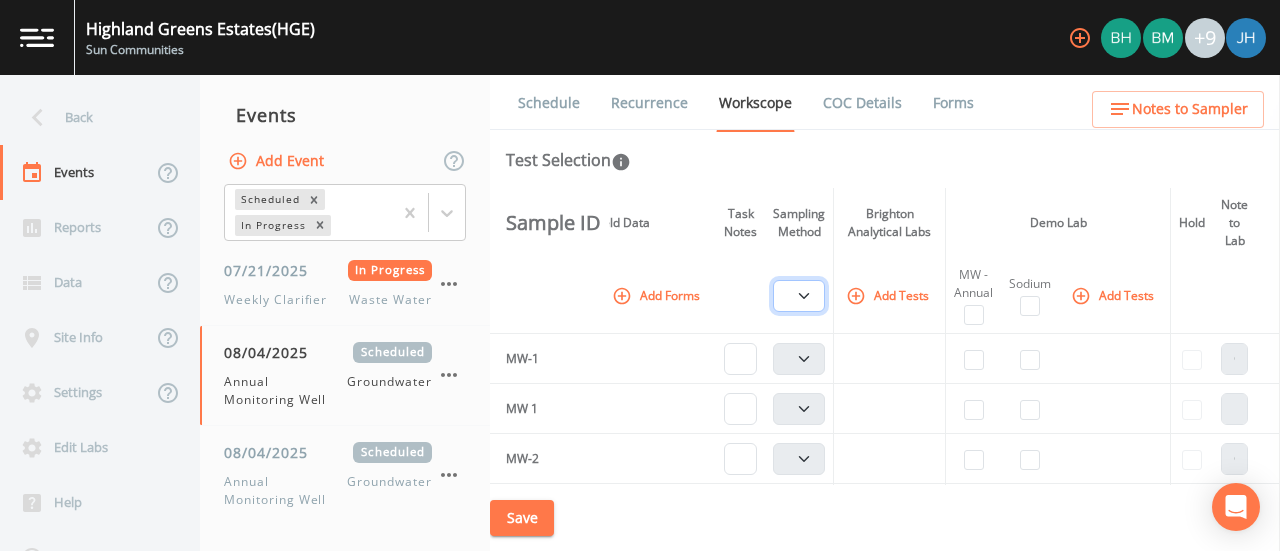 type 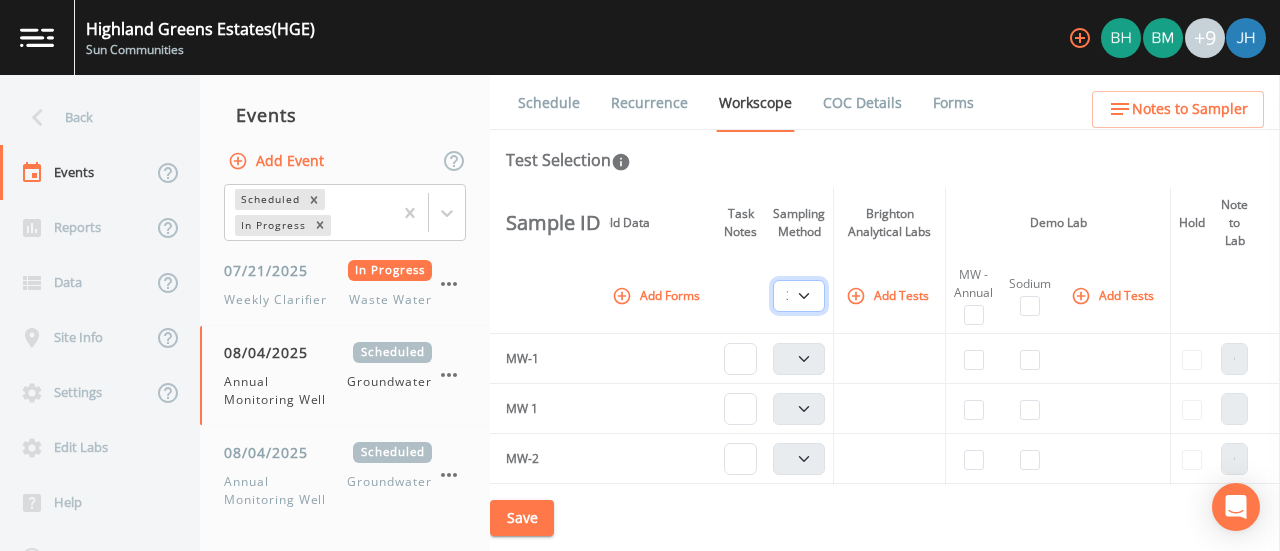 click on "PDB Bag Grab Low Flow 3 Vol. Purge" at bounding box center [799, 296] 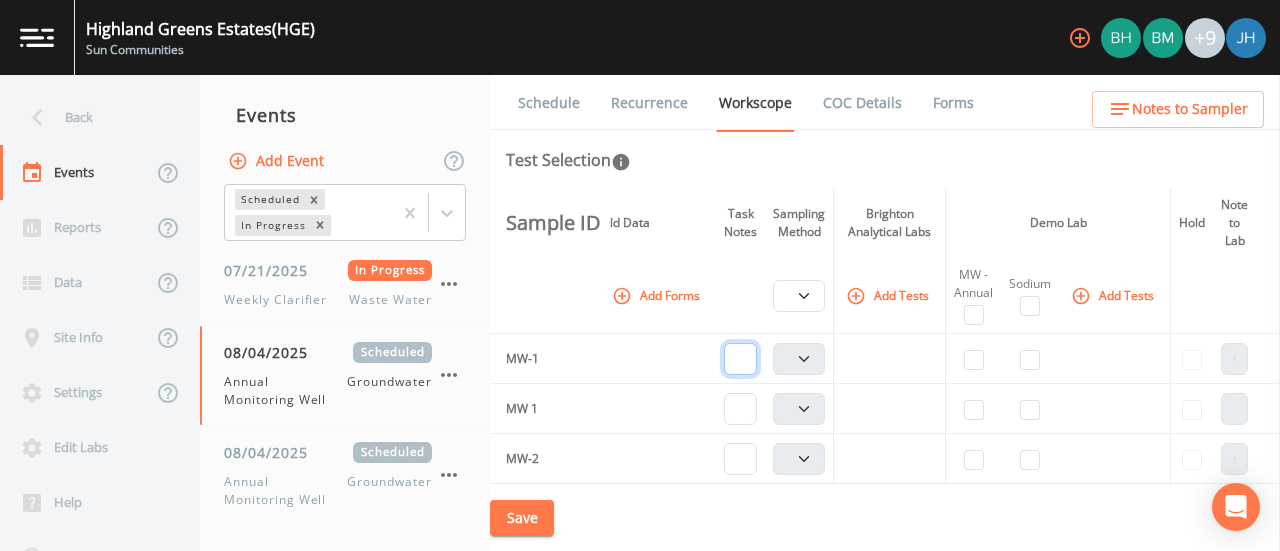 click at bounding box center (740, 359) 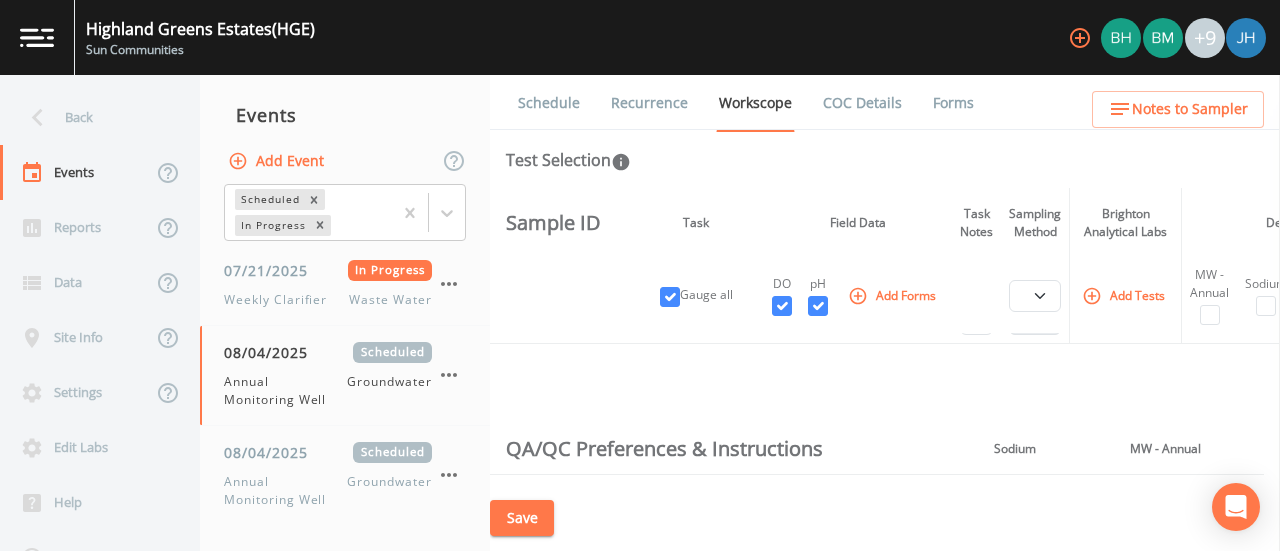 scroll, scrollTop: 600, scrollLeft: 0, axis: vertical 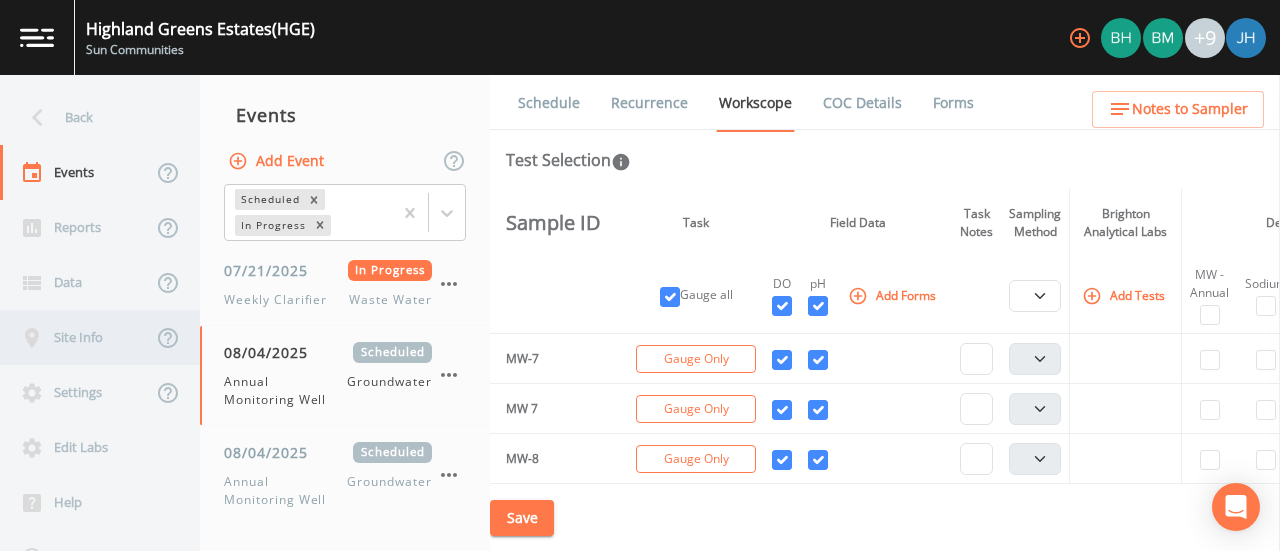 click on "Site Info" at bounding box center (76, 337) 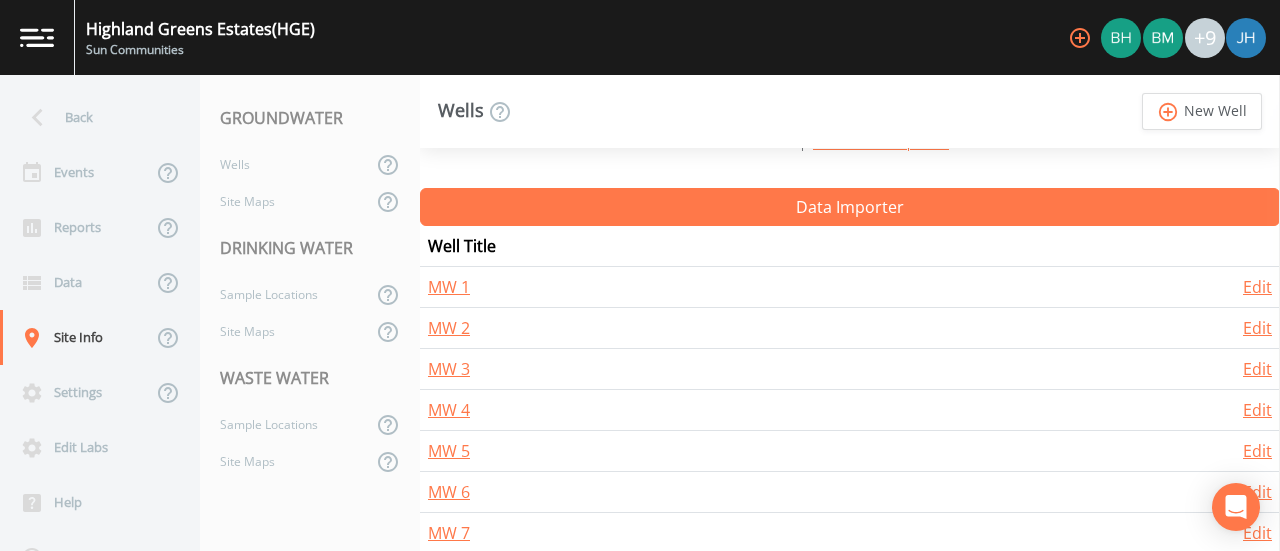 scroll, scrollTop: 300, scrollLeft: 0, axis: vertical 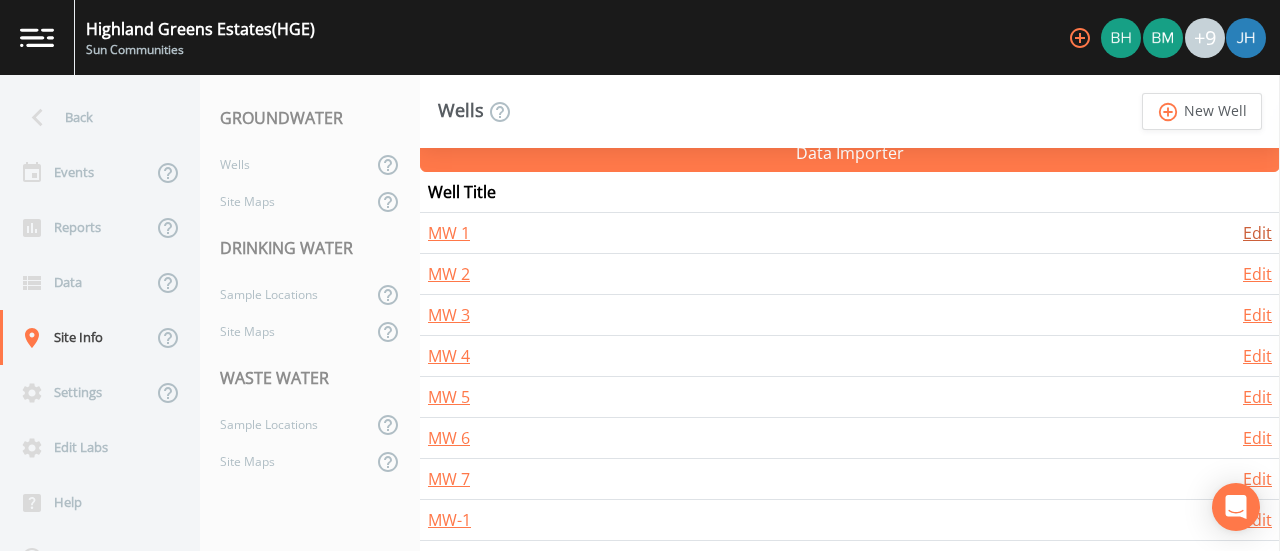 click on "Edit" at bounding box center (1257, 233) 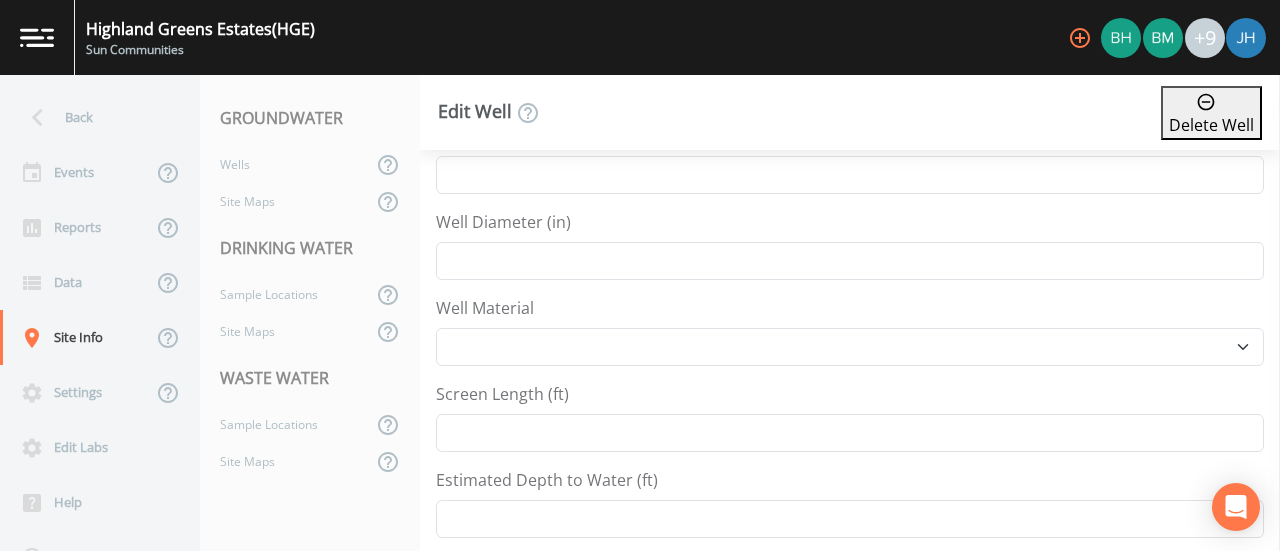 scroll, scrollTop: 400, scrollLeft: 0, axis: vertical 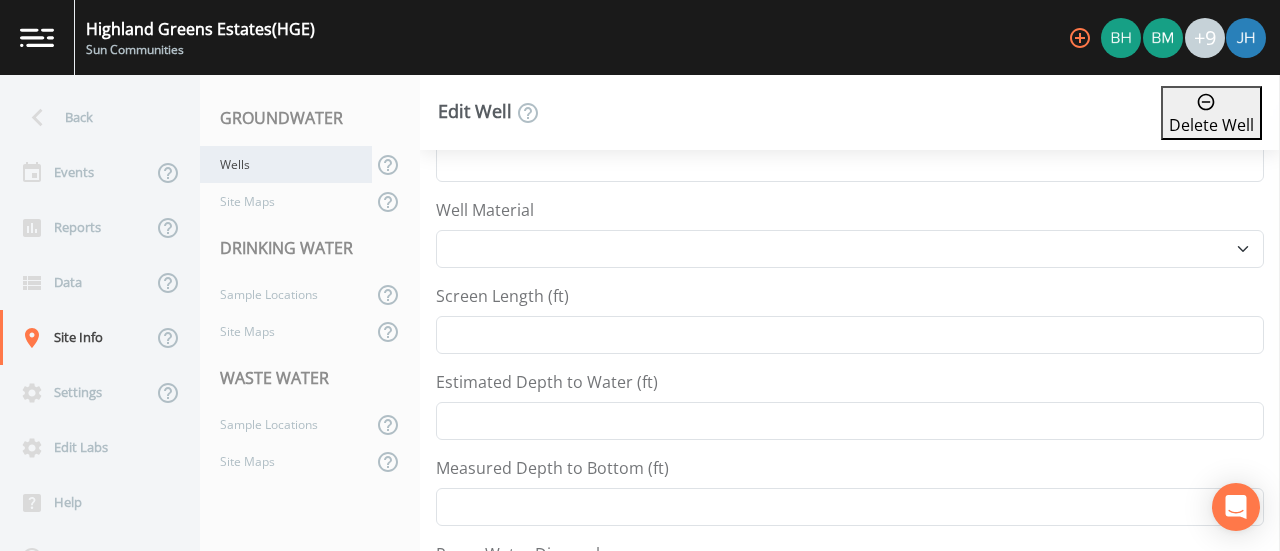 click on "Wells" at bounding box center [286, 164] 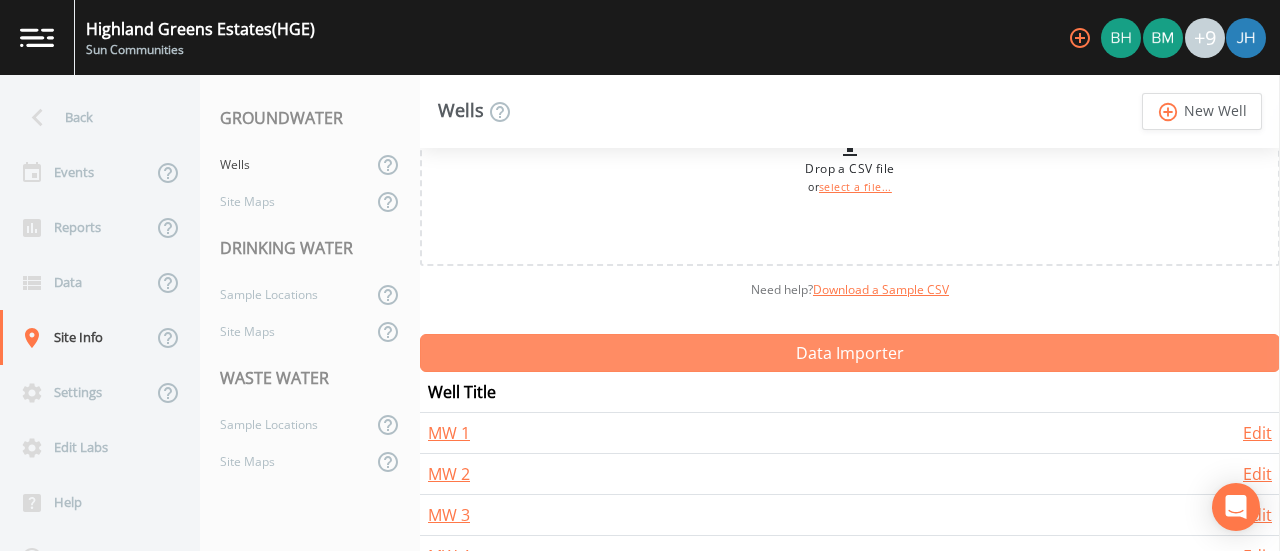 scroll, scrollTop: 200, scrollLeft: 0, axis: vertical 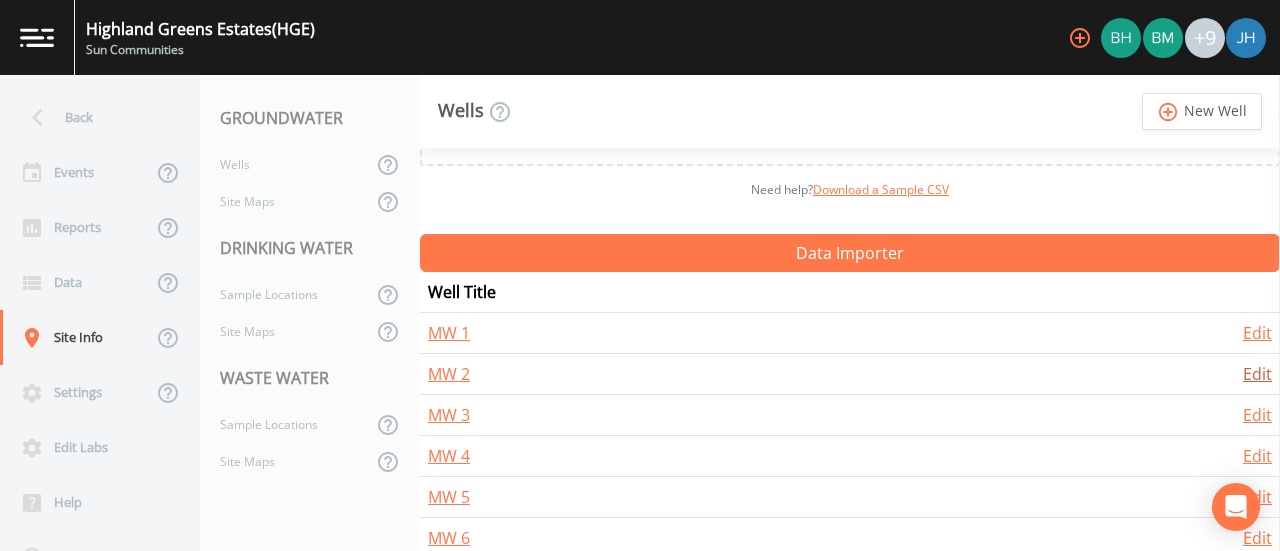 click on "Edit" at bounding box center [1257, 374] 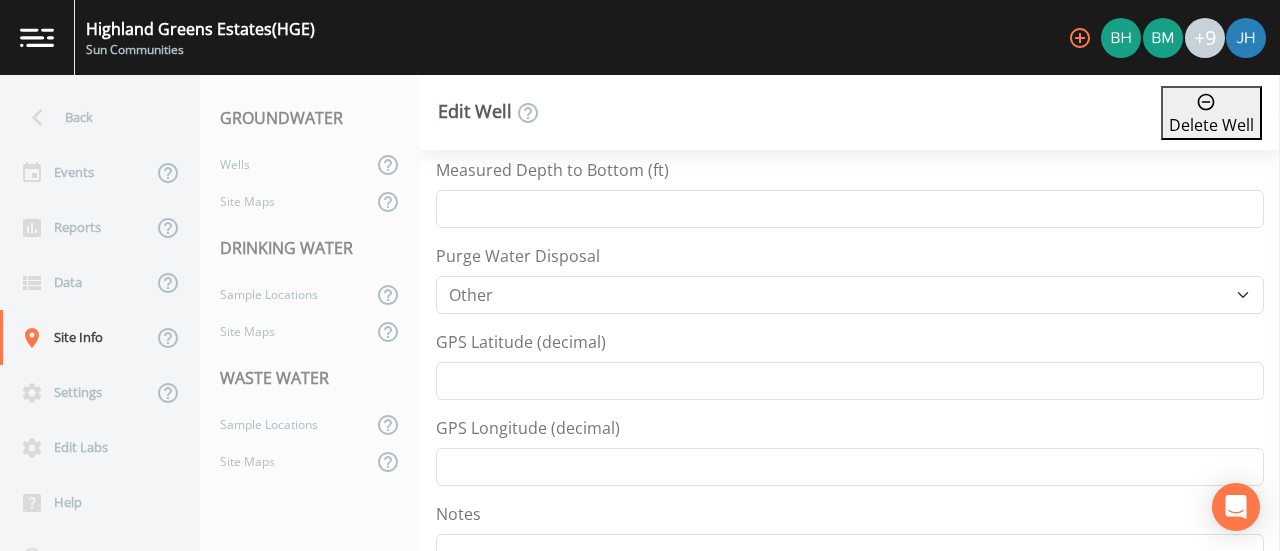 scroll, scrollTop: 600, scrollLeft: 0, axis: vertical 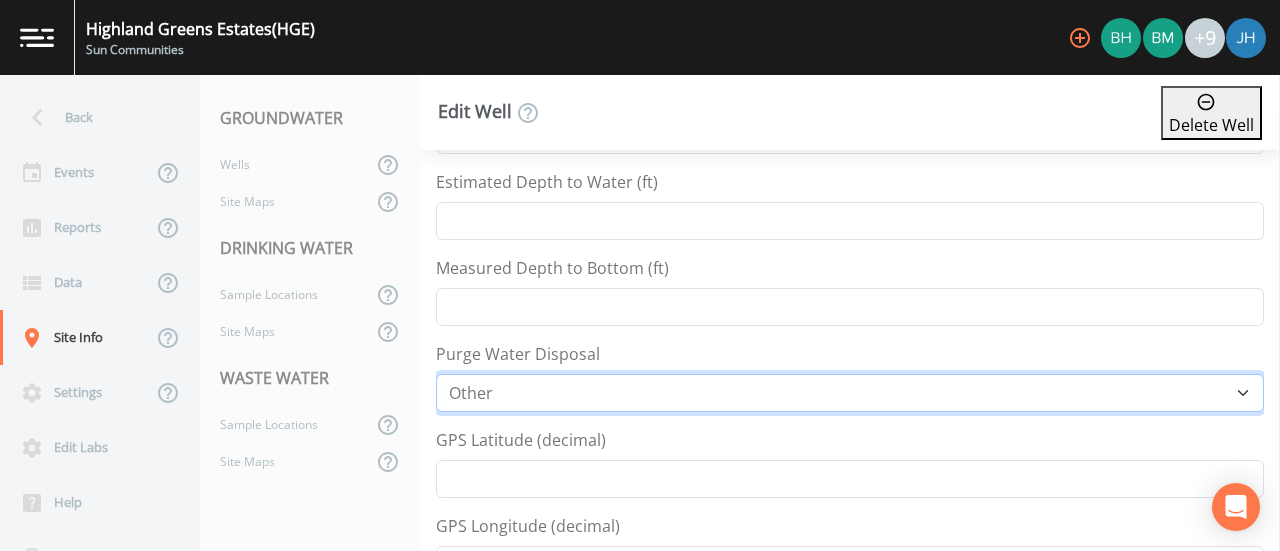 click on "[LOCATION] in container Pour on ground" at bounding box center (850, 393) 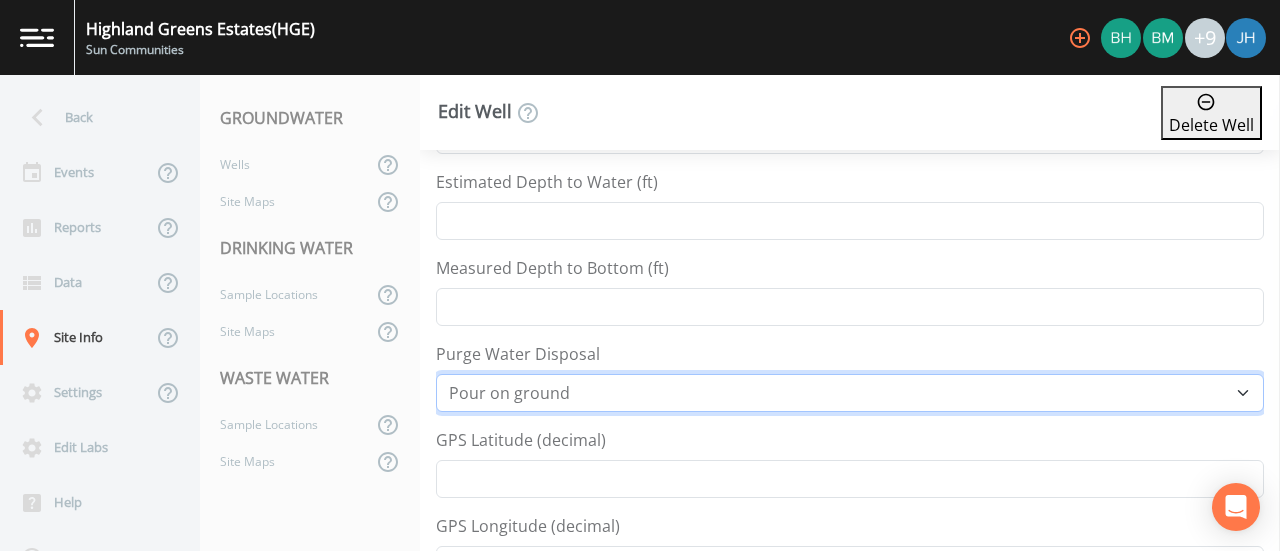 click on "[LOCATION] in container Pour on ground" at bounding box center [850, 393] 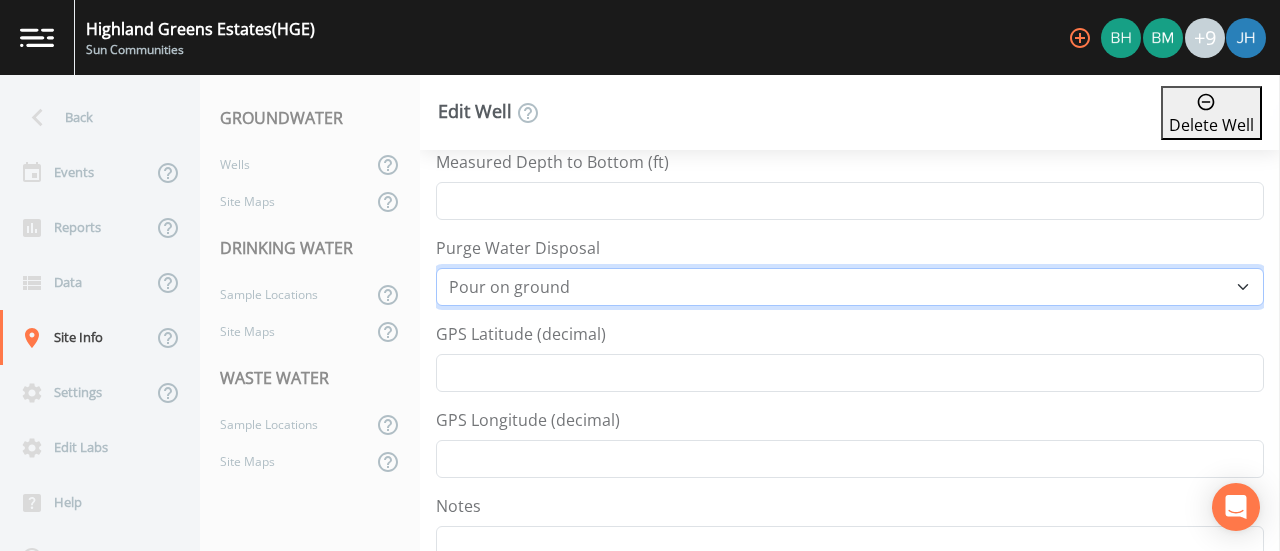 scroll, scrollTop: 900, scrollLeft: 0, axis: vertical 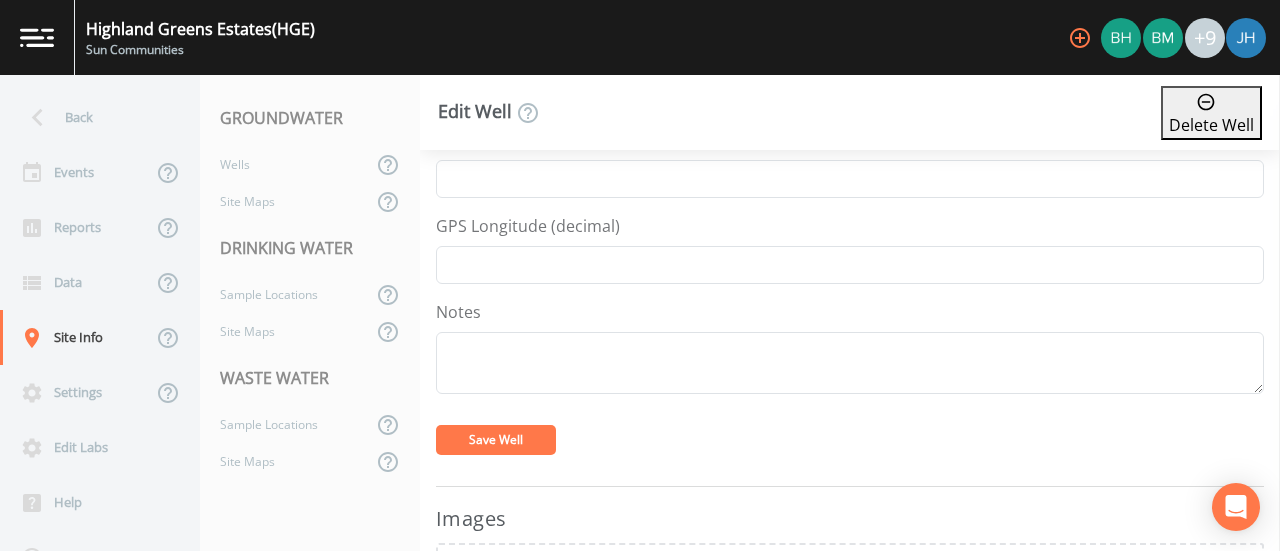 click on "Save Well" at bounding box center [496, 439] 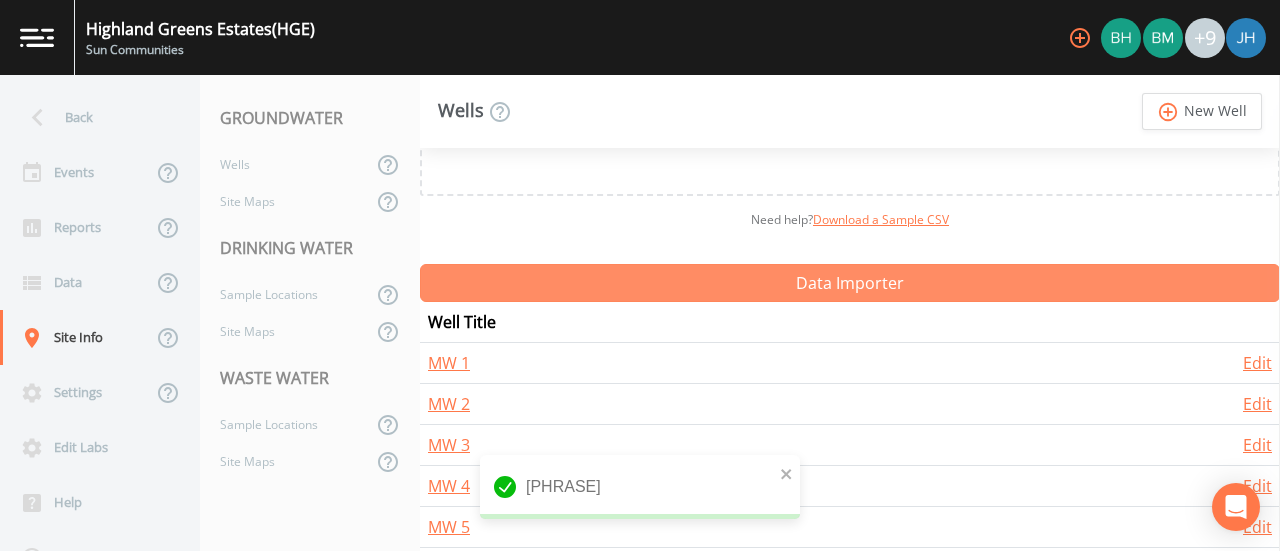 scroll, scrollTop: 300, scrollLeft: 0, axis: vertical 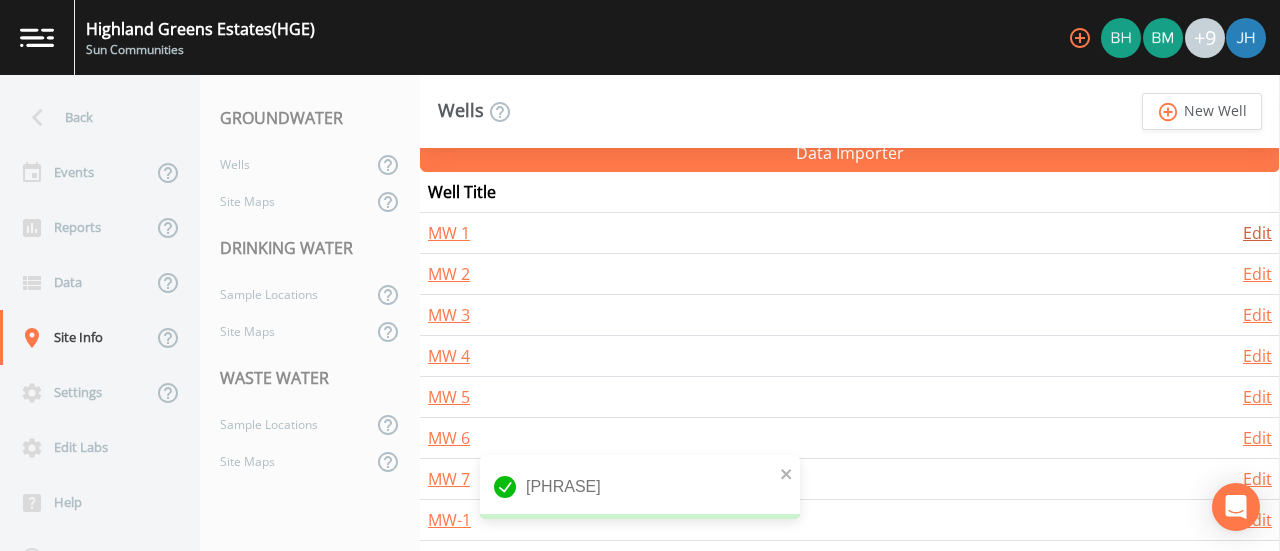 click on "Edit" at bounding box center [1257, 233] 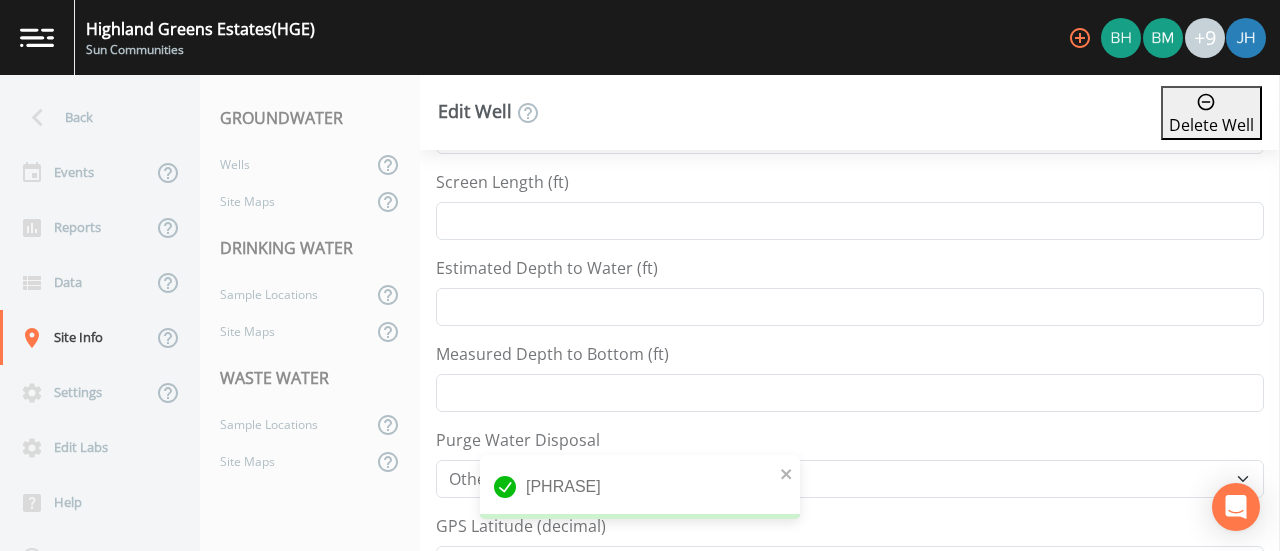 scroll, scrollTop: 600, scrollLeft: 0, axis: vertical 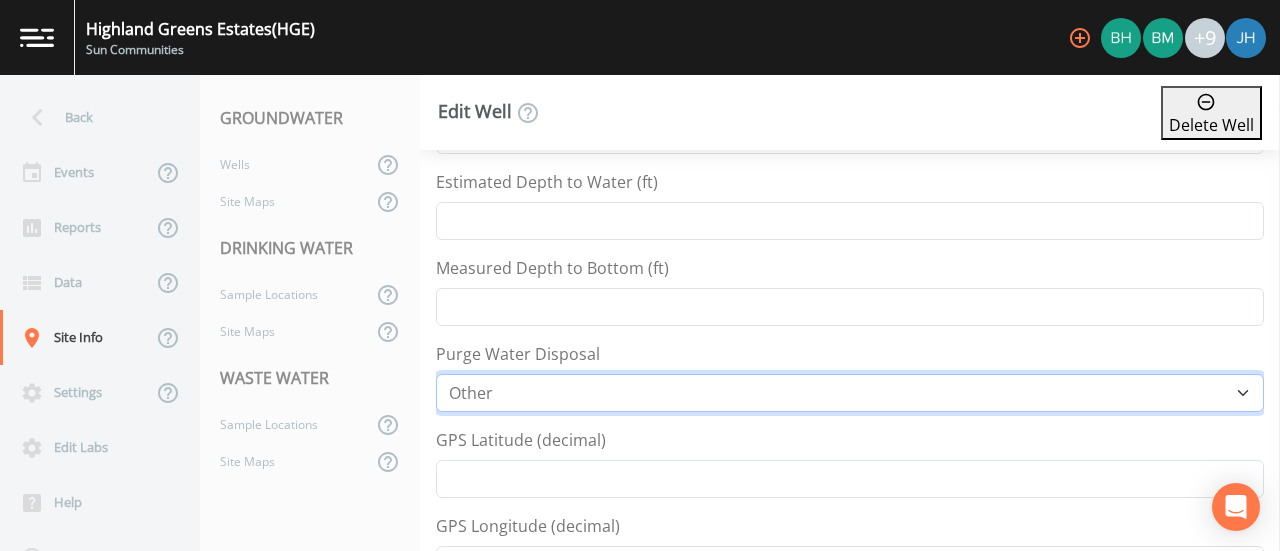 drag, startPoint x: 1220, startPoint y: 379, endPoint x: 1176, endPoint y: 389, distance: 45.122055 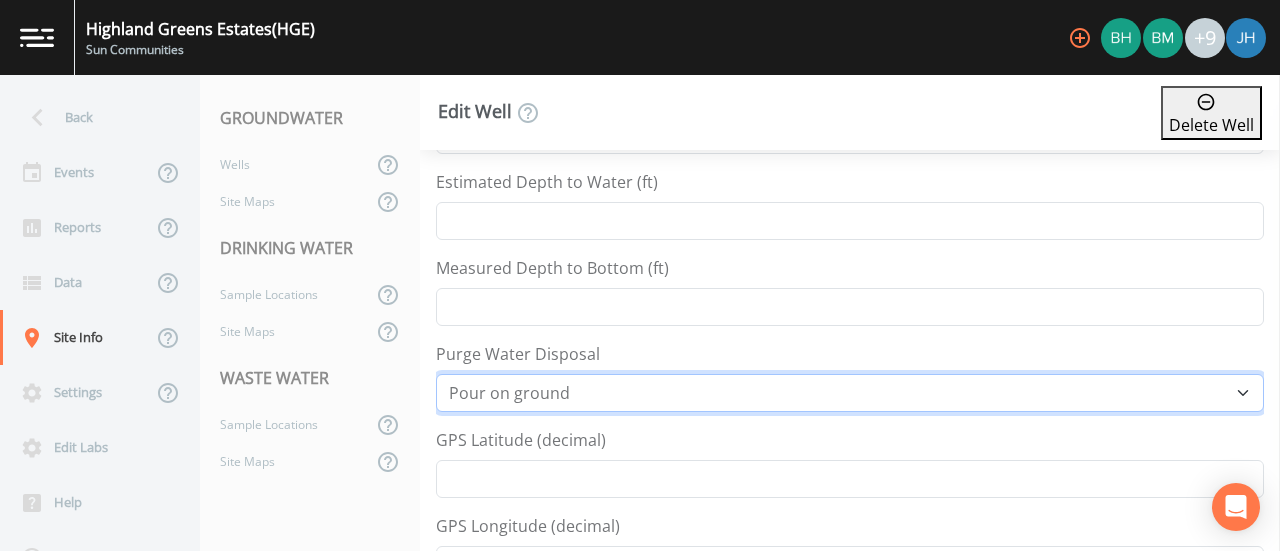 click on "[LOCATION] in container Pour on ground" at bounding box center [850, 393] 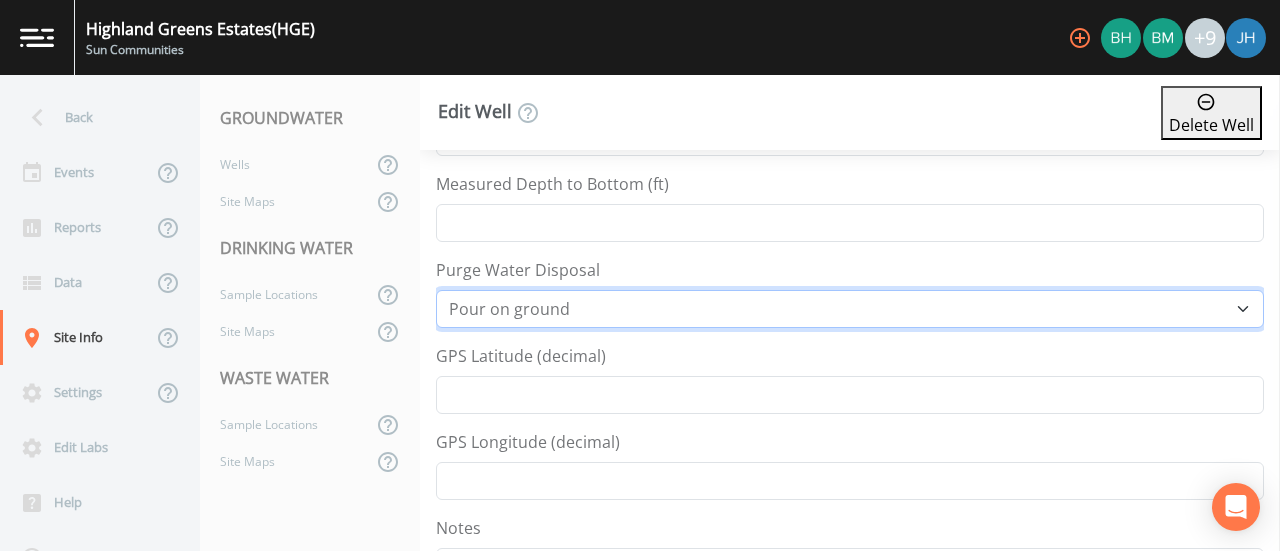 scroll, scrollTop: 900, scrollLeft: 0, axis: vertical 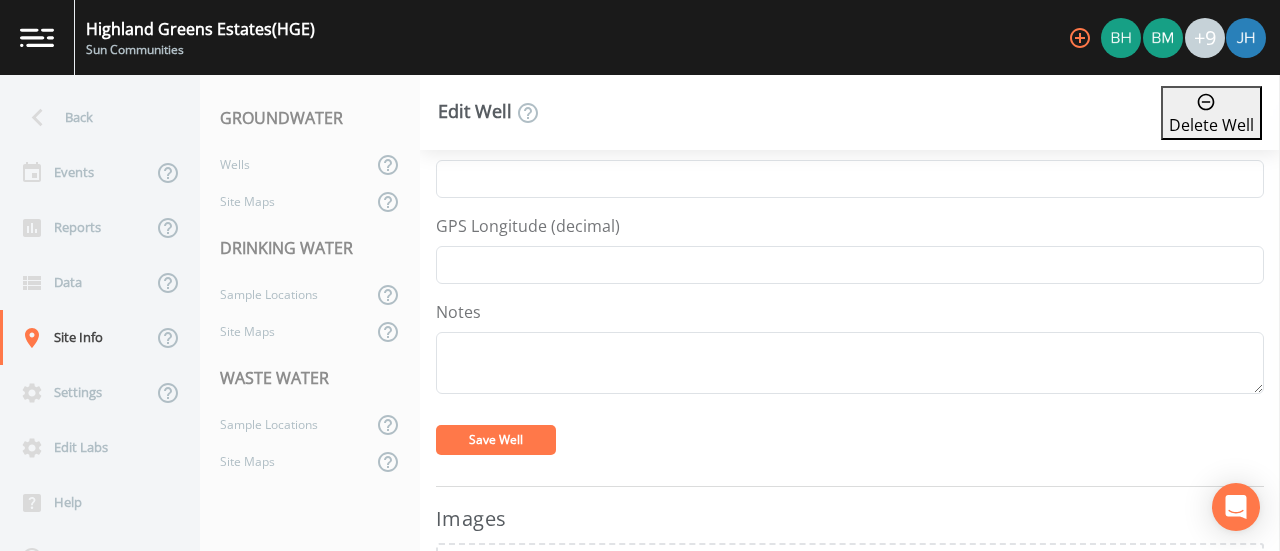 click on "Save Well" at bounding box center [496, 439] 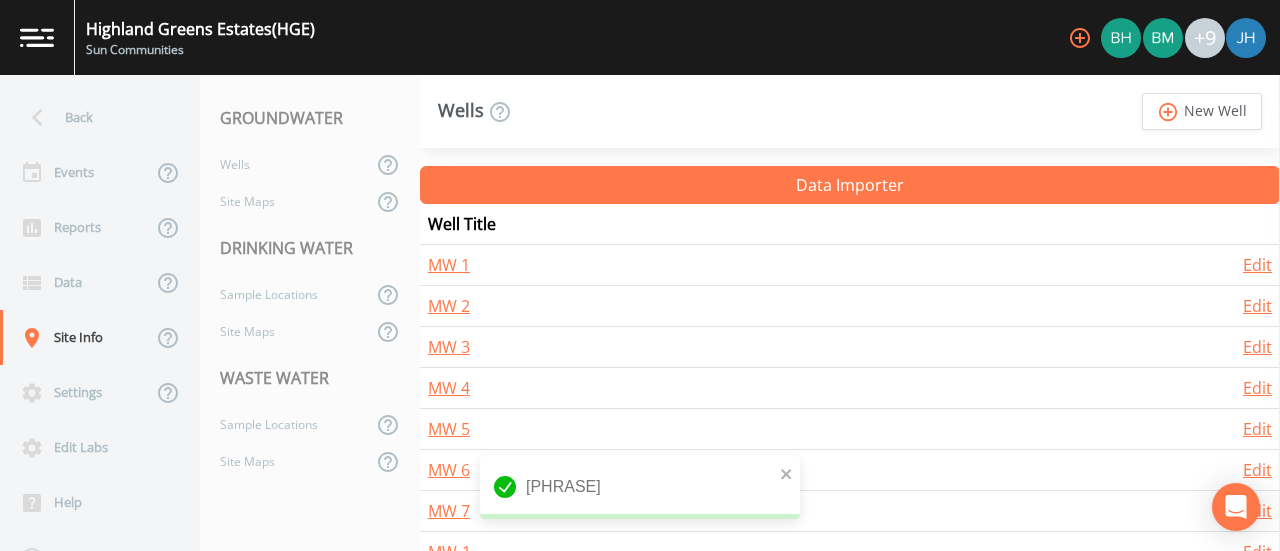 scroll, scrollTop: 300, scrollLeft: 0, axis: vertical 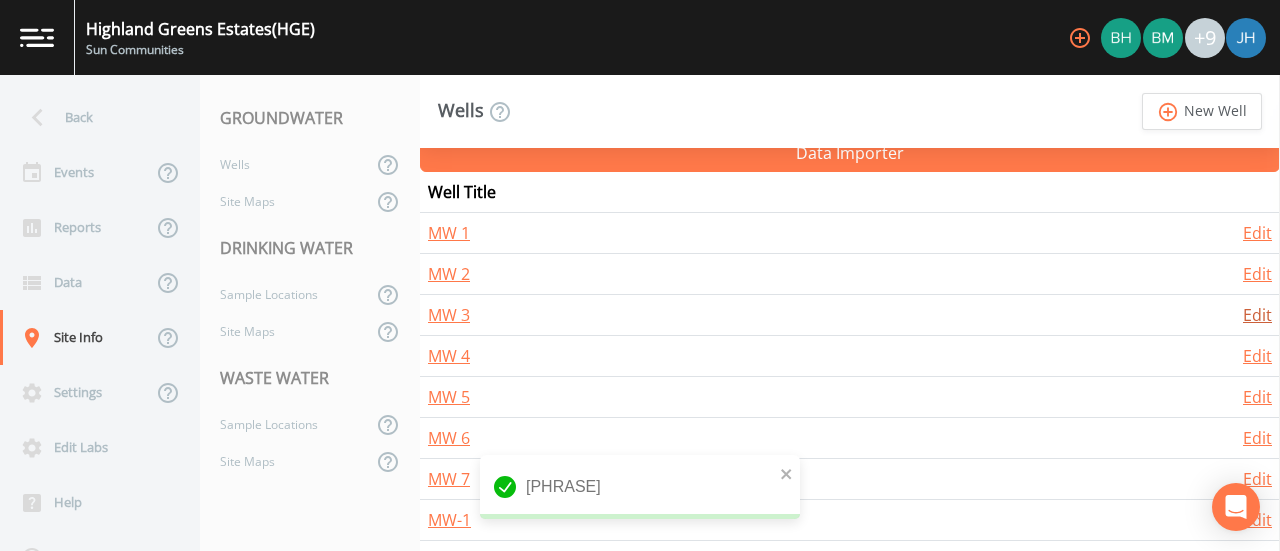 click on "Edit" at bounding box center [1257, 315] 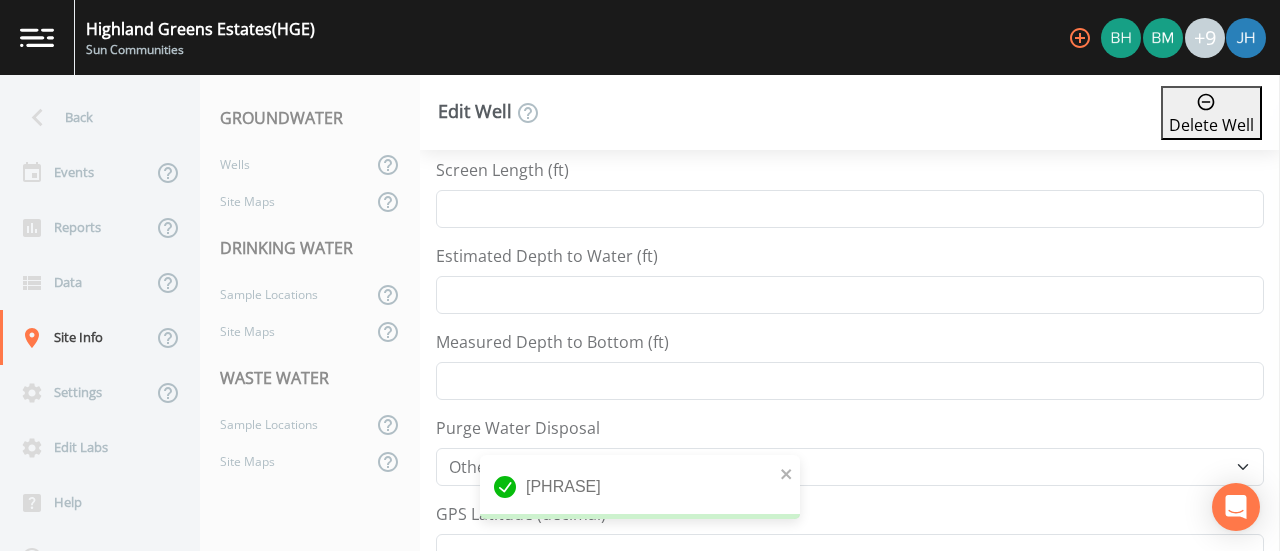 scroll, scrollTop: 600, scrollLeft: 0, axis: vertical 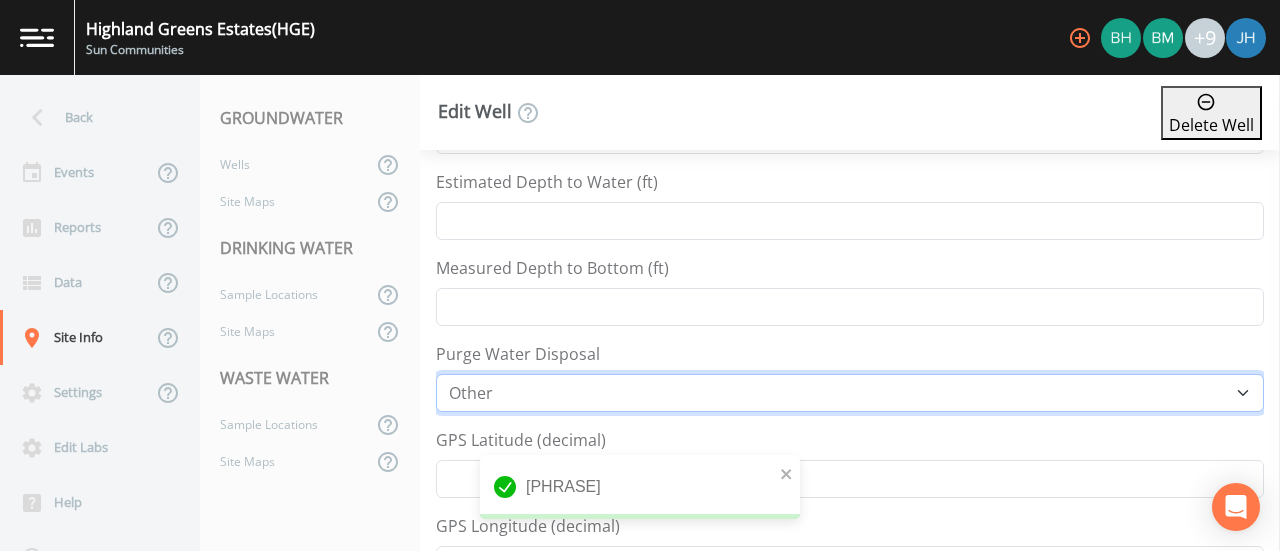click on "[LOCATION] in container Pour on ground" at bounding box center (850, 393) 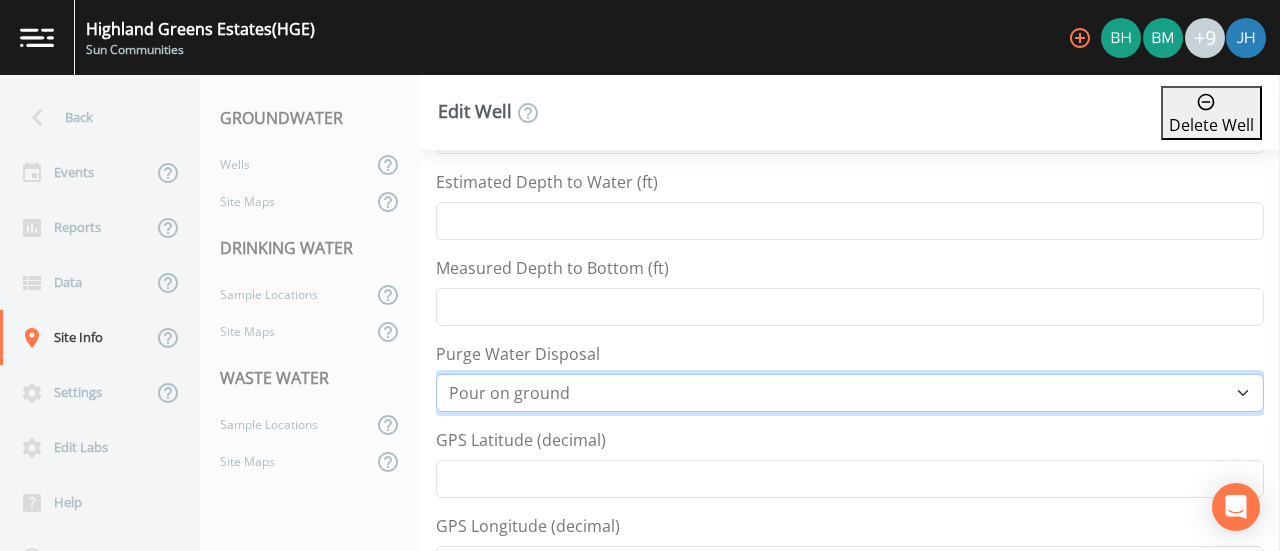 click on "[LOCATION] in container Pour on ground" at bounding box center (850, 393) 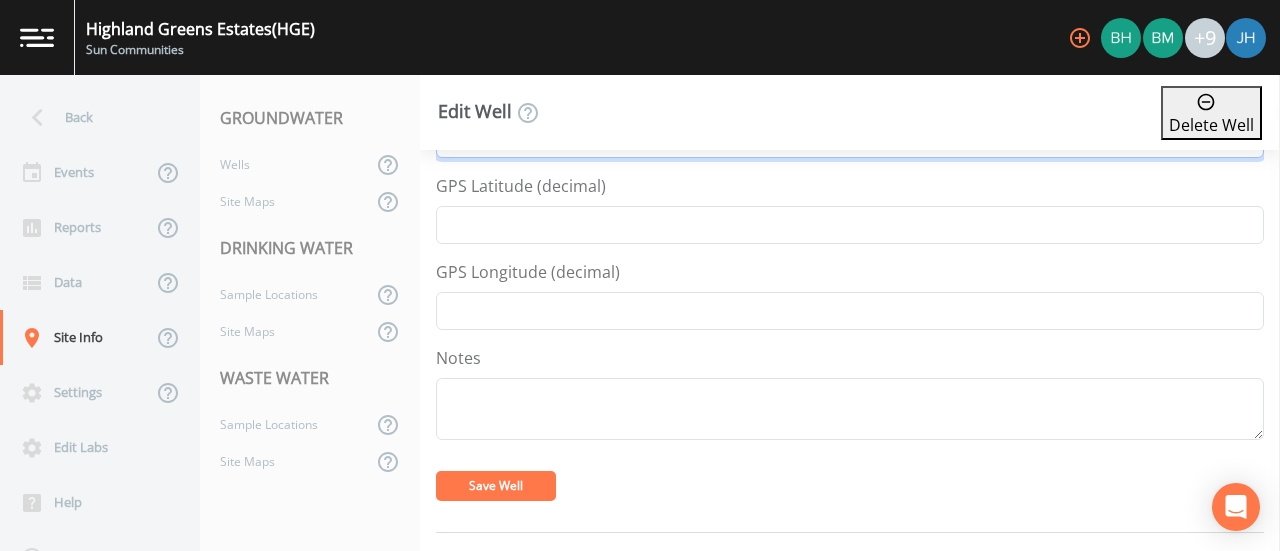 scroll, scrollTop: 900, scrollLeft: 0, axis: vertical 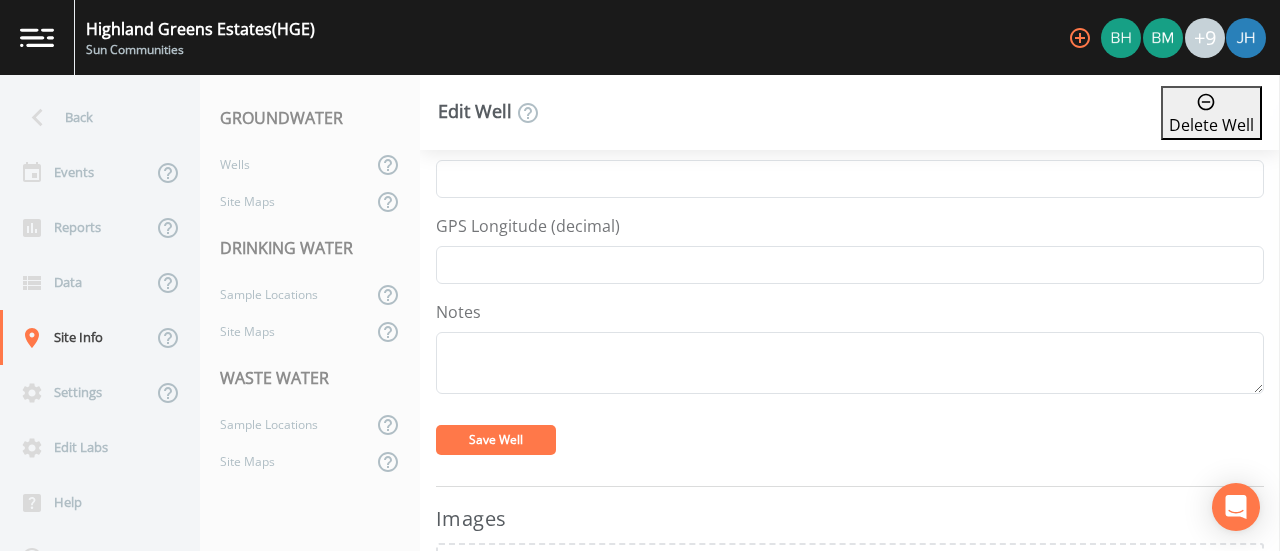 click on "Save Well" at bounding box center (496, 439) 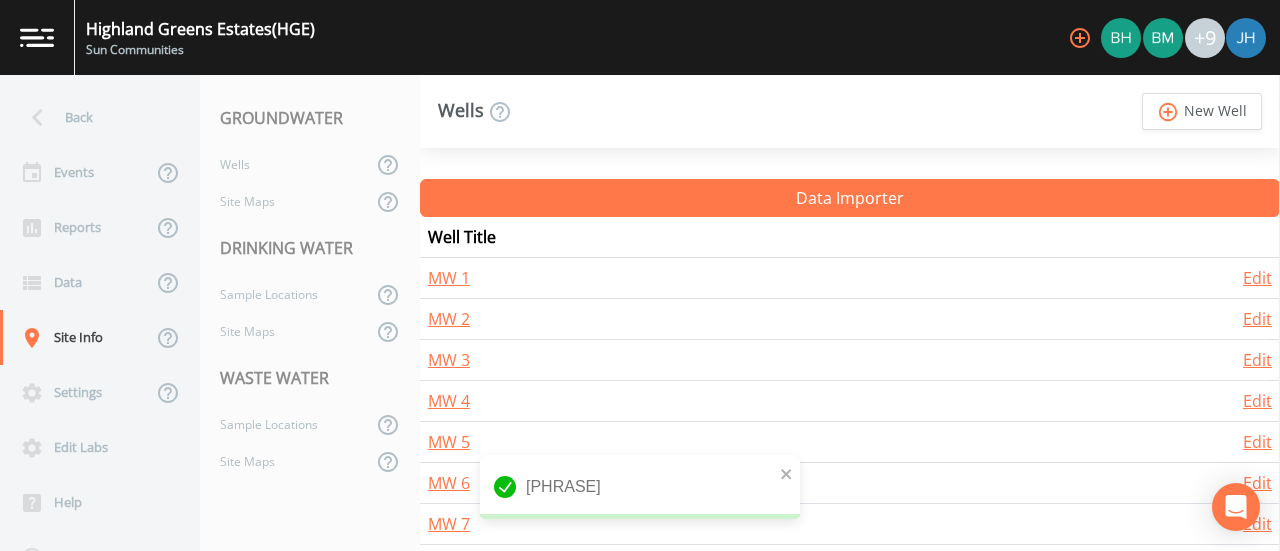 scroll, scrollTop: 400, scrollLeft: 0, axis: vertical 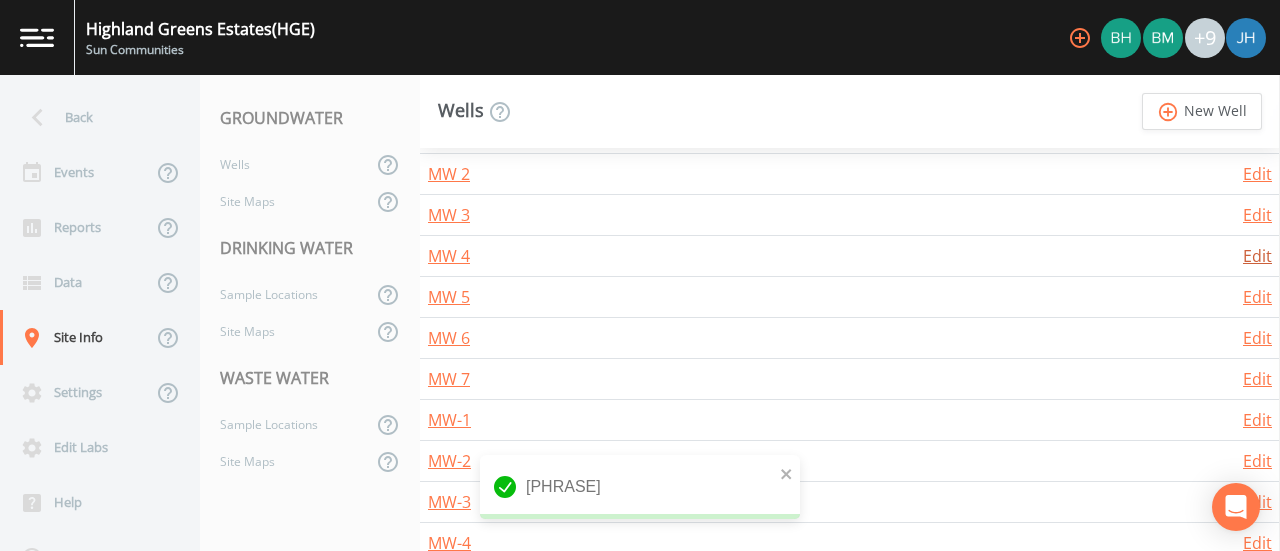 click on "Edit" at bounding box center [1257, 256] 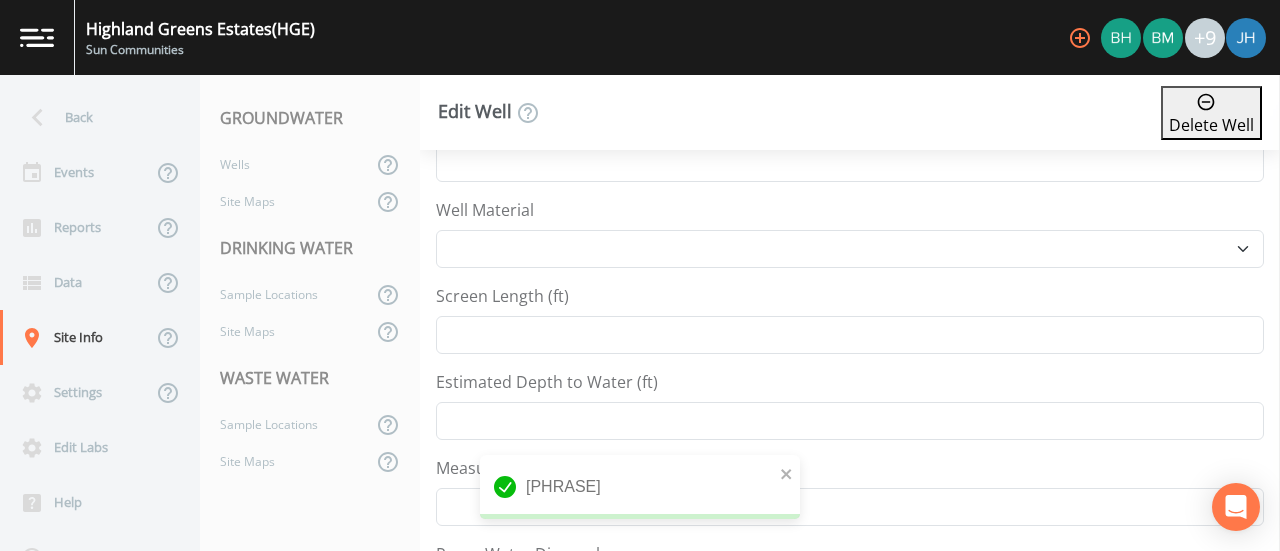 scroll, scrollTop: 600, scrollLeft: 0, axis: vertical 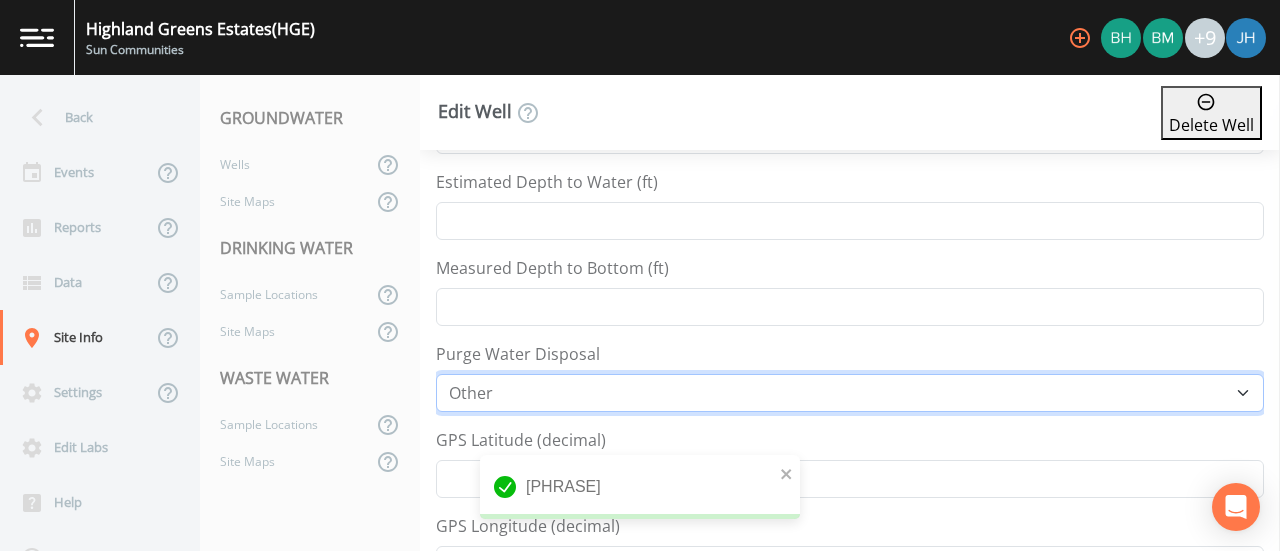 click on "[LOCATION] in container Pour on ground" at bounding box center (850, 393) 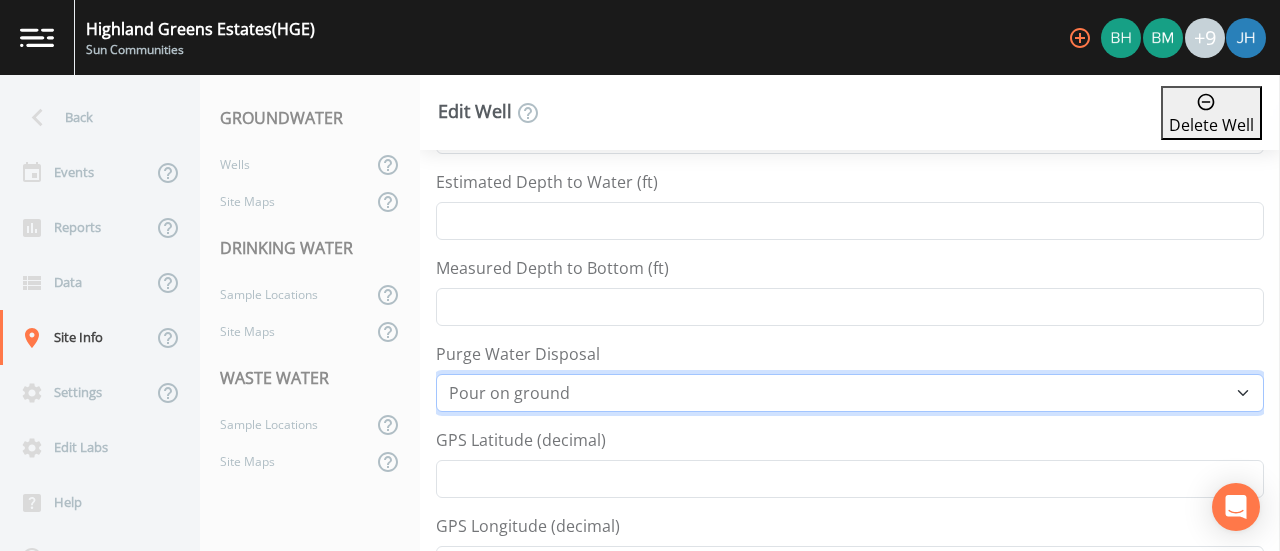 click on "[LOCATION] in container Pour on ground" at bounding box center (850, 393) 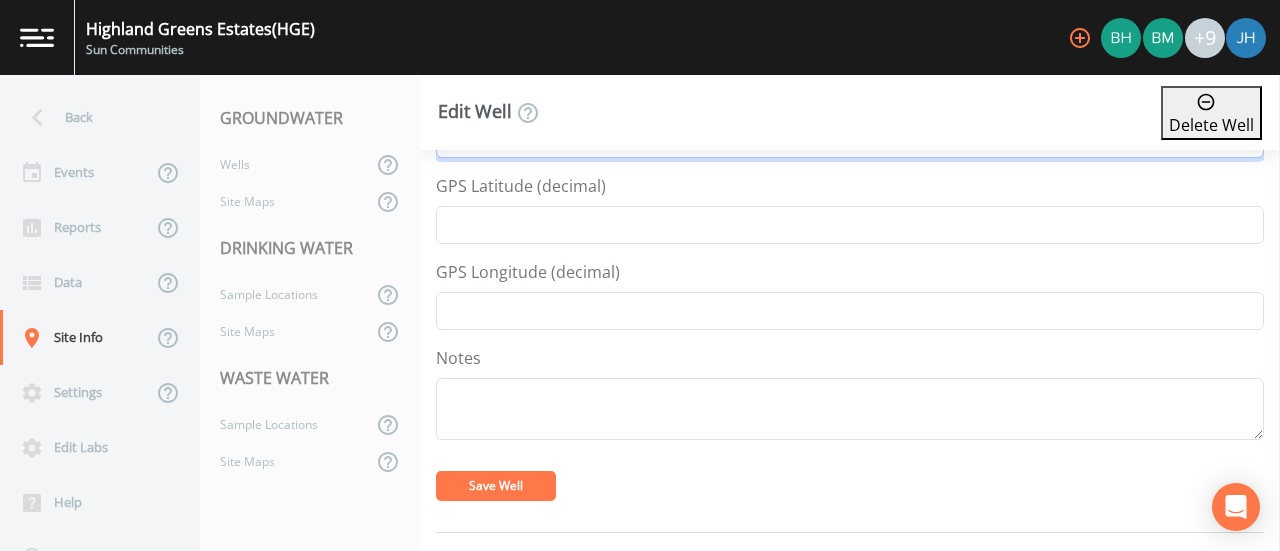 scroll, scrollTop: 900, scrollLeft: 0, axis: vertical 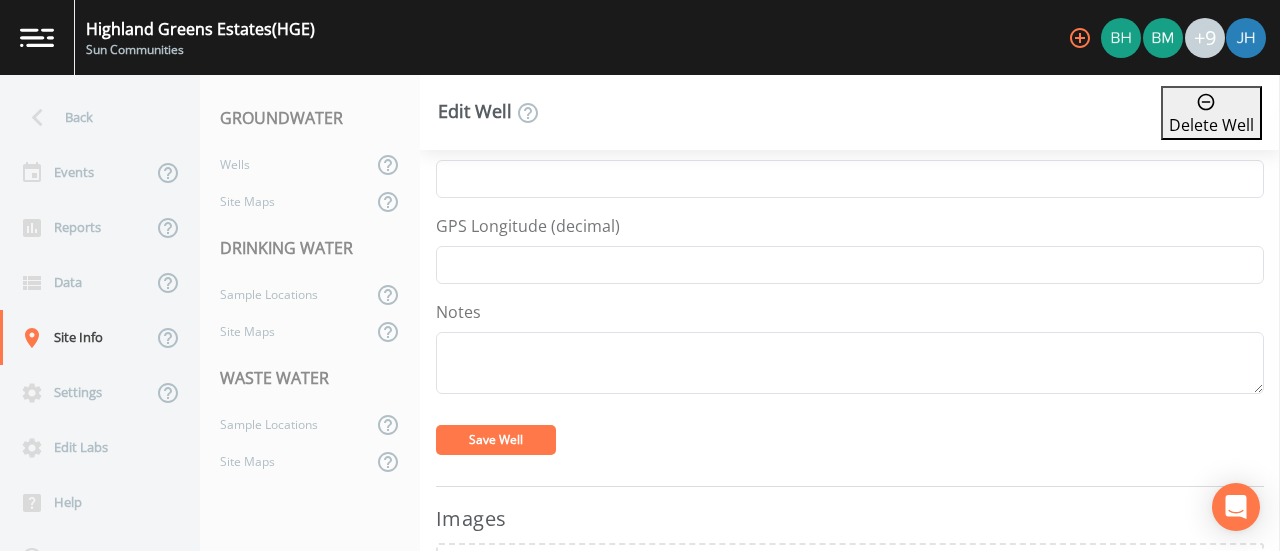 click on "Save Well" at bounding box center [496, 439] 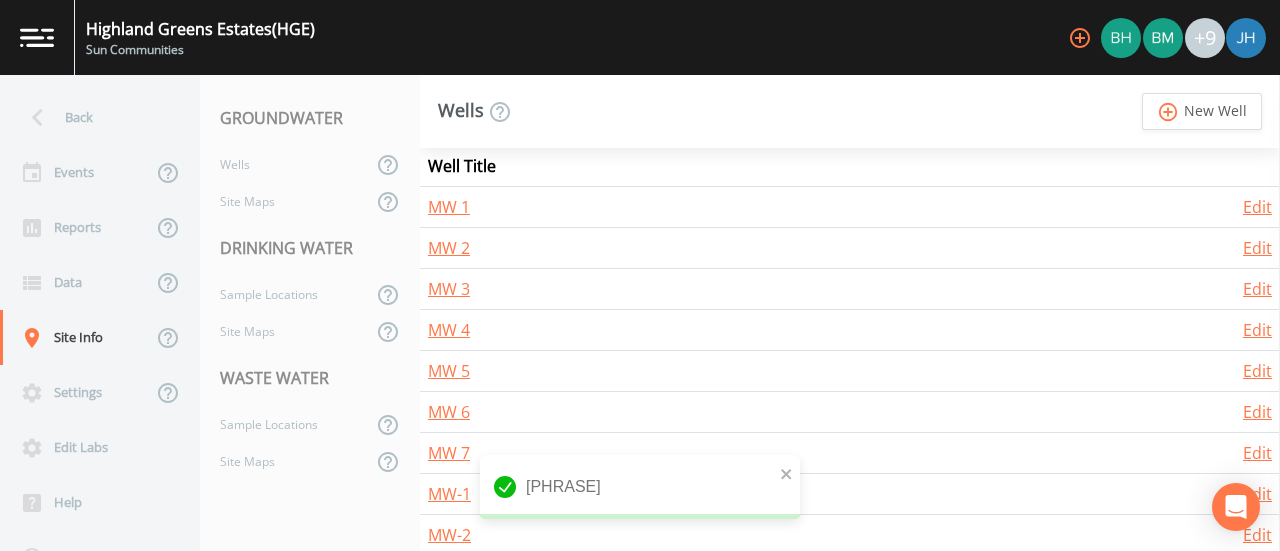 scroll, scrollTop: 626, scrollLeft: 0, axis: vertical 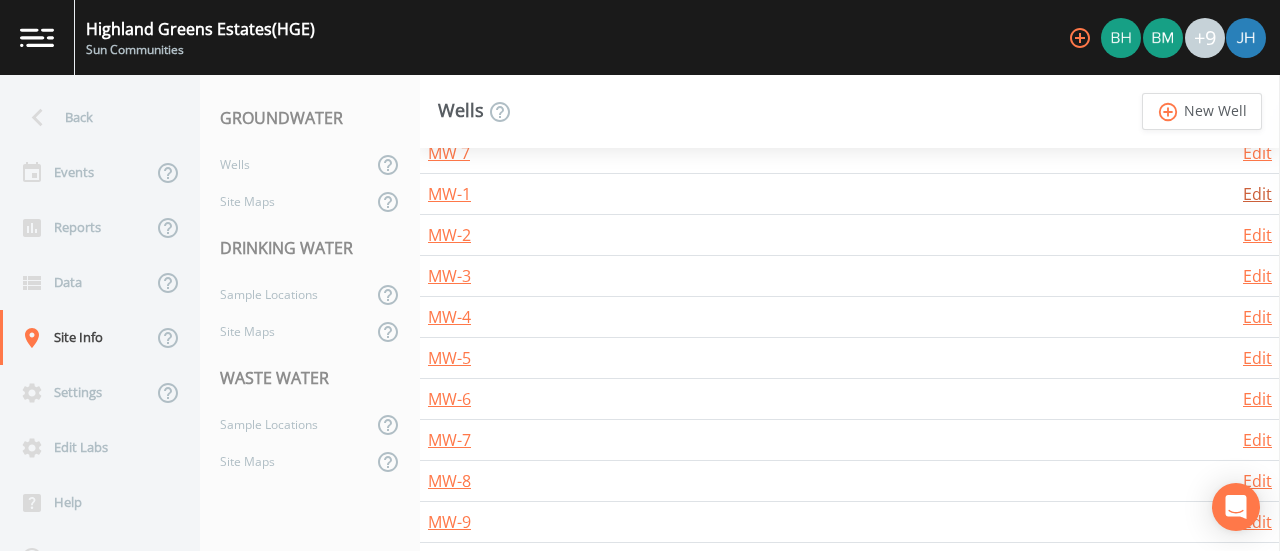 click on "Edit" at bounding box center [1257, 194] 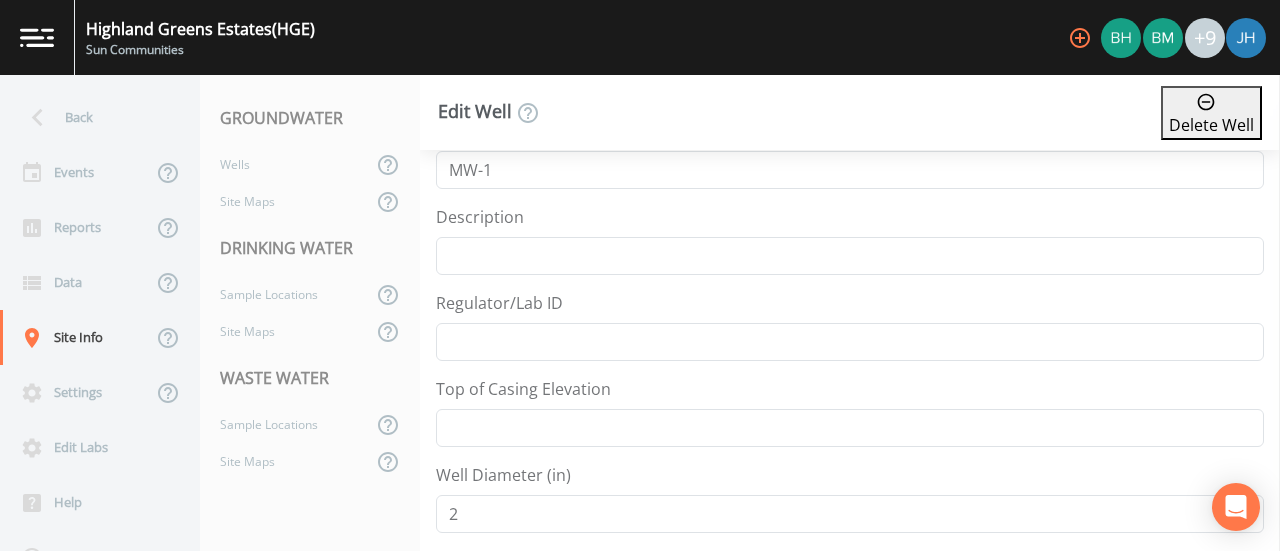 scroll, scrollTop: 0, scrollLeft: 0, axis: both 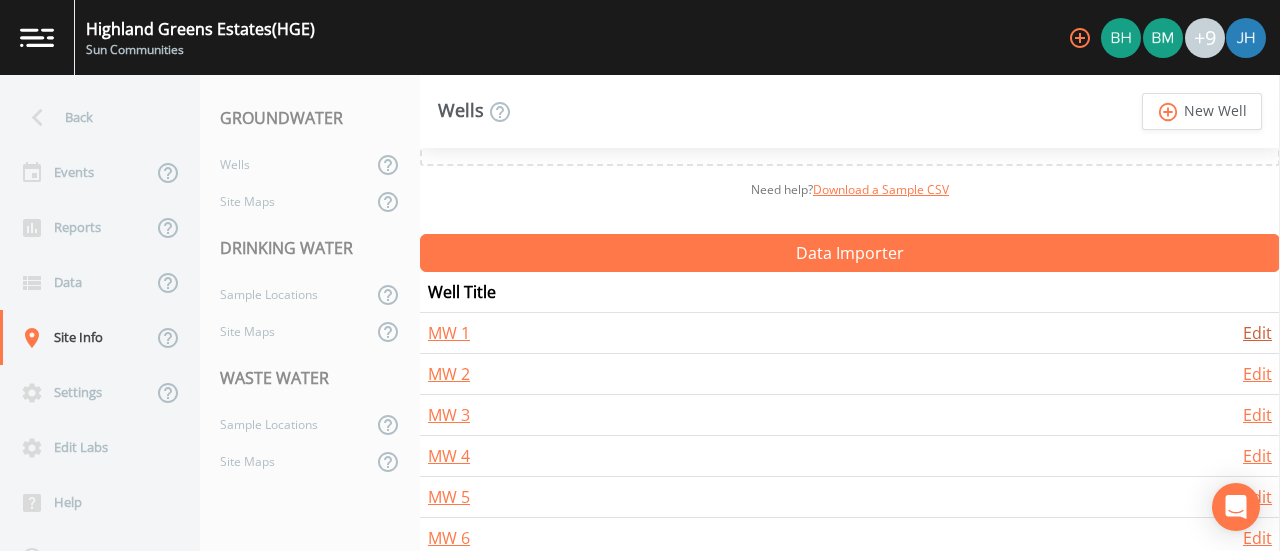 click on "Edit" at bounding box center [1257, 333] 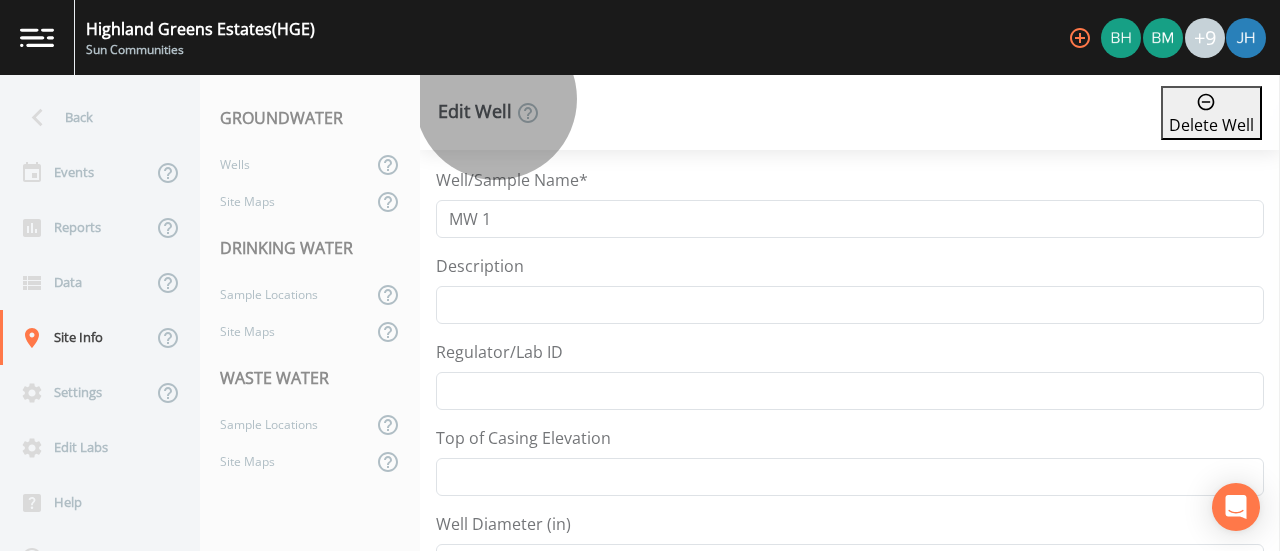 click on "Delete Well" at bounding box center [1211, 113] 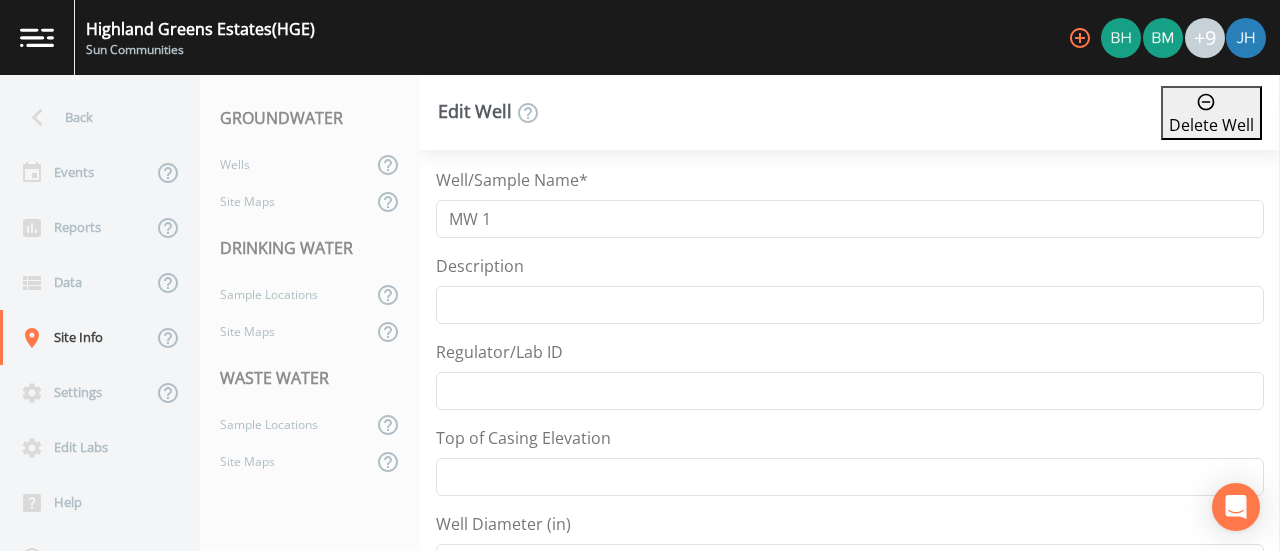 click on "Yes" at bounding box center [85, 614] 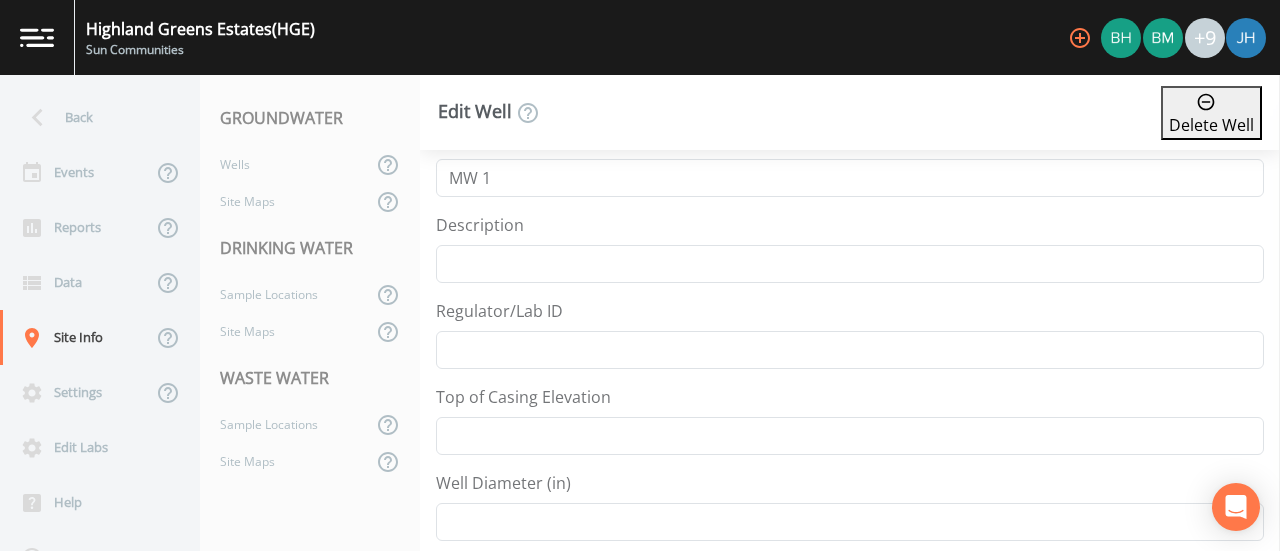 scroll, scrollTop: 0, scrollLeft: 0, axis: both 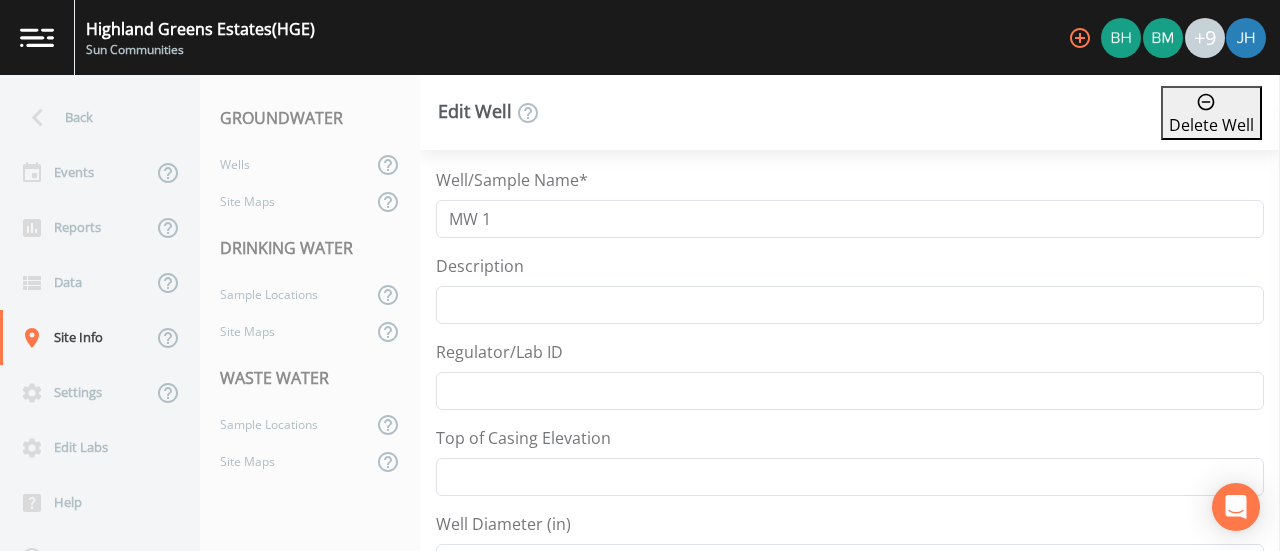 click on "Delete Well" at bounding box center [1211, 113] 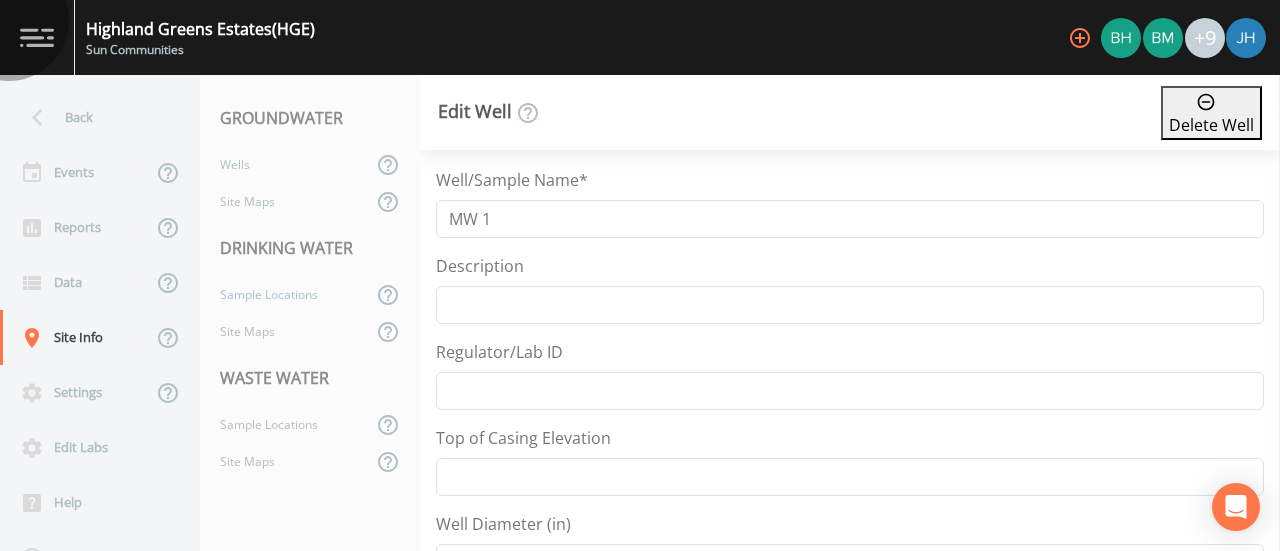 click on "Yes" at bounding box center [85, 614] 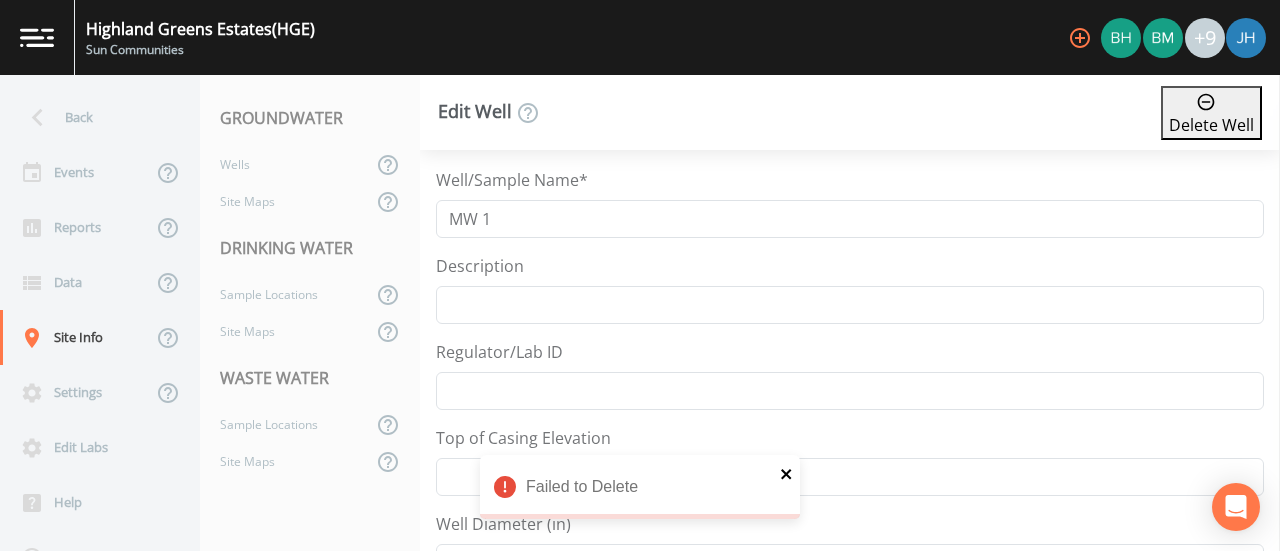 click 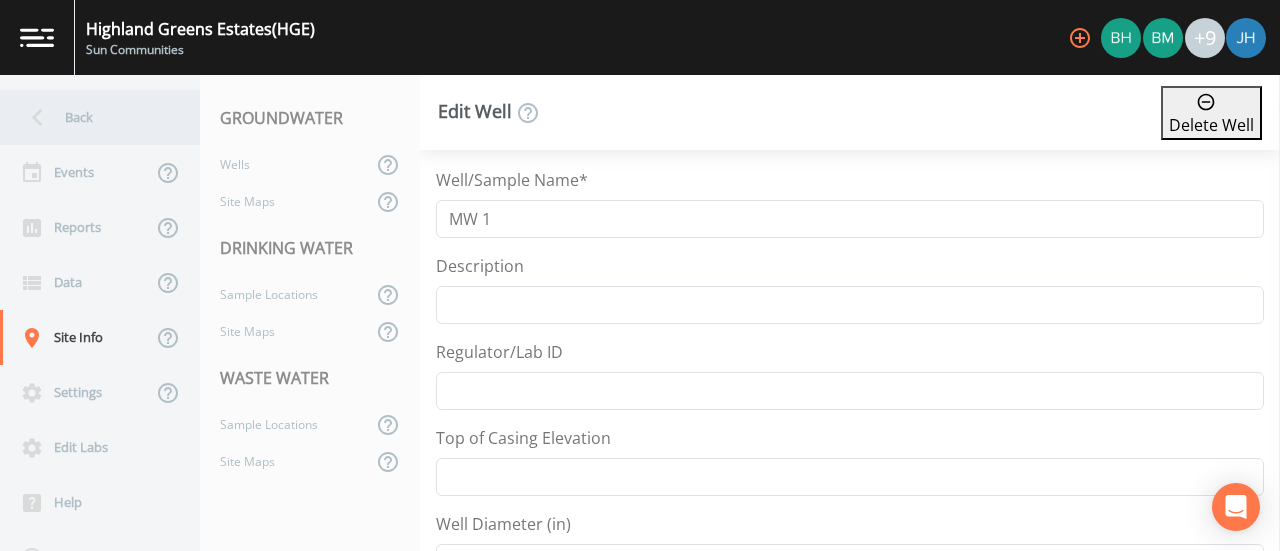 click on "Back" at bounding box center [90, 117] 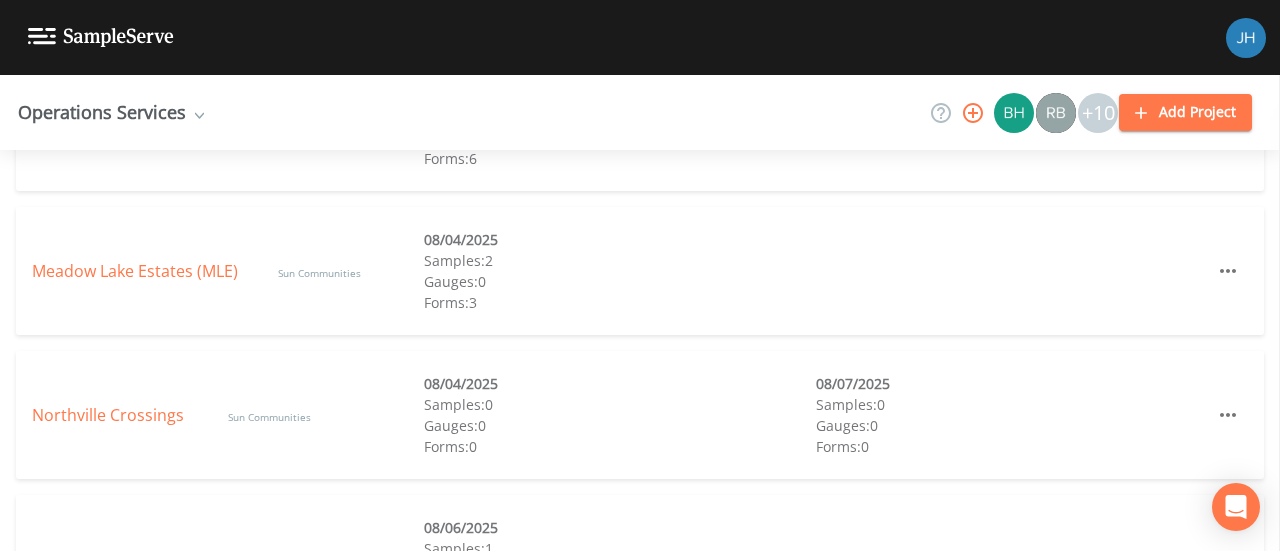 scroll, scrollTop: 600, scrollLeft: 0, axis: vertical 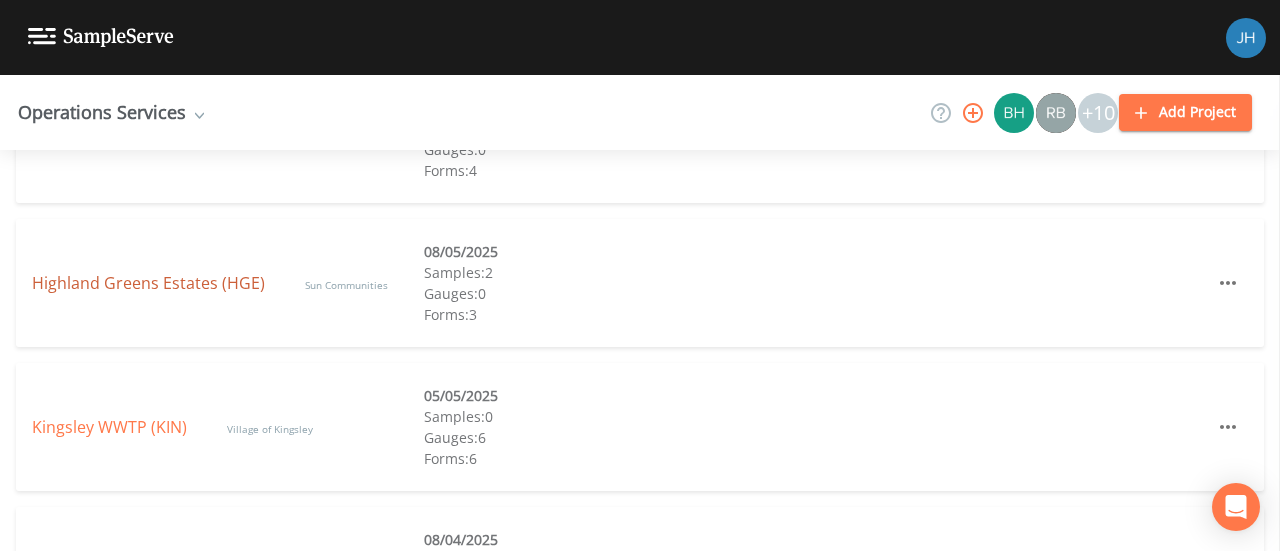 click on "[NAME]   (HGE)" at bounding box center [148, 283] 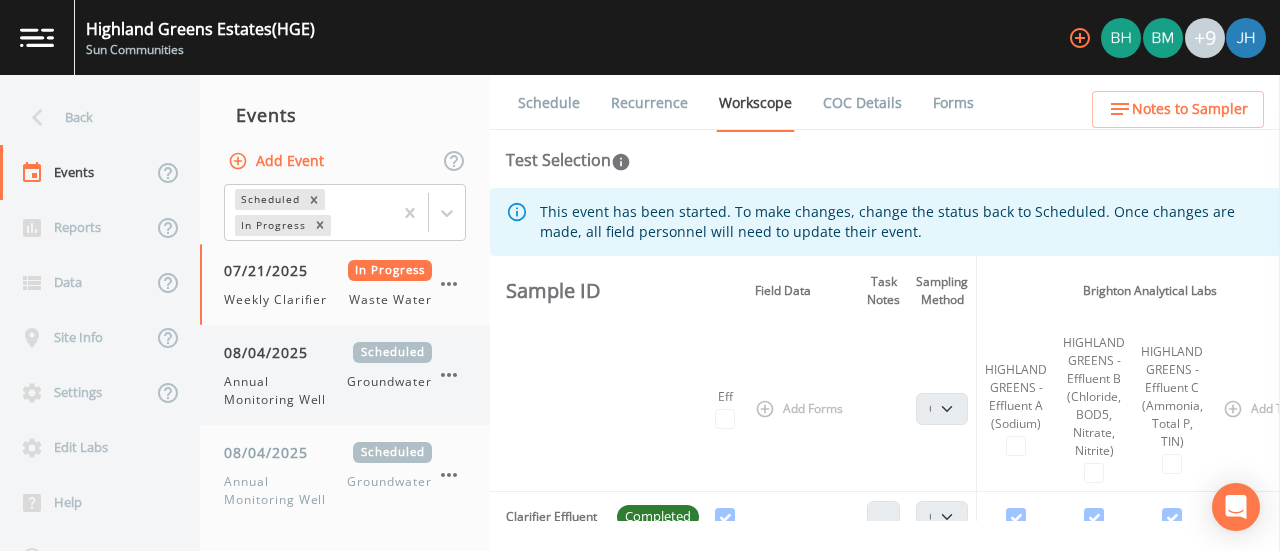 click on "08/04/2025" at bounding box center (273, 352) 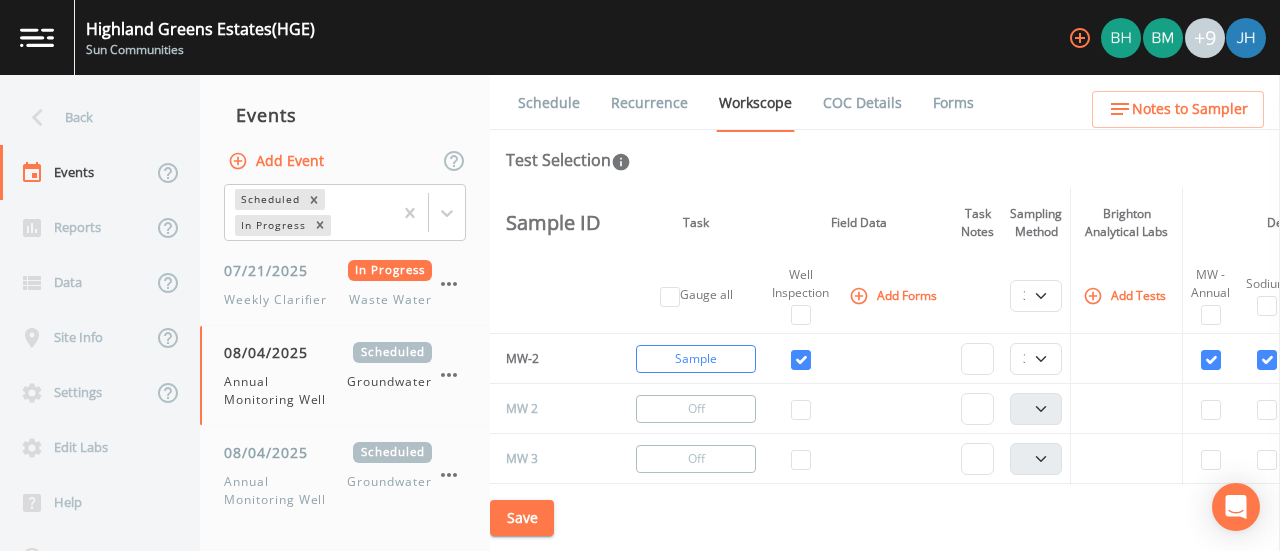 scroll, scrollTop: 0, scrollLeft: 0, axis: both 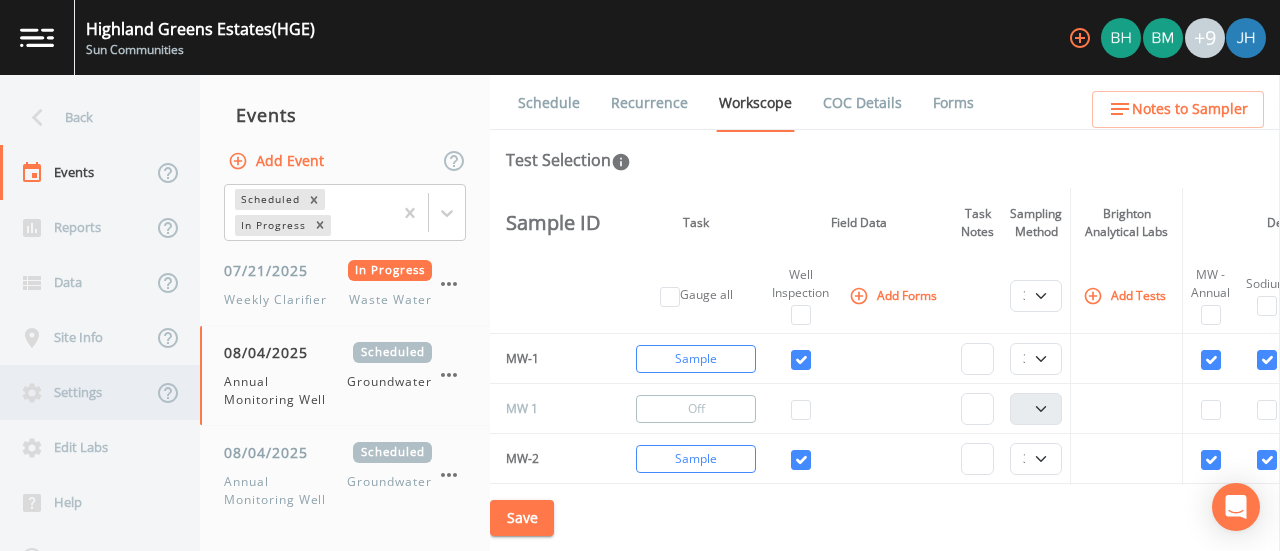 click on "Settings" at bounding box center [76, 392] 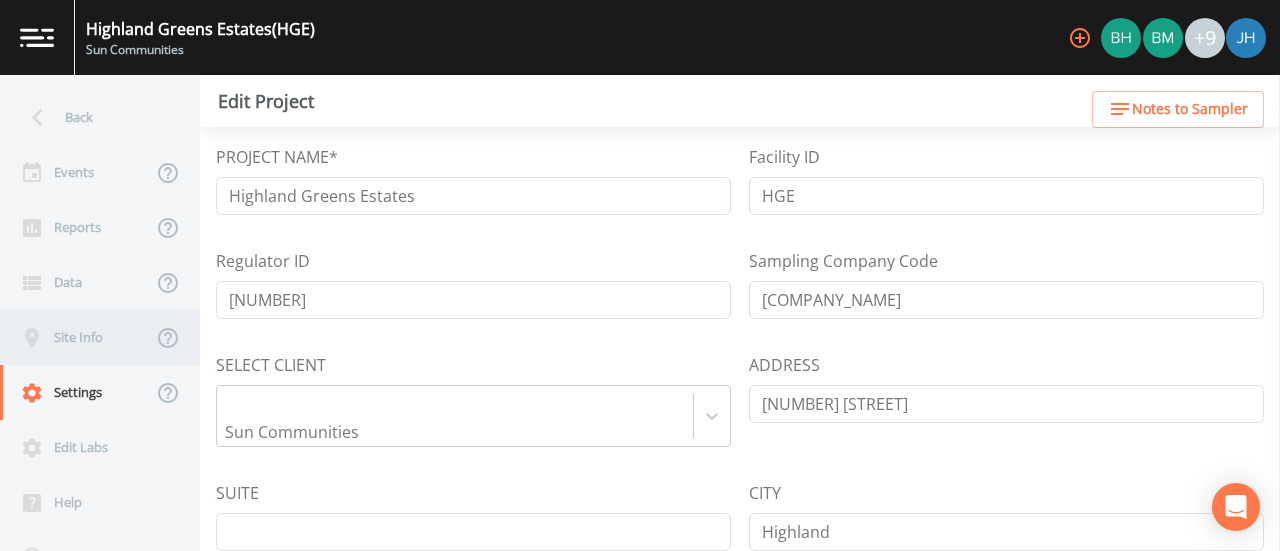 click on "Site Info" at bounding box center [76, 337] 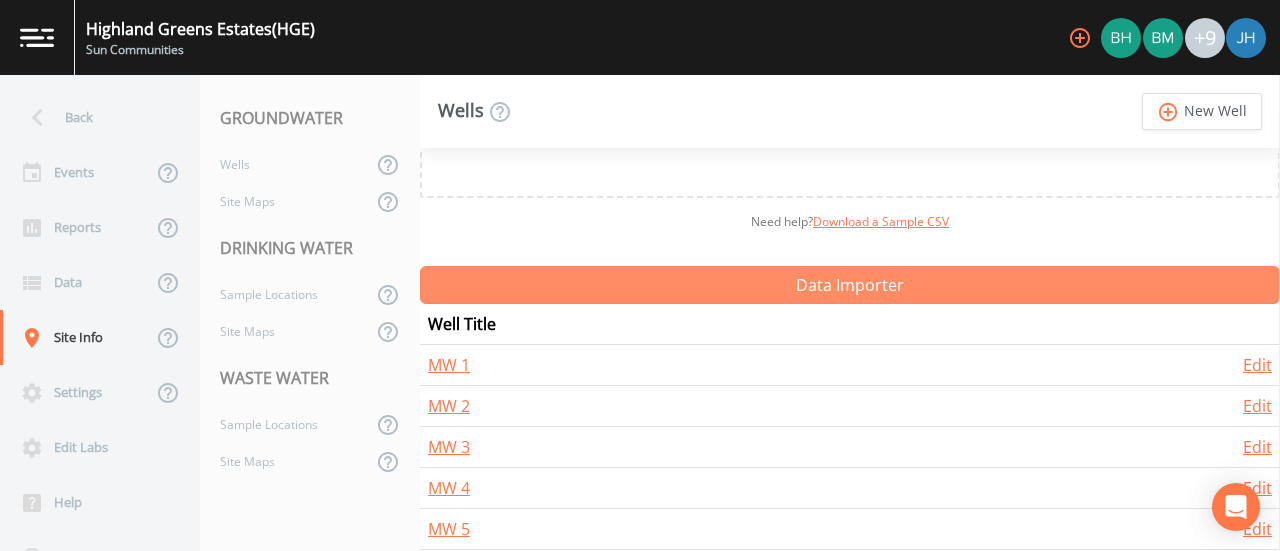 scroll, scrollTop: 200, scrollLeft: 0, axis: vertical 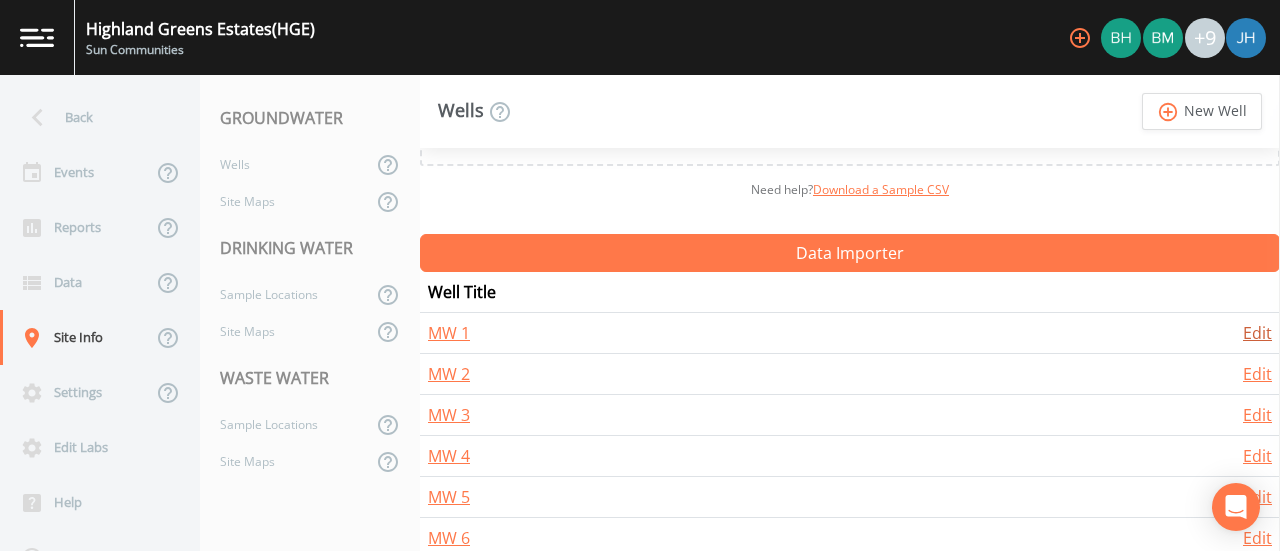 click on "Edit" at bounding box center [1257, 333] 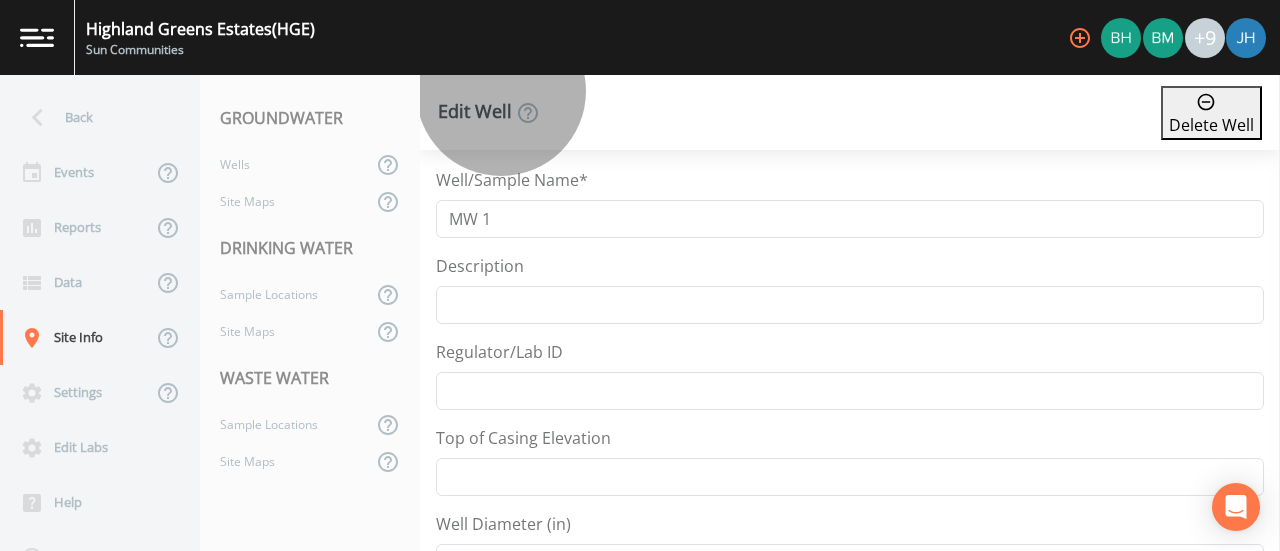 click on "Delete Well" at bounding box center (1211, 113) 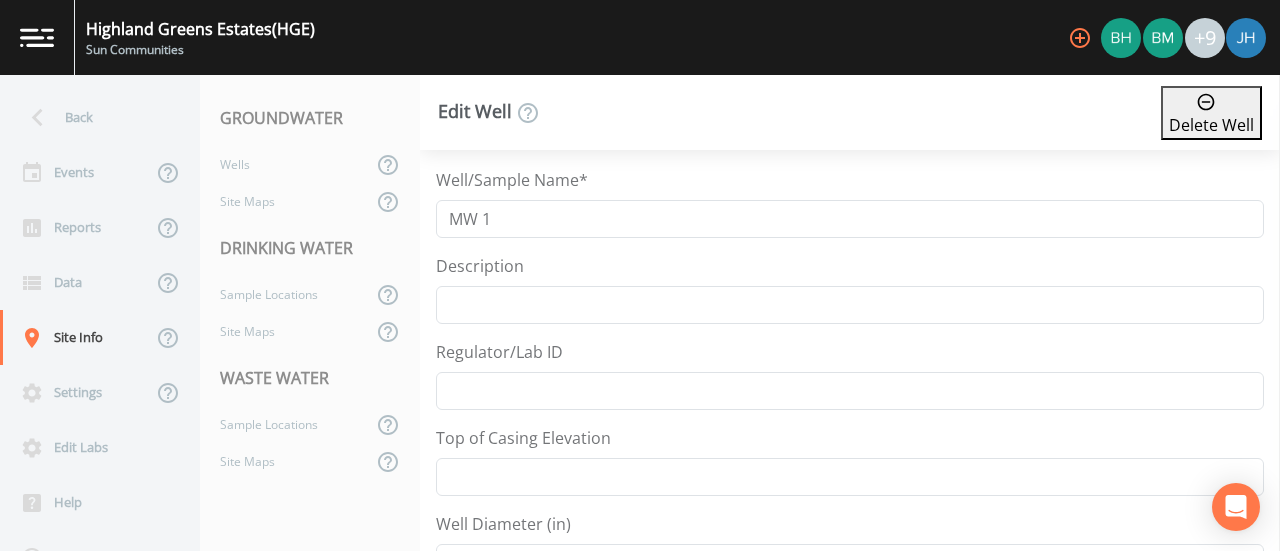 click on "Yes" at bounding box center [85, 614] 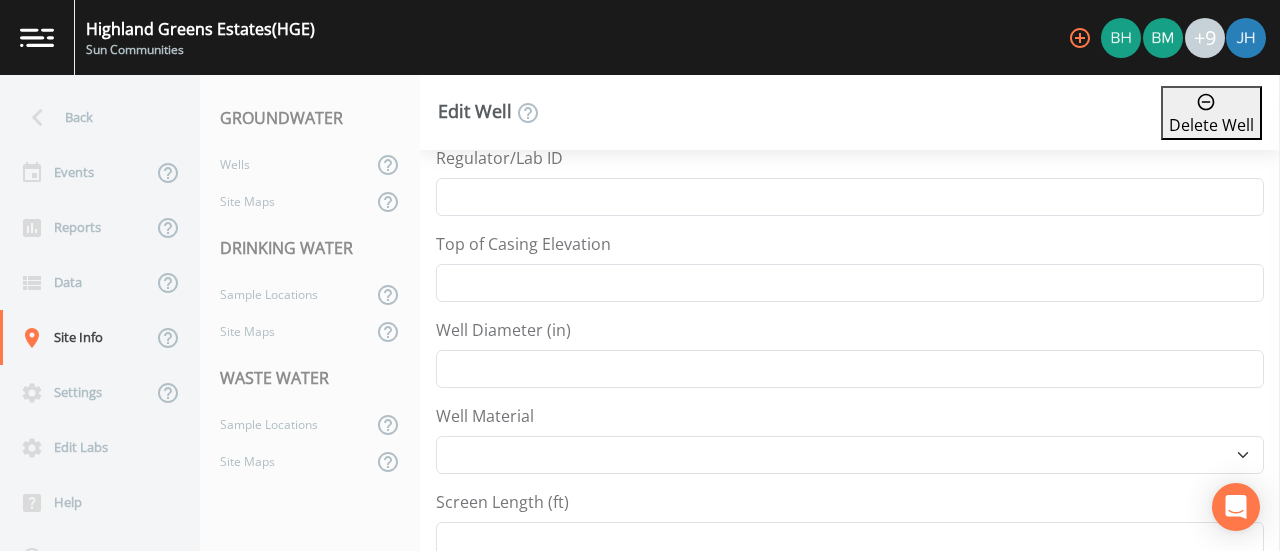 scroll, scrollTop: 0, scrollLeft: 0, axis: both 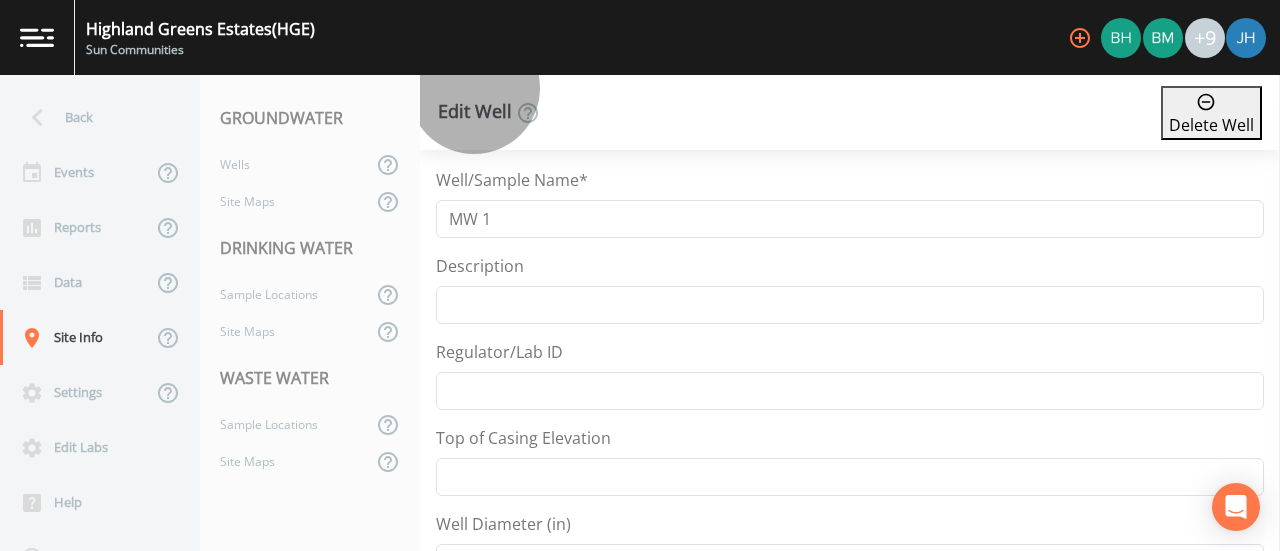 click on "Delete Well" at bounding box center (1211, 113) 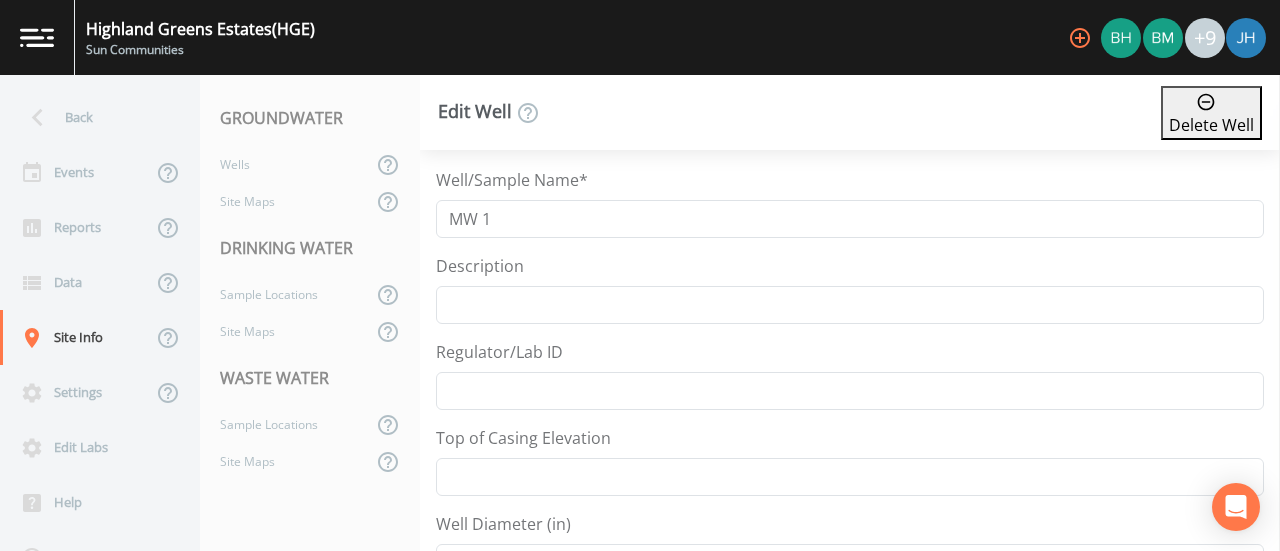 click on "Yes" at bounding box center (85, 614) 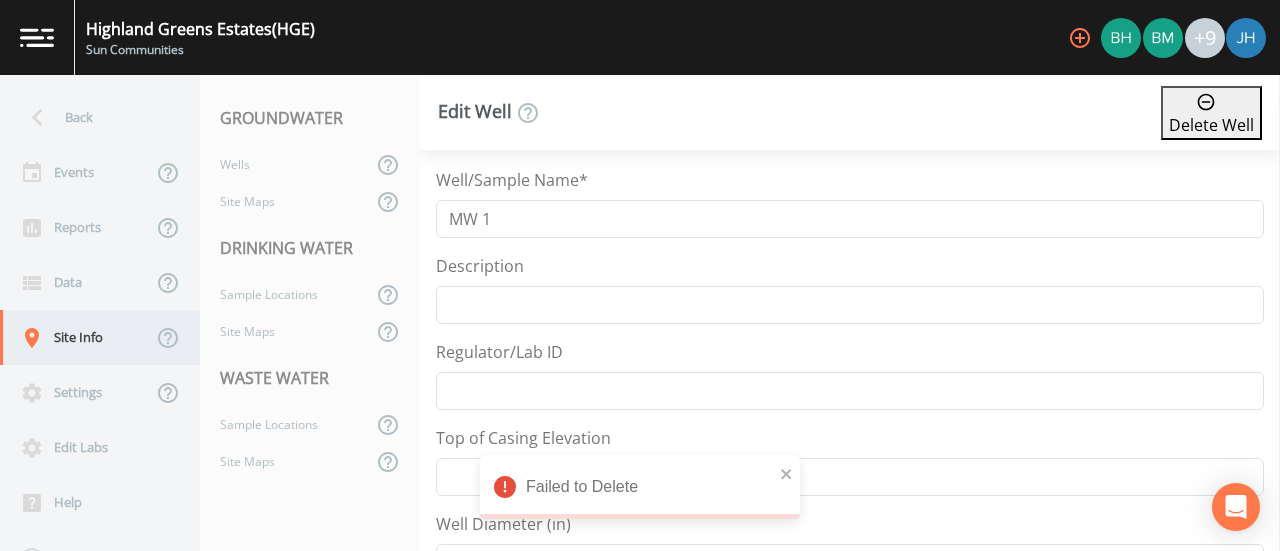 click on "Site Info" at bounding box center [76, 337] 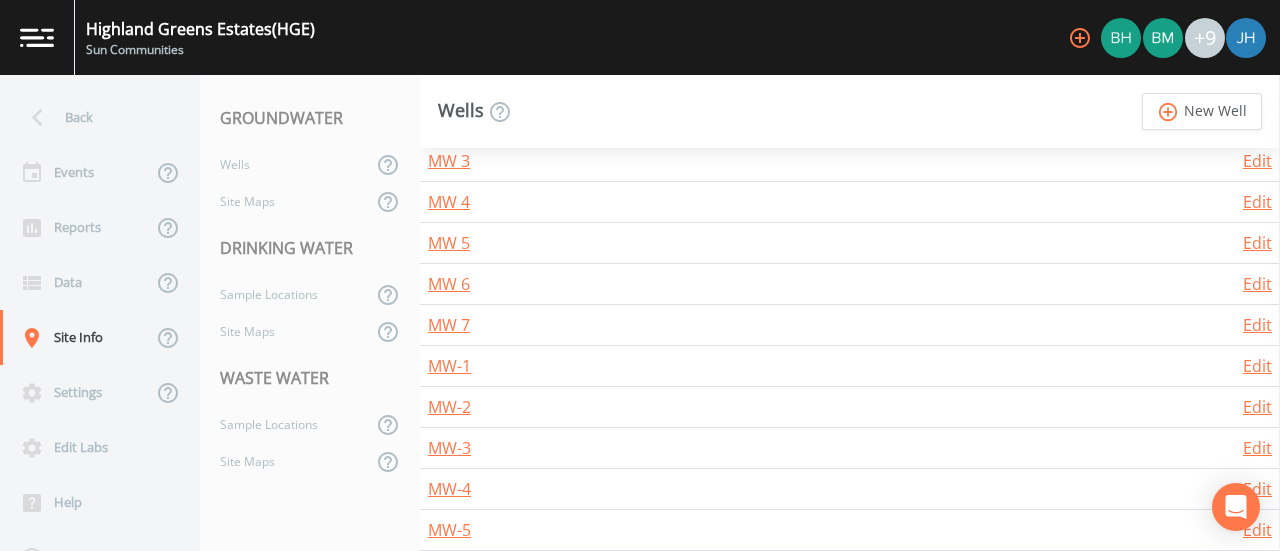 scroll, scrollTop: 426, scrollLeft: 0, axis: vertical 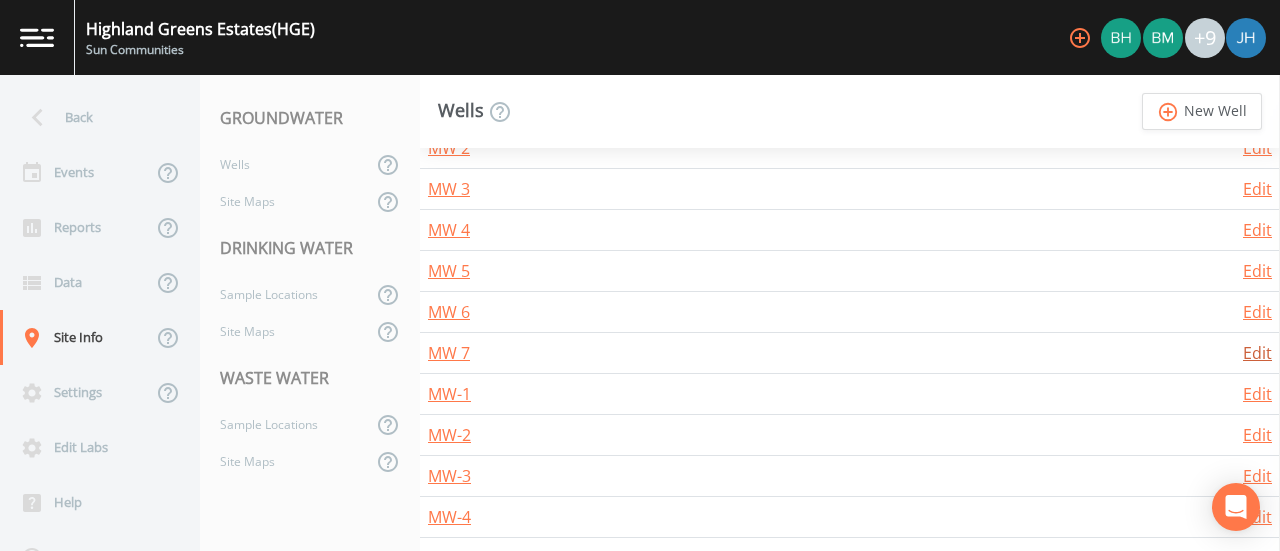 click on "Edit" at bounding box center (1257, 353) 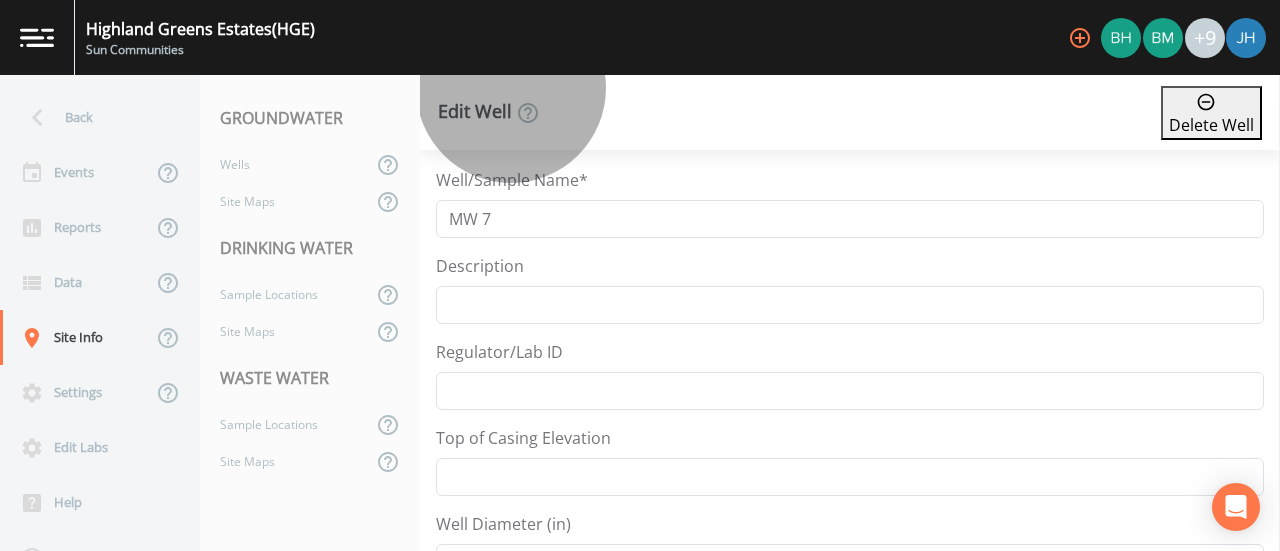 click on "Delete Well" at bounding box center [1211, 113] 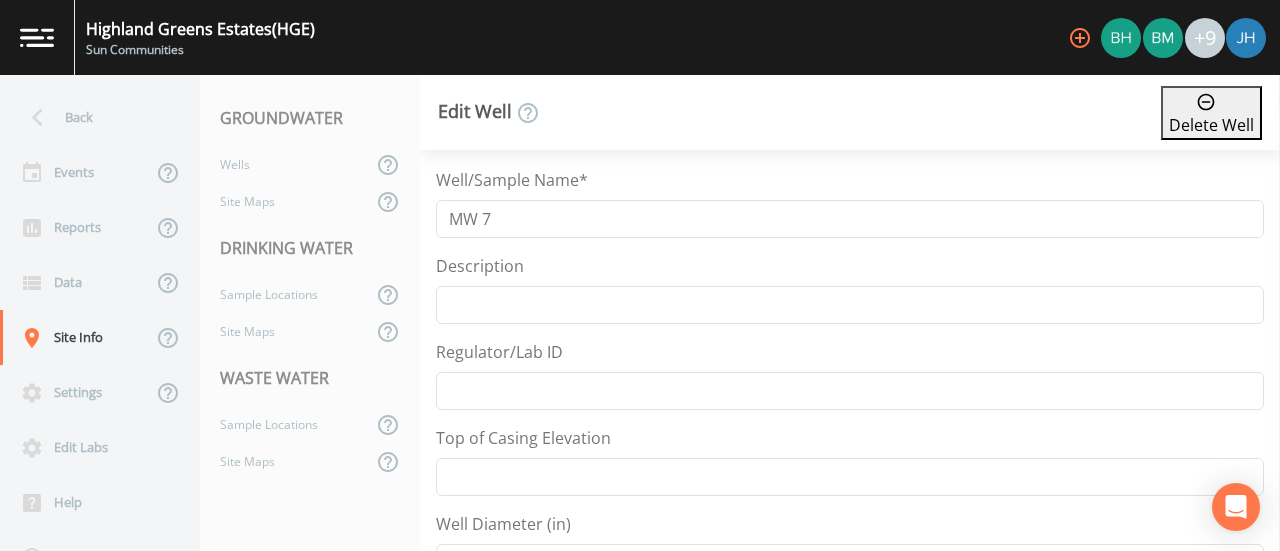 click on "Yes" at bounding box center (85, 614) 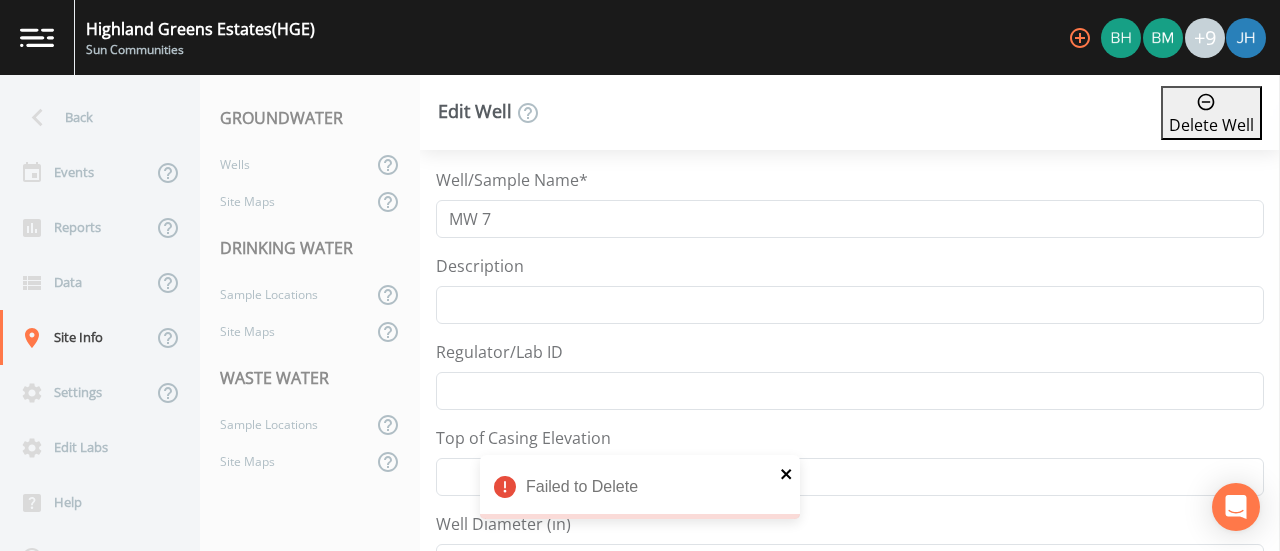 click 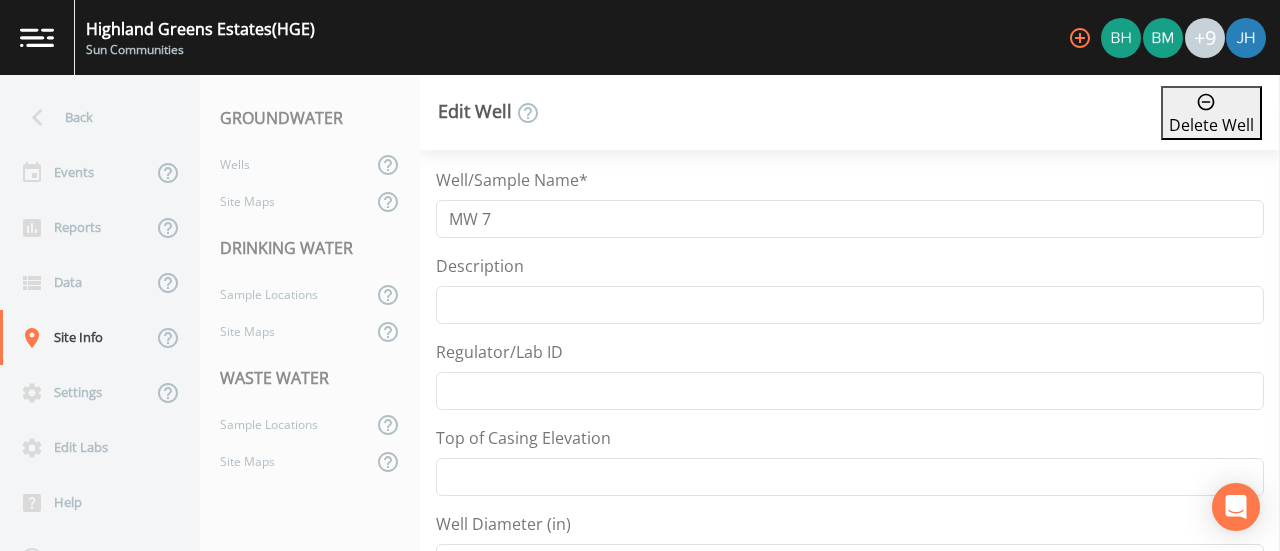 click on "Delete Well" at bounding box center (1211, 113) 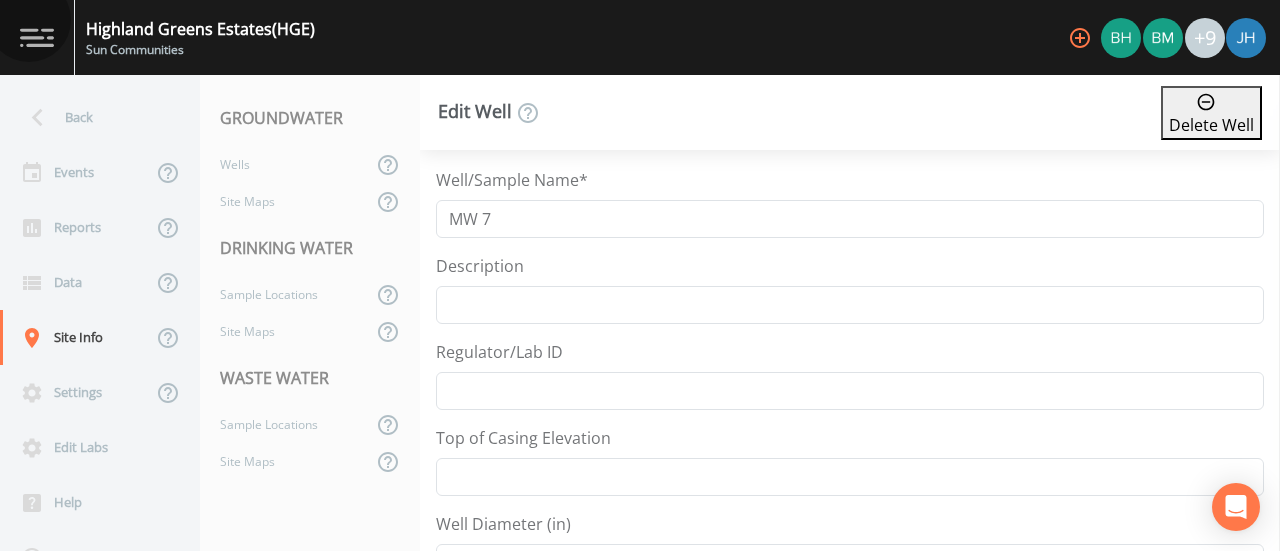 click on "Yes" at bounding box center (85, 614) 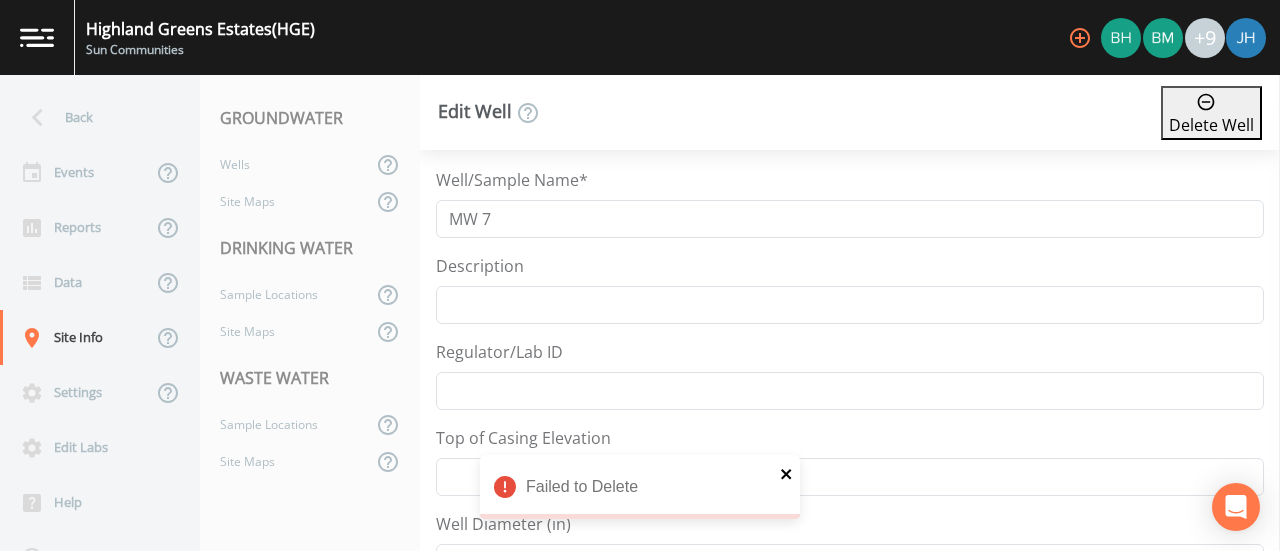 click 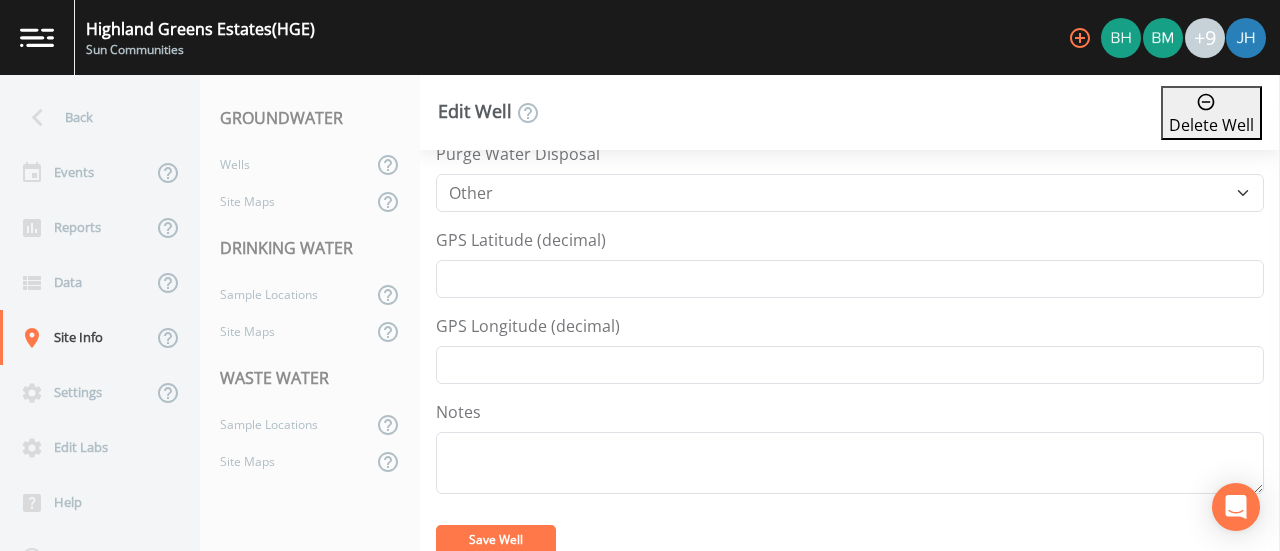 scroll, scrollTop: 700, scrollLeft: 0, axis: vertical 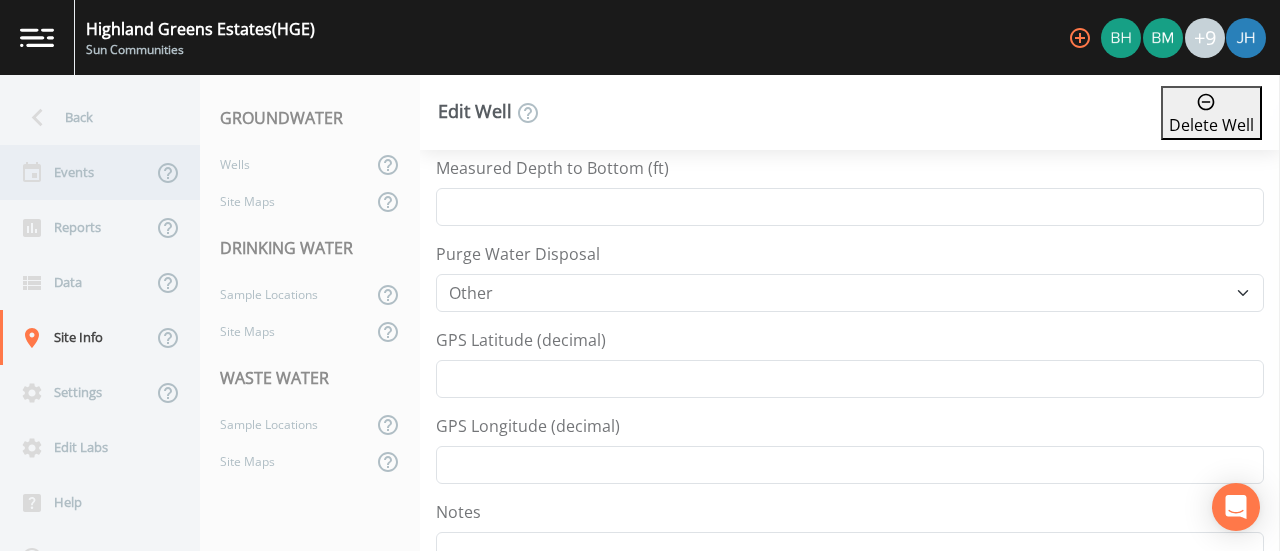 click on "Events" at bounding box center (76, 172) 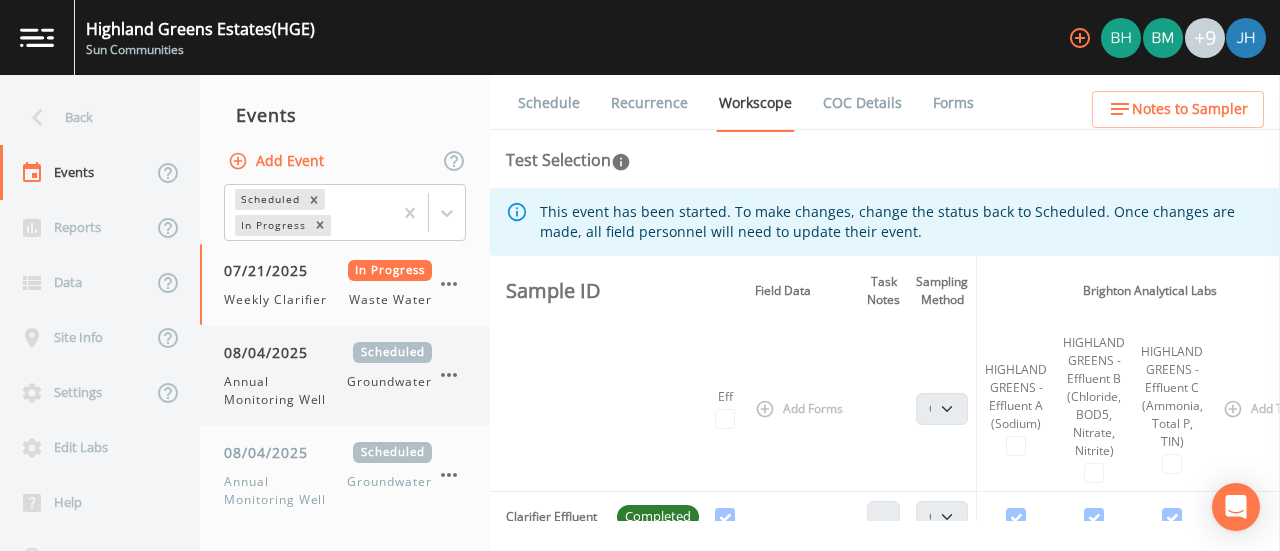 click on "Annual Monitoring Well" at bounding box center (285, 391) 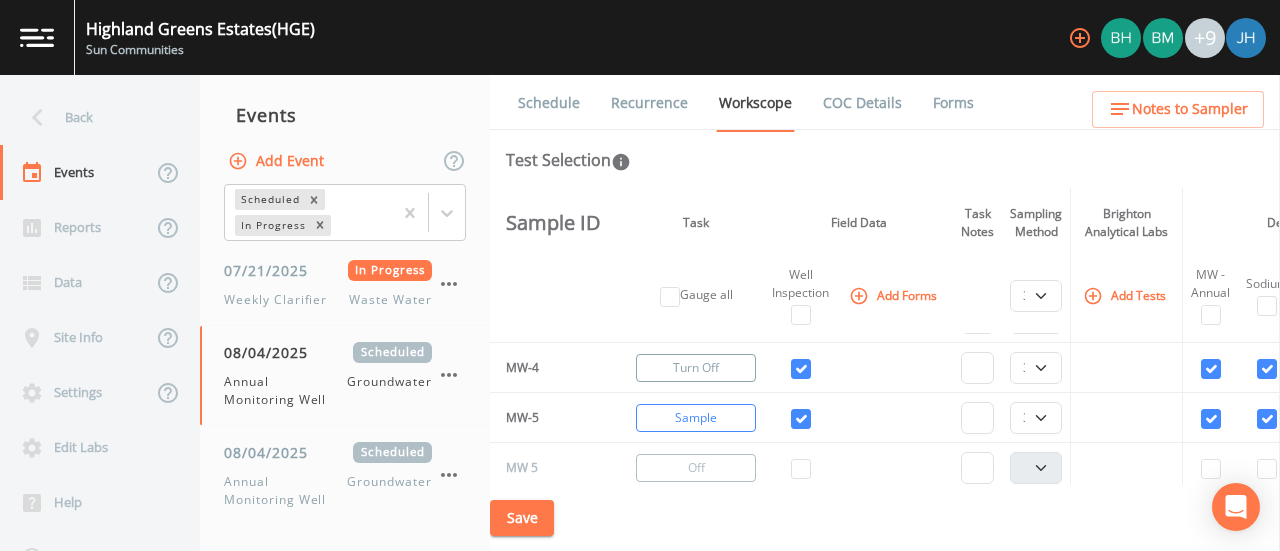 scroll, scrollTop: 300, scrollLeft: 0, axis: vertical 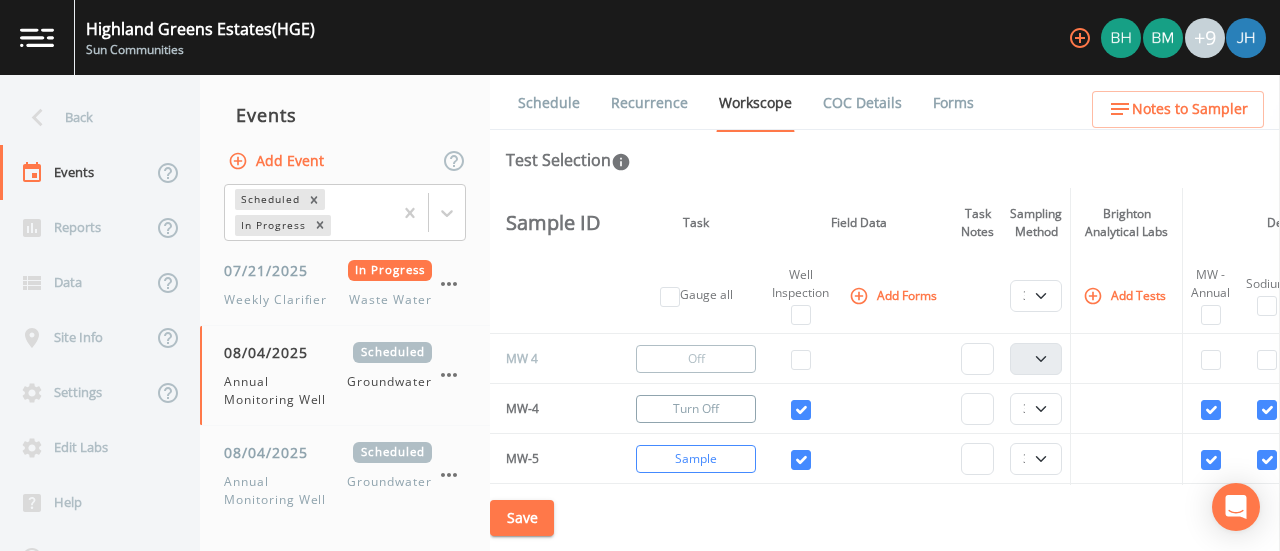 drag, startPoint x: 722, startPoint y: 405, endPoint x: 721, endPoint y: 415, distance: 10.049875 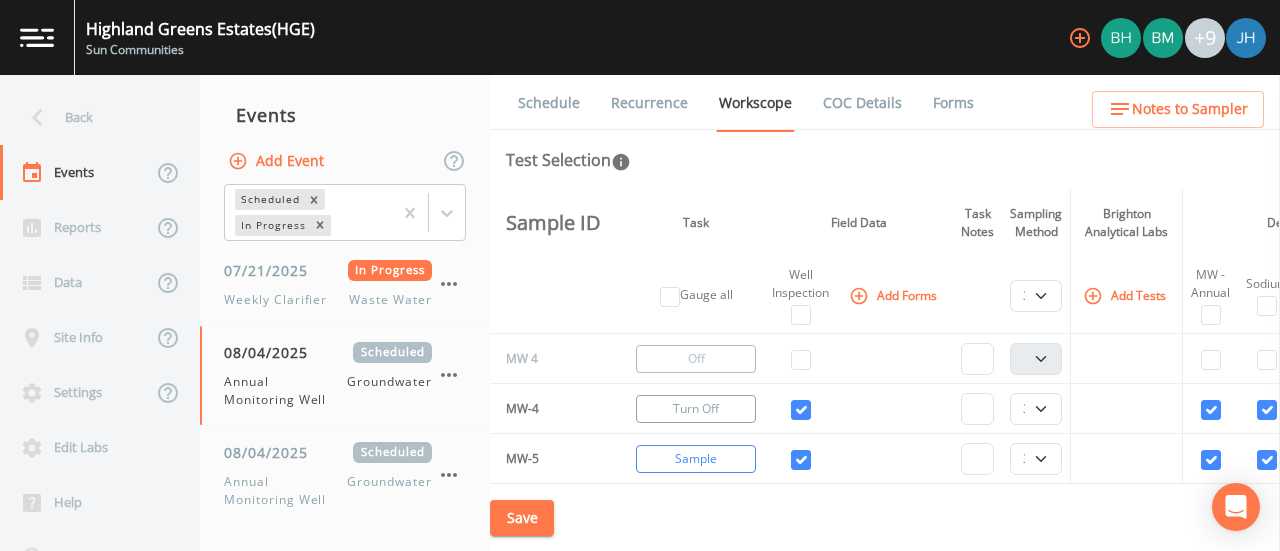 click on "Turn Off" at bounding box center (696, 409) 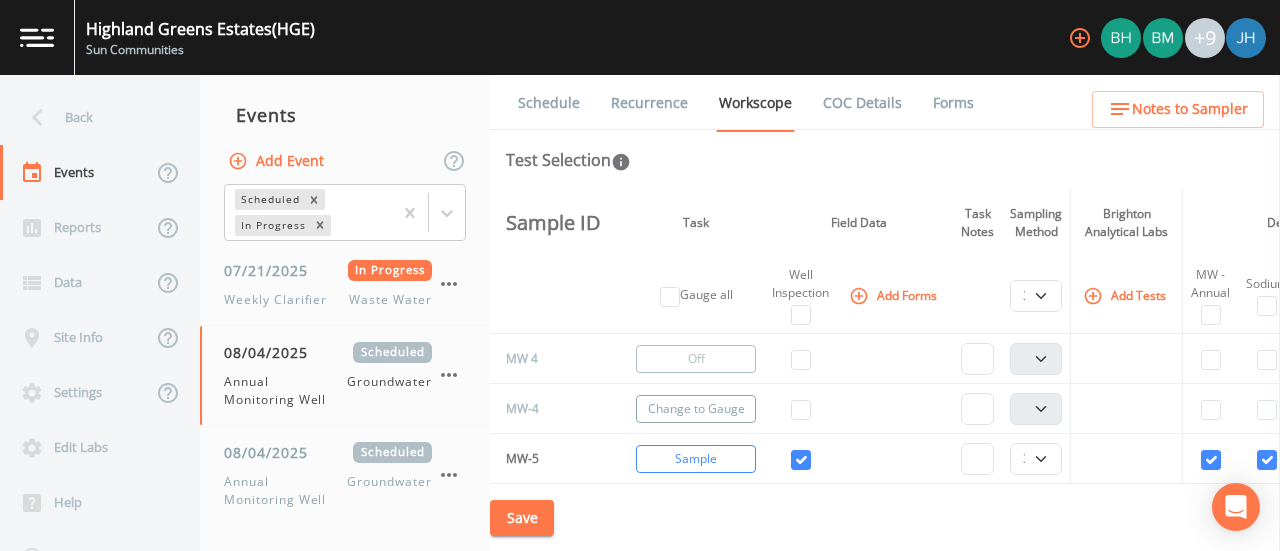 click on "Change to Gauge" at bounding box center (696, 409) 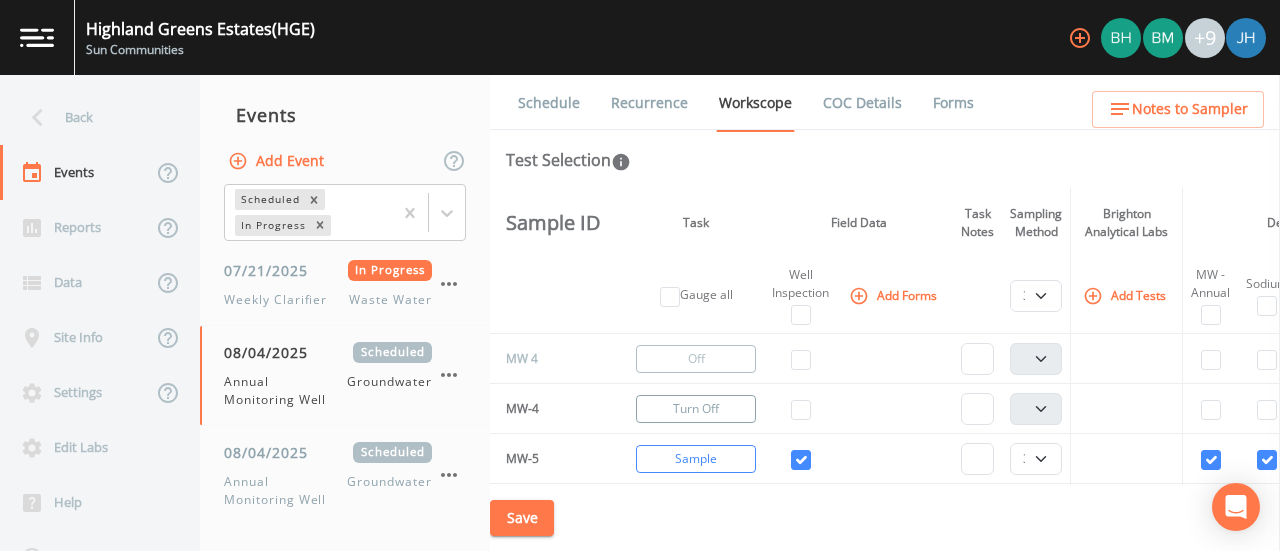 click on "Turn Off" at bounding box center (696, 409) 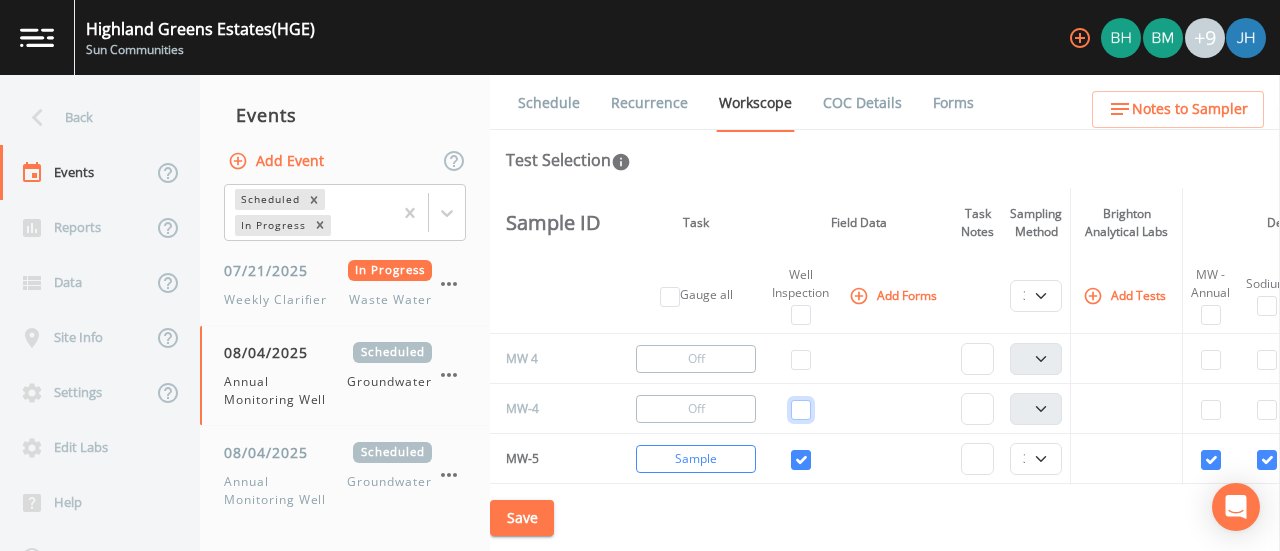 click at bounding box center [801, 410] 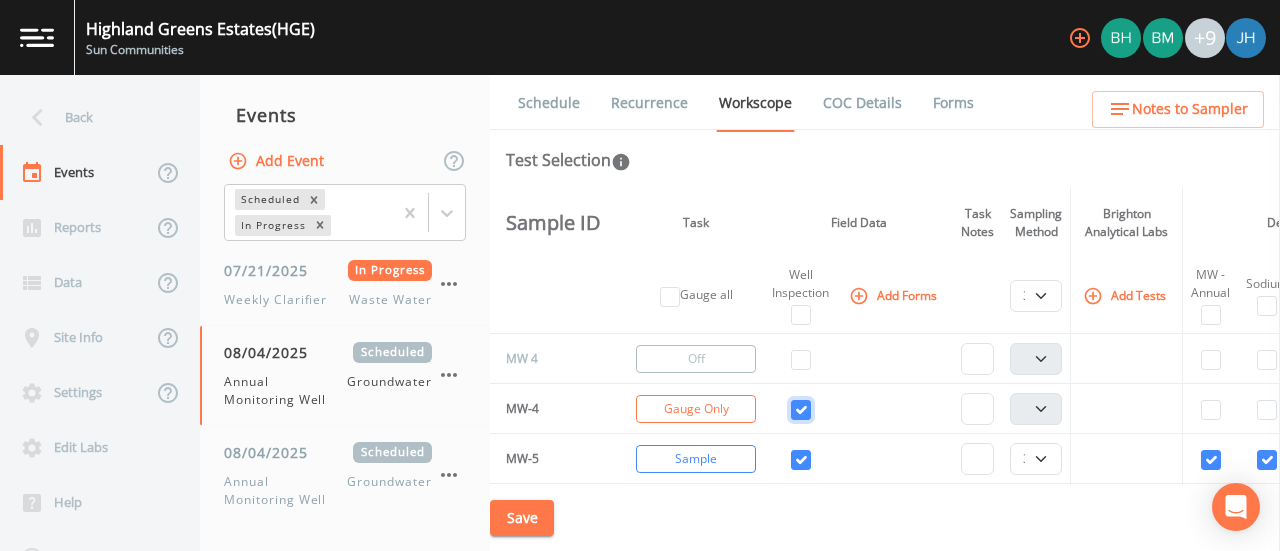 click at bounding box center (801, 410) 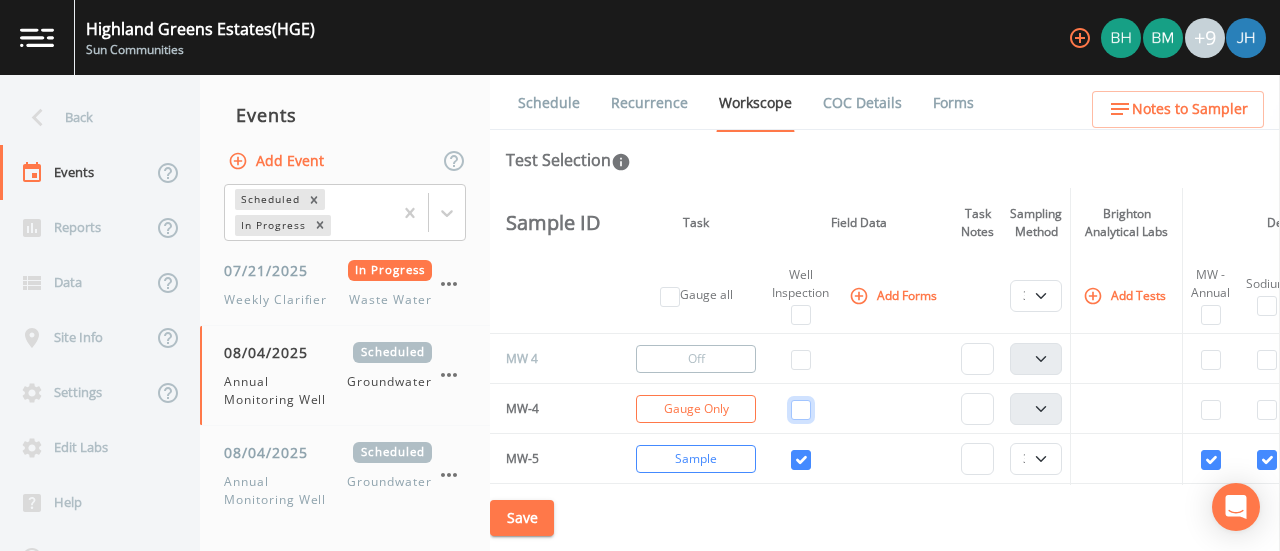 click at bounding box center [801, 410] 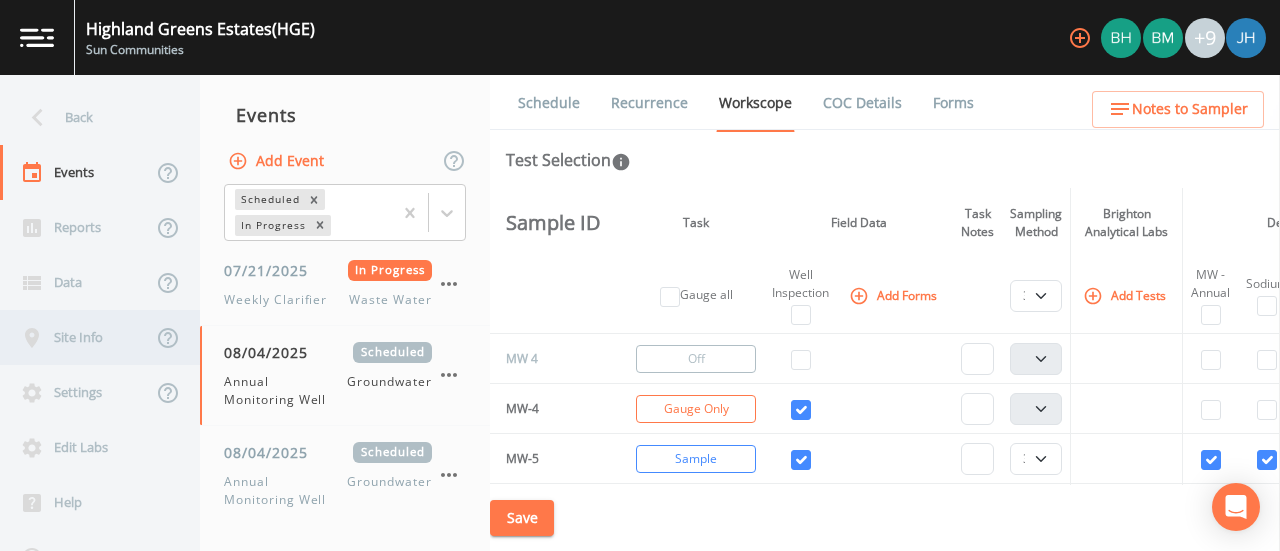 click on "Site Info" at bounding box center (76, 337) 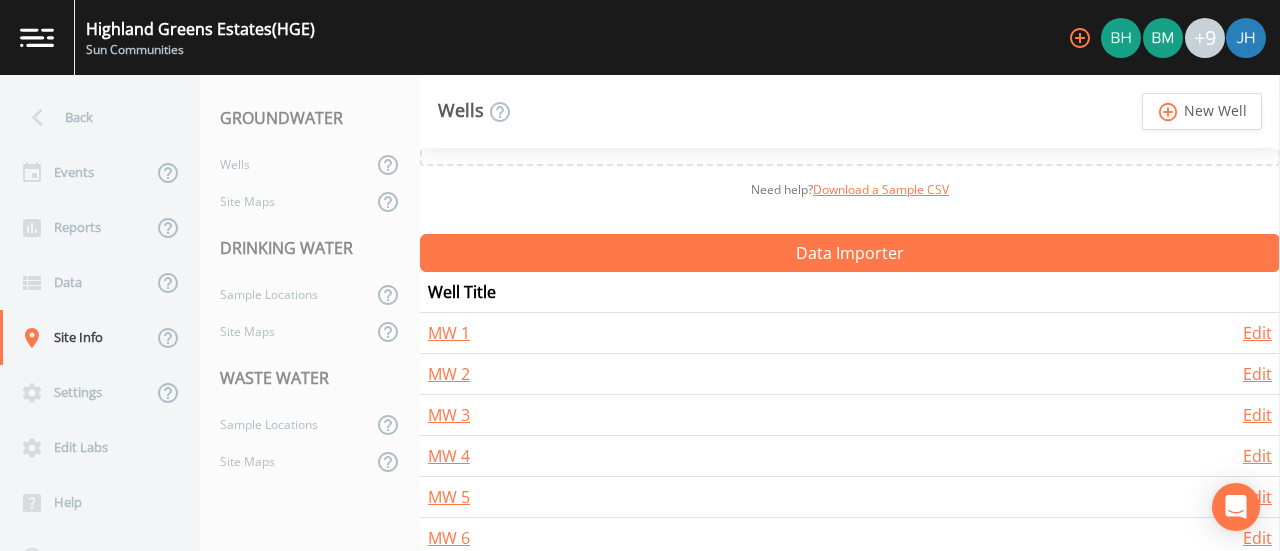 scroll, scrollTop: 400, scrollLeft: 0, axis: vertical 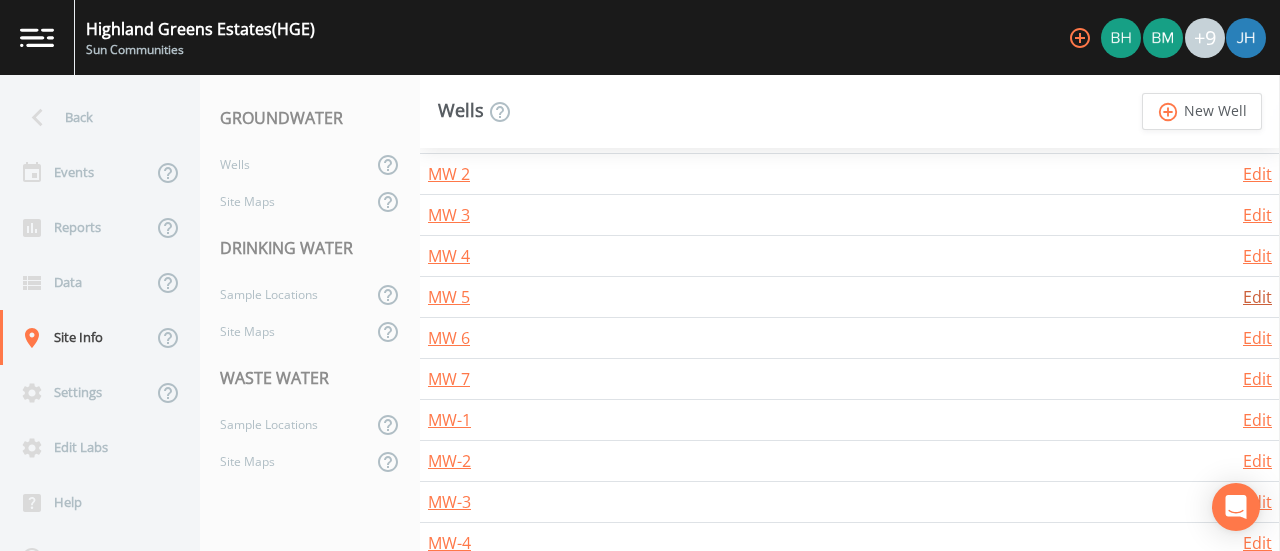 click on "Edit" at bounding box center [1257, 297] 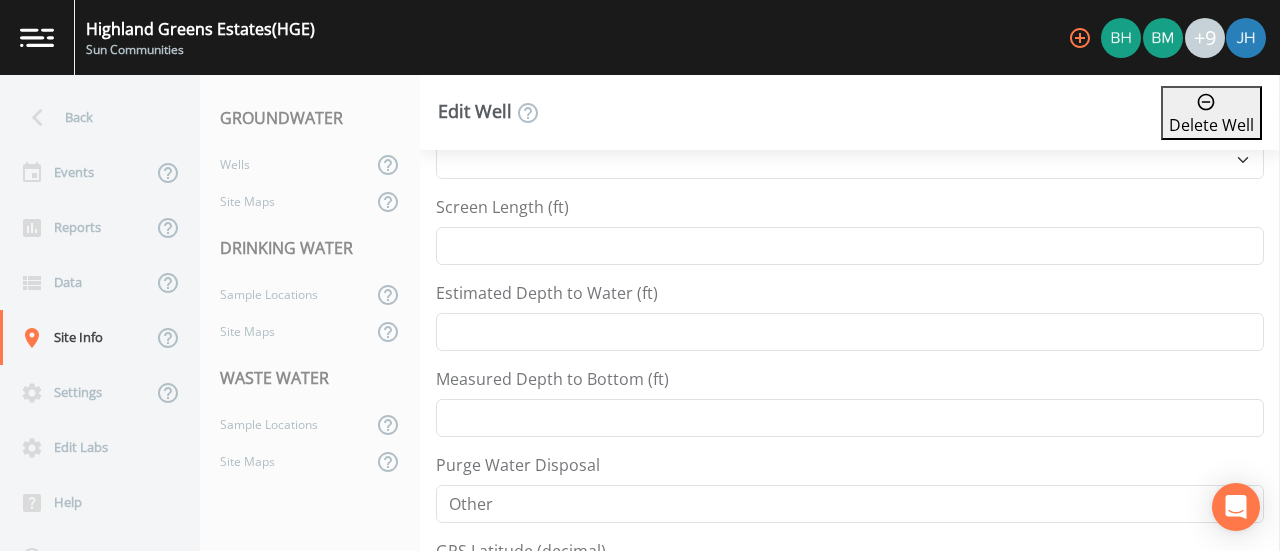 scroll, scrollTop: 600, scrollLeft: 0, axis: vertical 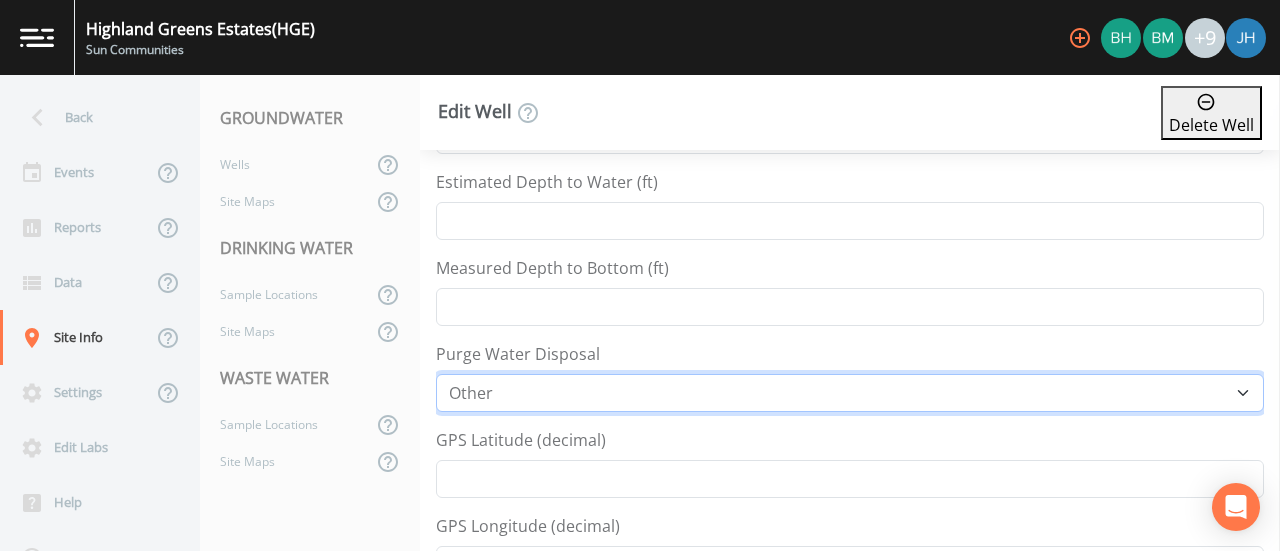 drag, startPoint x: 1226, startPoint y: 391, endPoint x: 1188, endPoint y: 394, distance: 38.118237 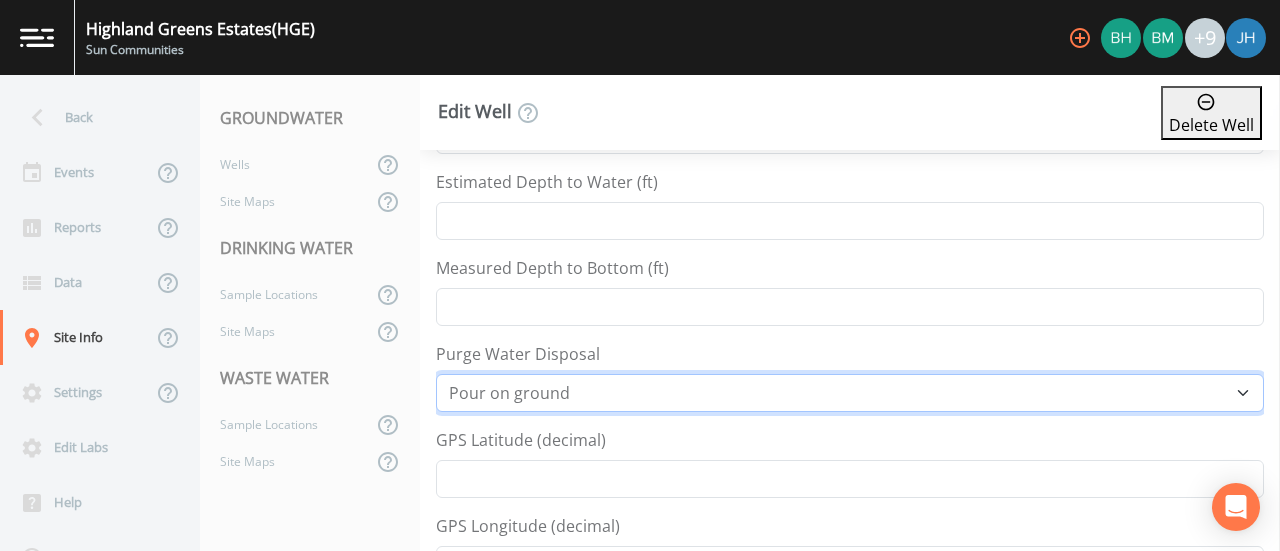 click on "[LOCATION] in container Pour on ground" at bounding box center [850, 393] 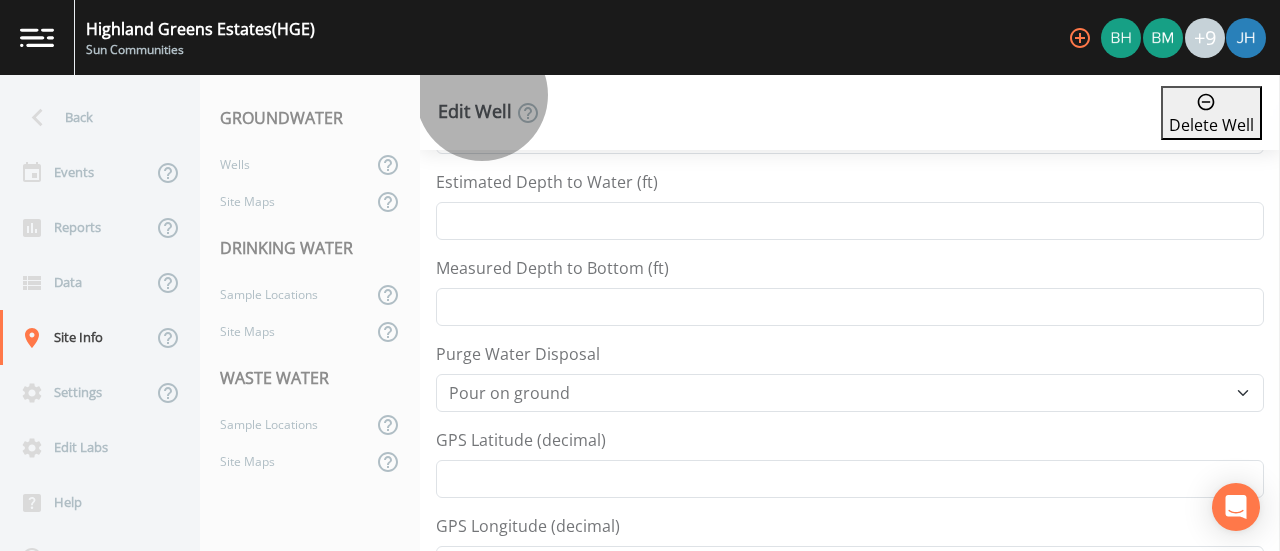click on "Delete Well" at bounding box center [1211, 113] 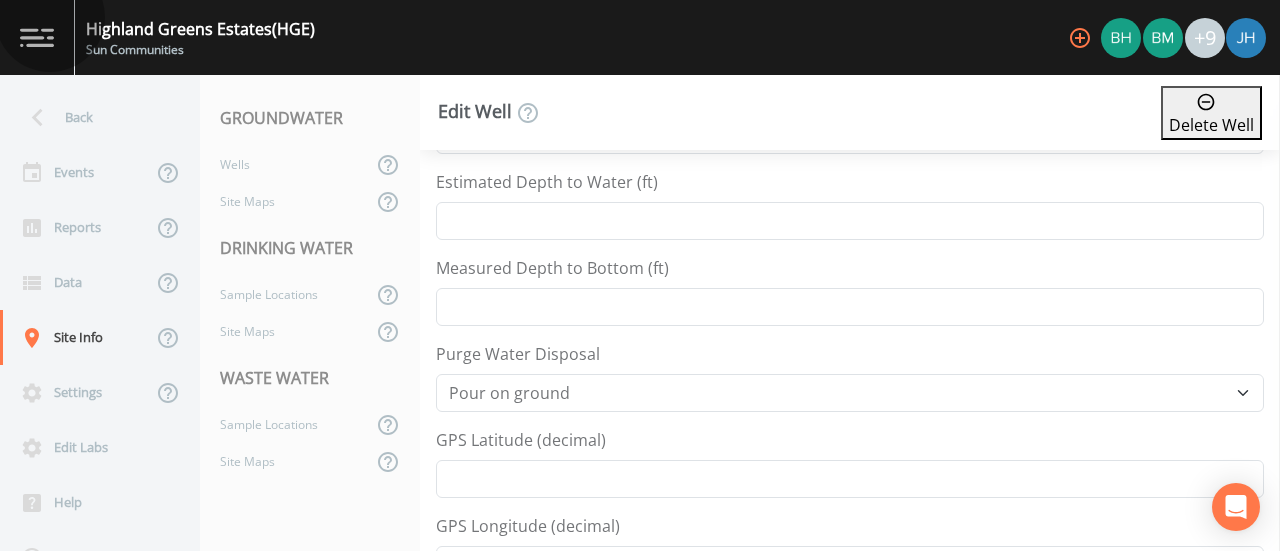 click on "Yes" at bounding box center (85, 614) 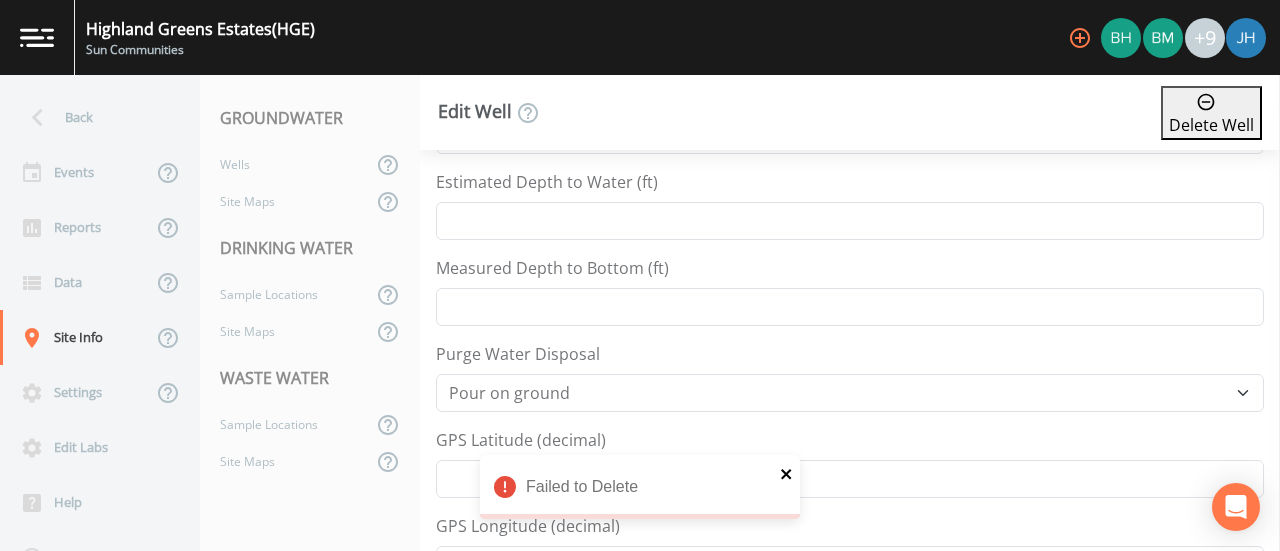 click 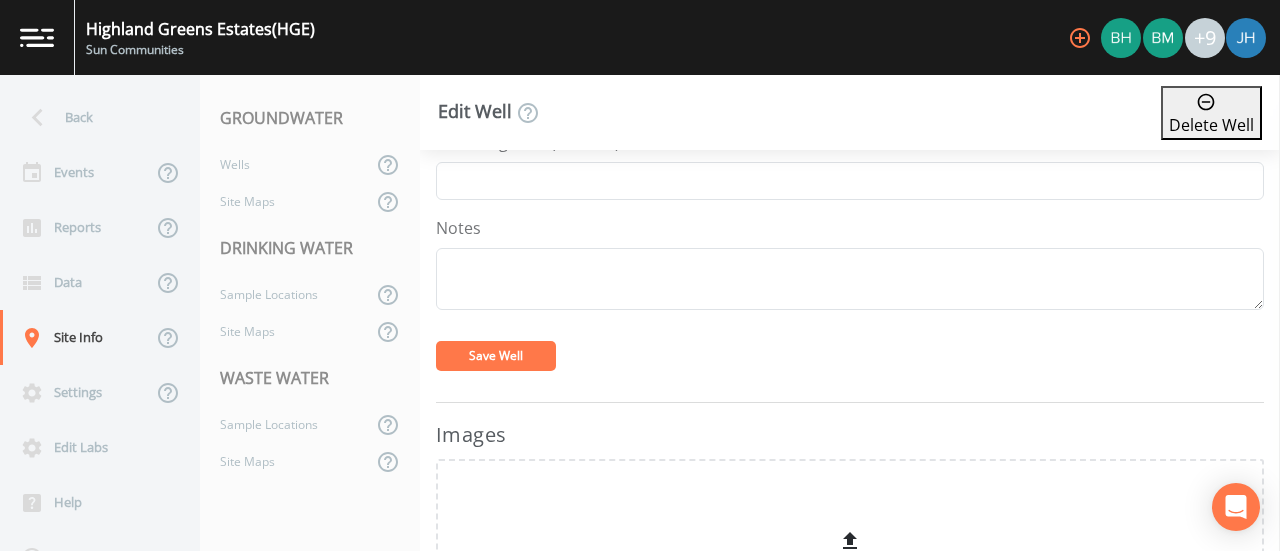 scroll, scrollTop: 894, scrollLeft: 0, axis: vertical 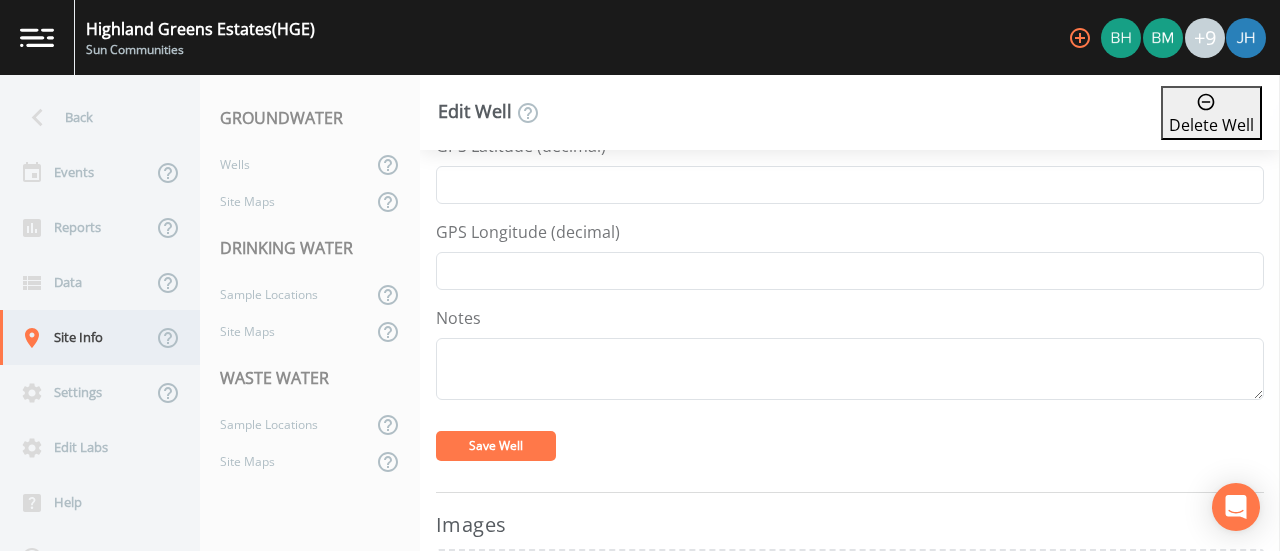 click on "Site Info" at bounding box center (76, 337) 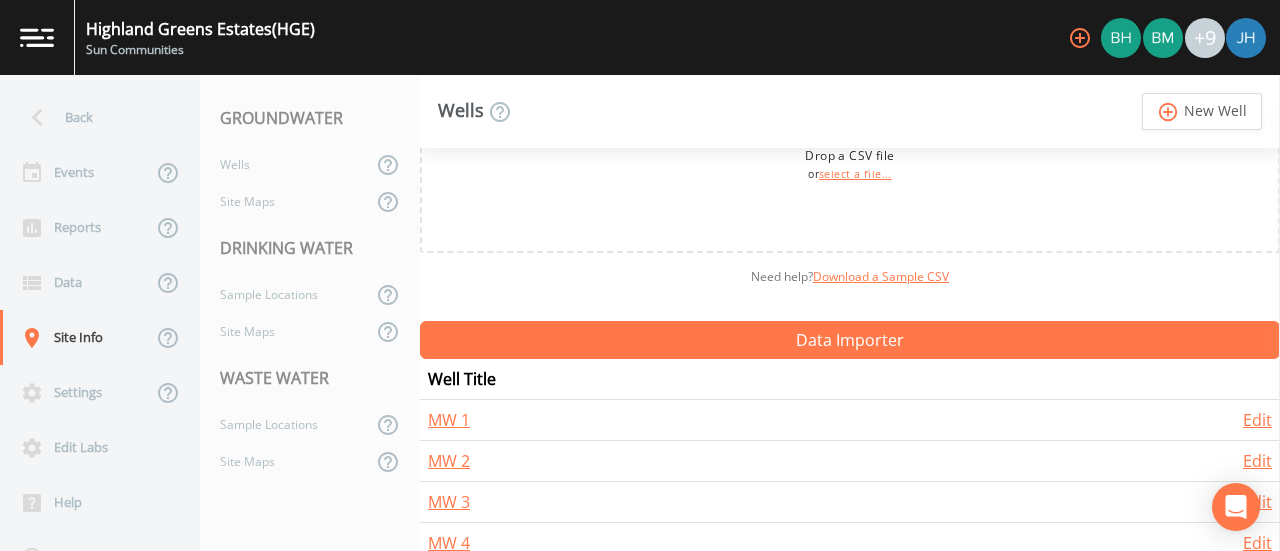 scroll, scrollTop: 300, scrollLeft: 0, axis: vertical 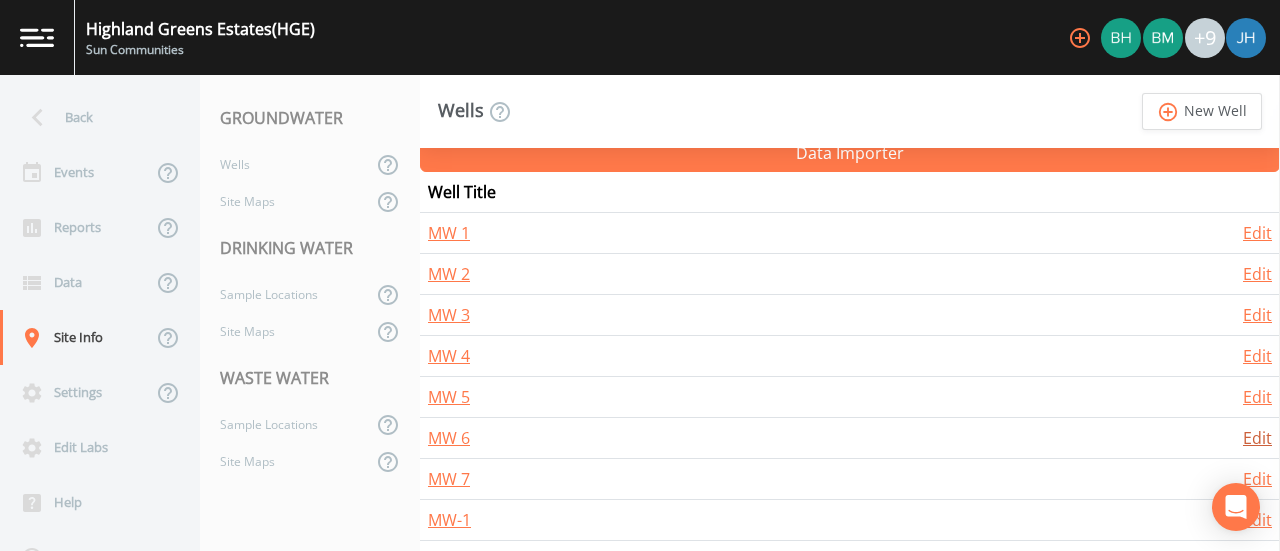 click on "Edit" at bounding box center (1257, 438) 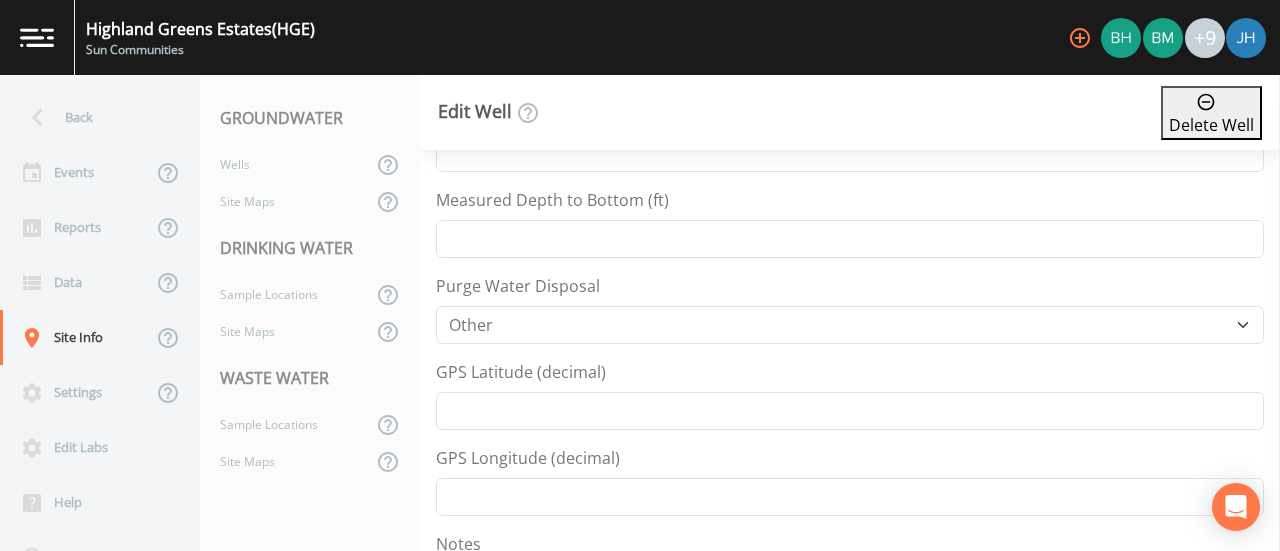 scroll, scrollTop: 700, scrollLeft: 0, axis: vertical 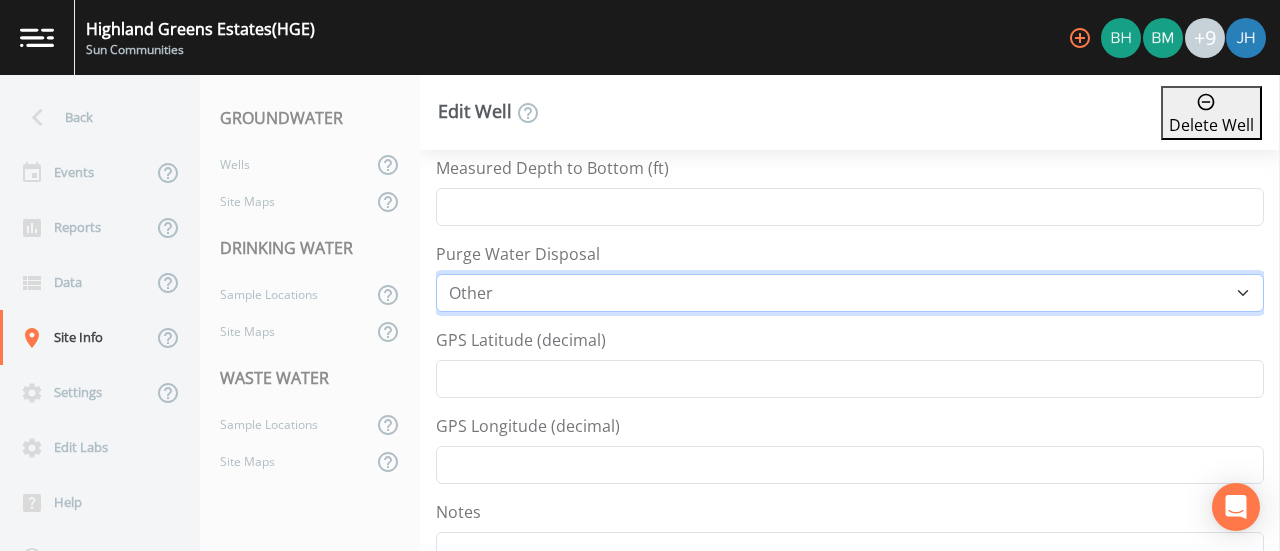 drag, startPoint x: 1227, startPoint y: 275, endPoint x: 1187, endPoint y: 285, distance: 41.231056 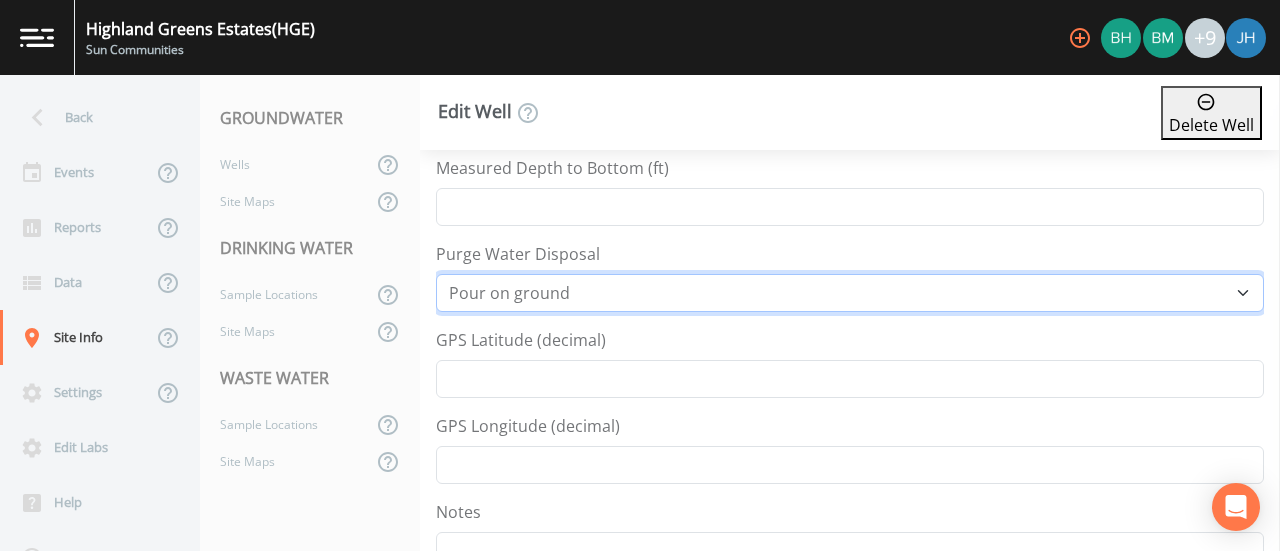 click on "[LOCATION] in container Pour on ground" at bounding box center (850, 293) 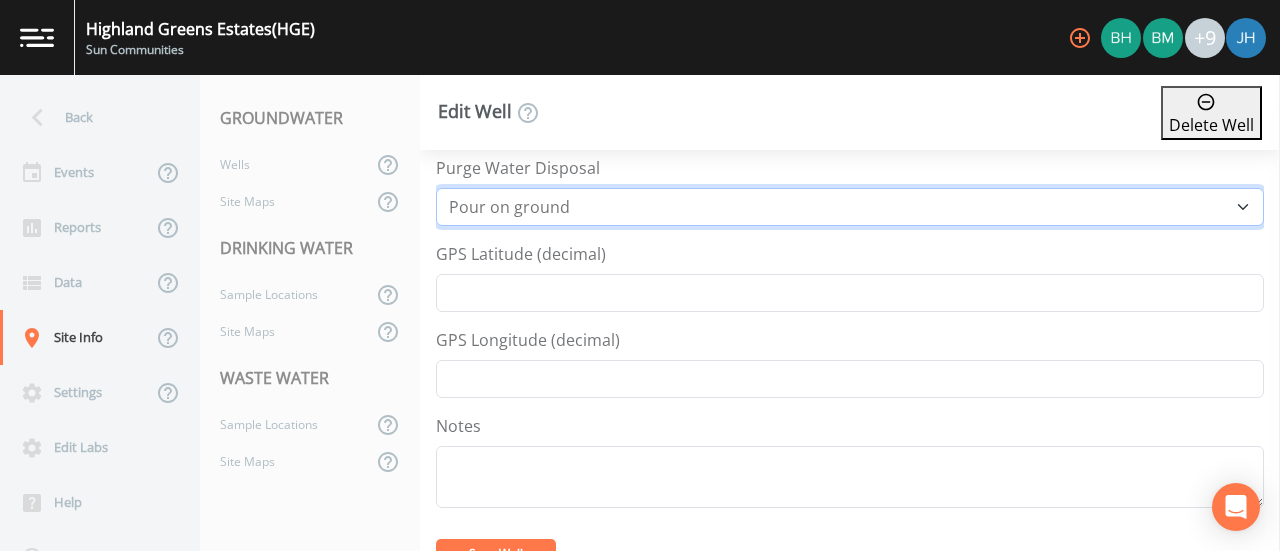 scroll, scrollTop: 1100, scrollLeft: 0, axis: vertical 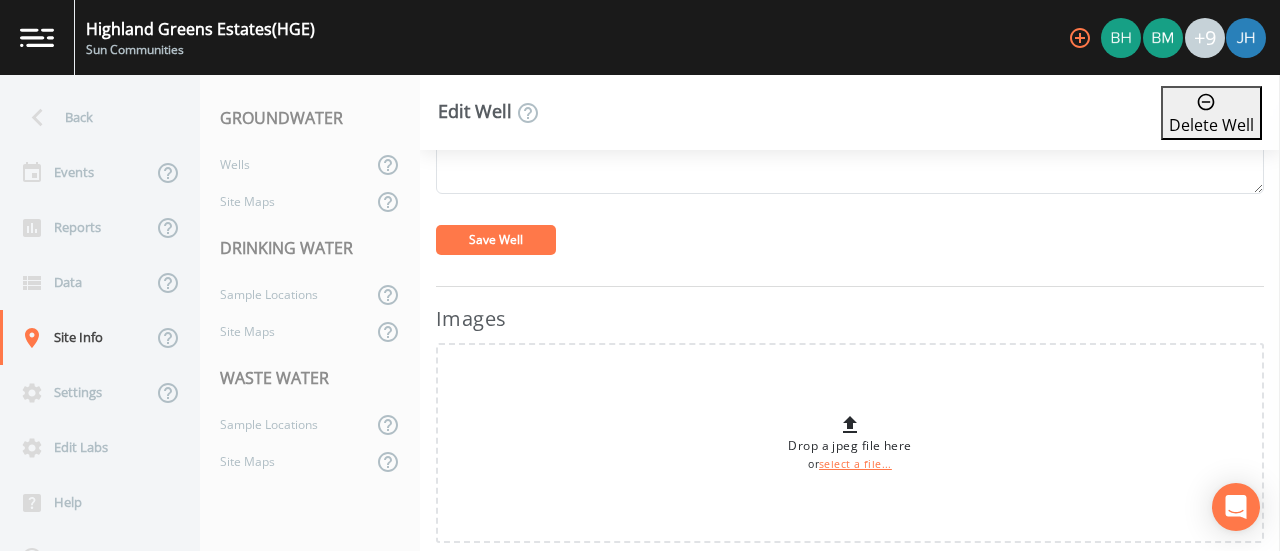 click on "Save Well" at bounding box center [496, 239] 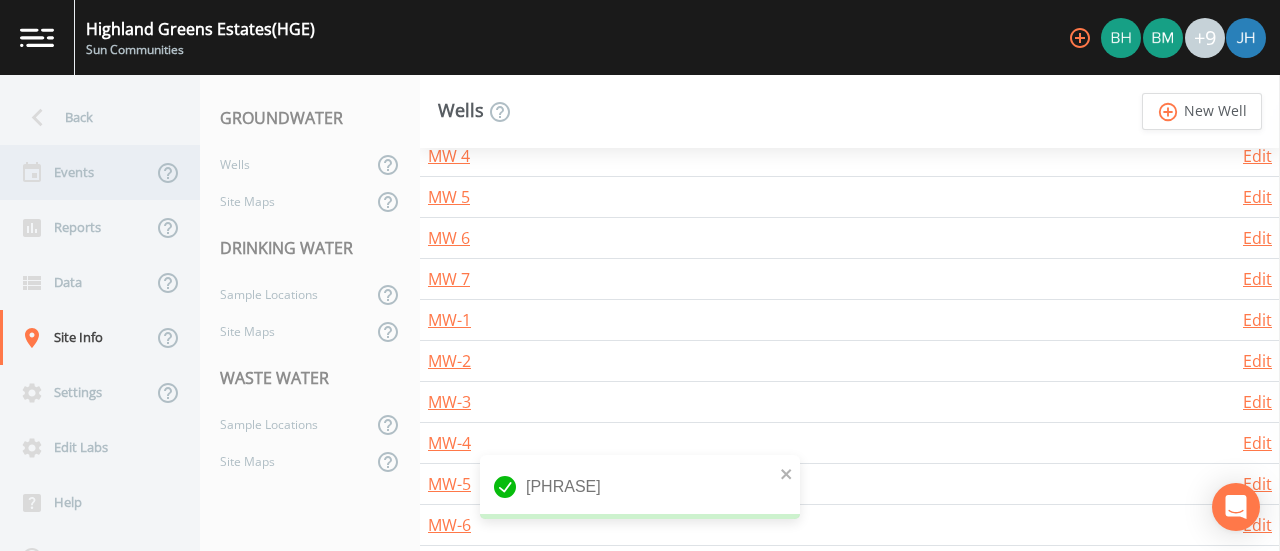 scroll, scrollTop: 600, scrollLeft: 0, axis: vertical 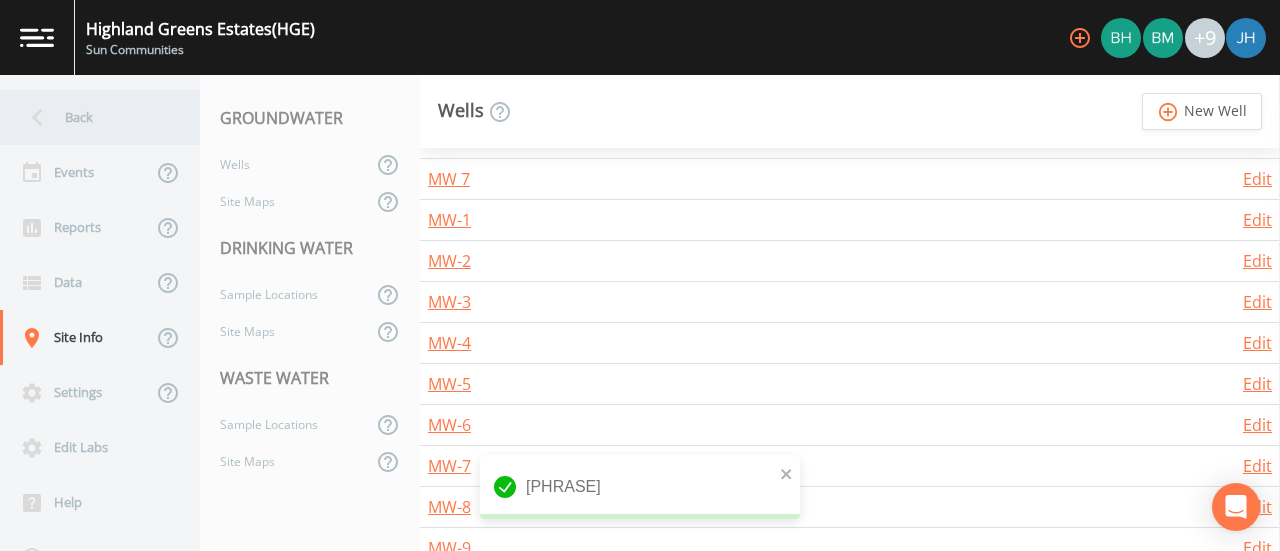 click on "Back" at bounding box center [90, 117] 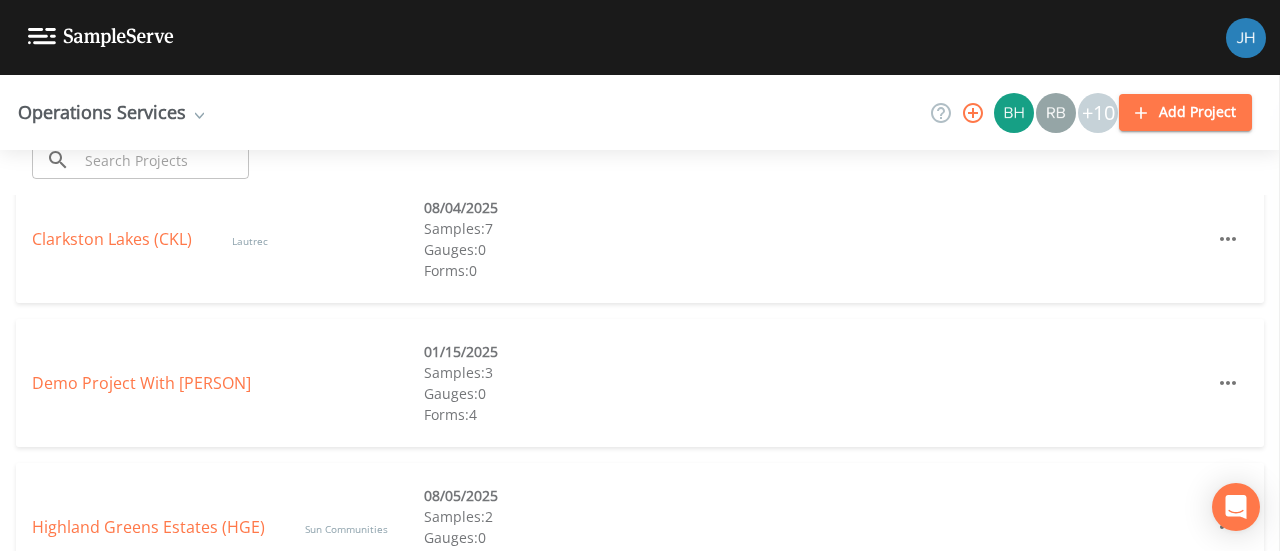 scroll, scrollTop: 400, scrollLeft: 0, axis: vertical 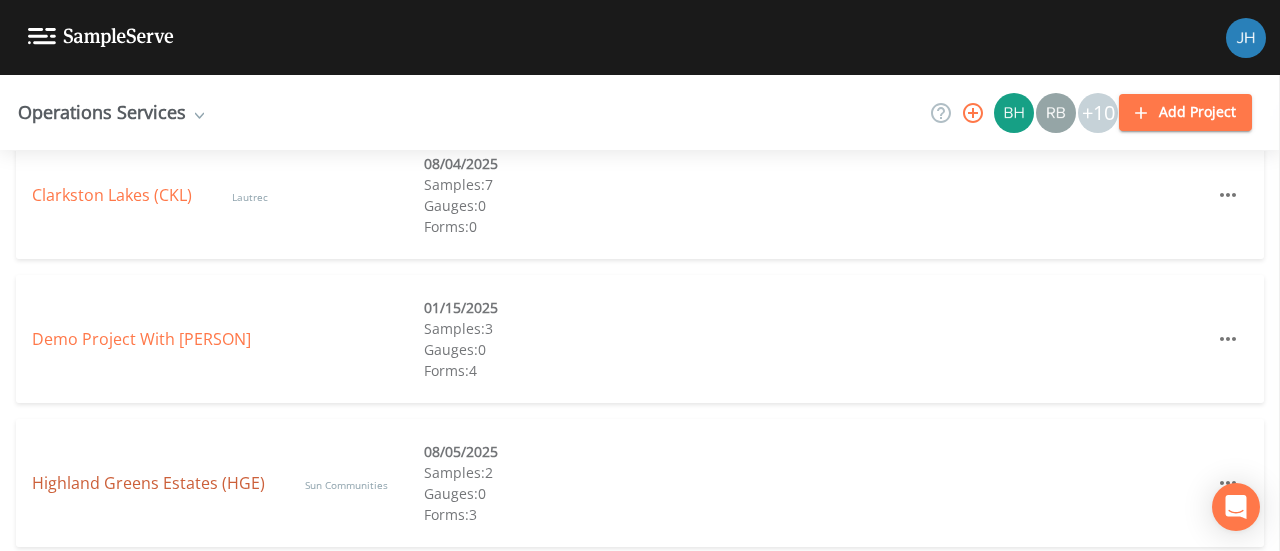 click on "[NAME]   (HGE)" at bounding box center [148, 483] 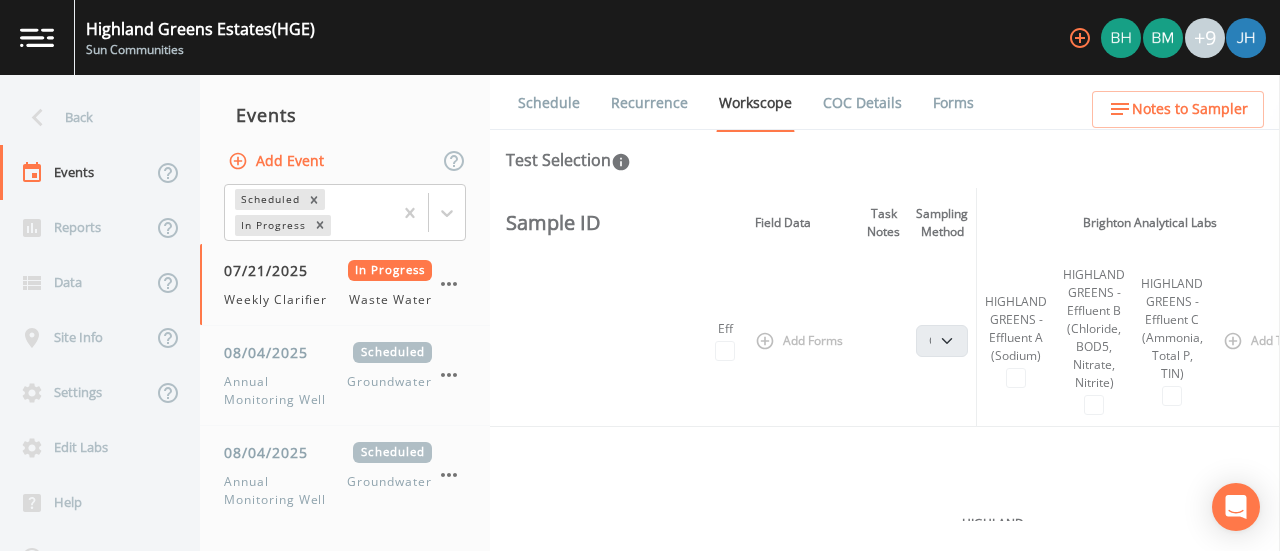 scroll, scrollTop: 100, scrollLeft: 0, axis: vertical 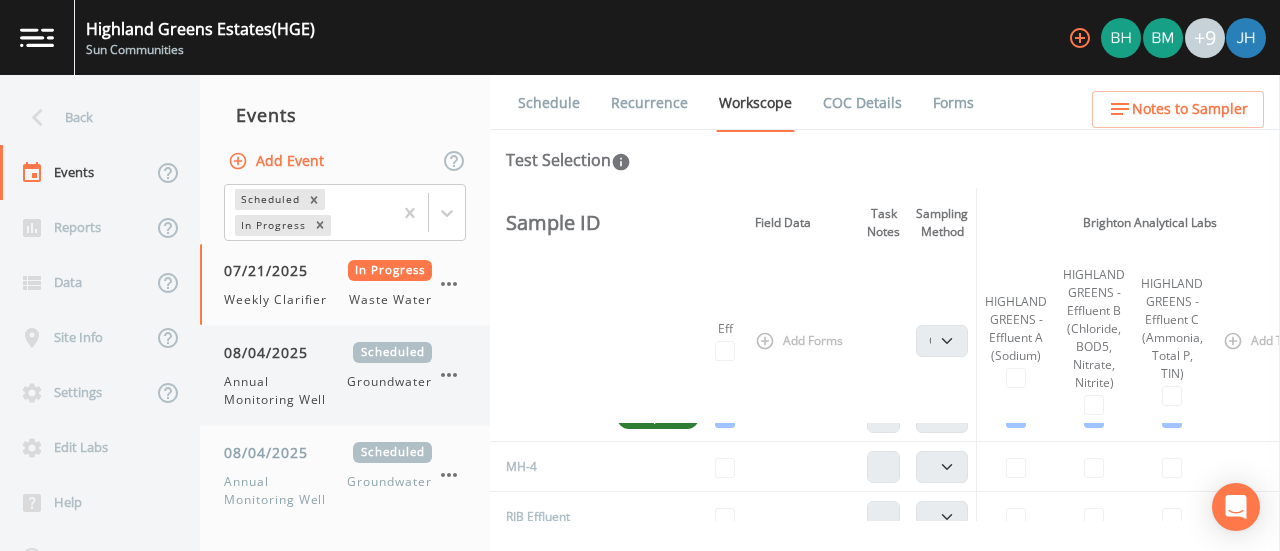 click on "[DATE] Scheduled Annual Monitoring Well Groundwater" at bounding box center [328, 375] 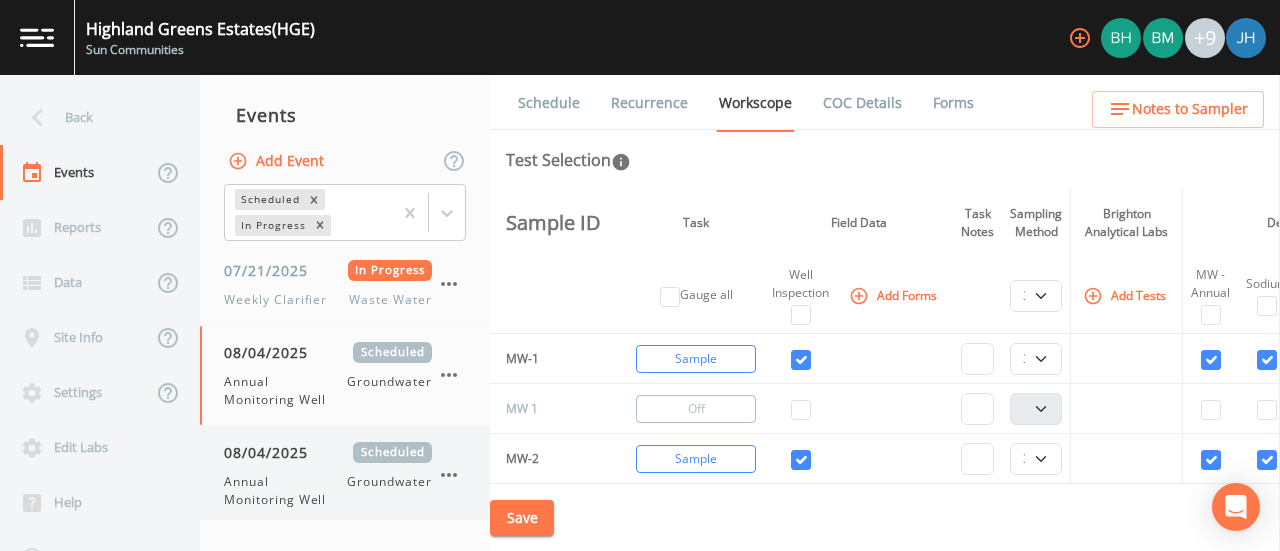 click on "[DATE] Scheduled Annual Monitoring Well Groundwater" at bounding box center [328, 475] 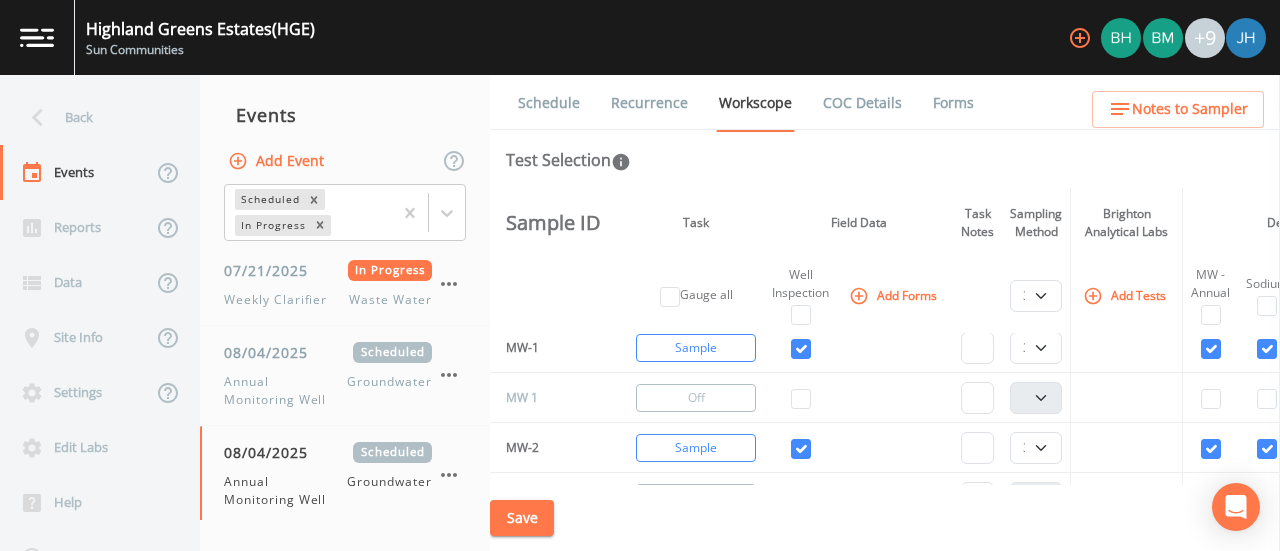 scroll, scrollTop: 0, scrollLeft: 0, axis: both 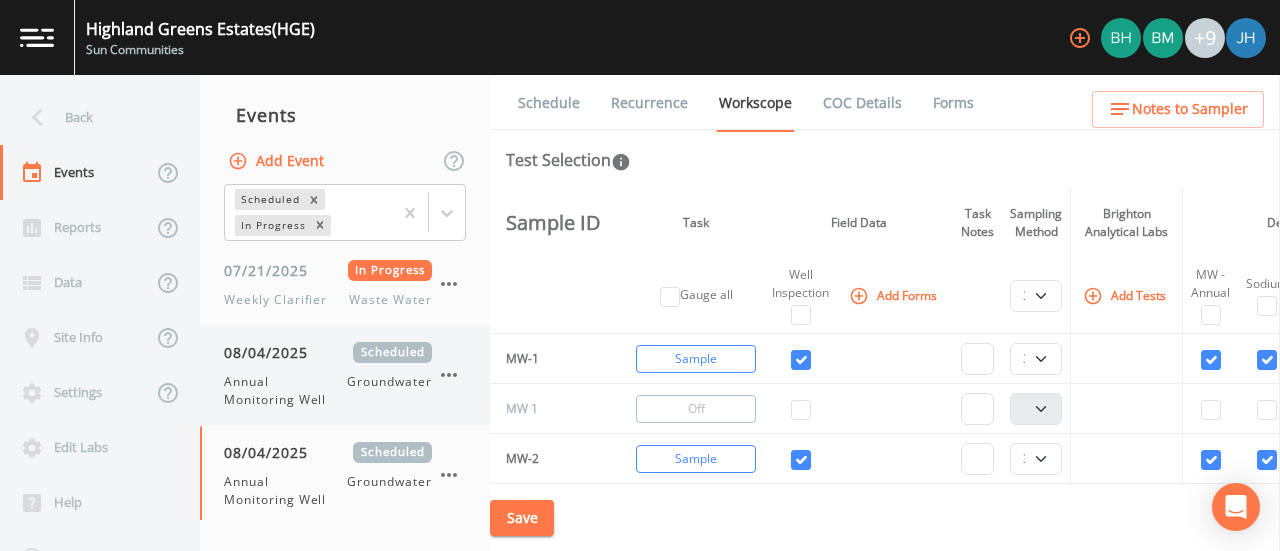click 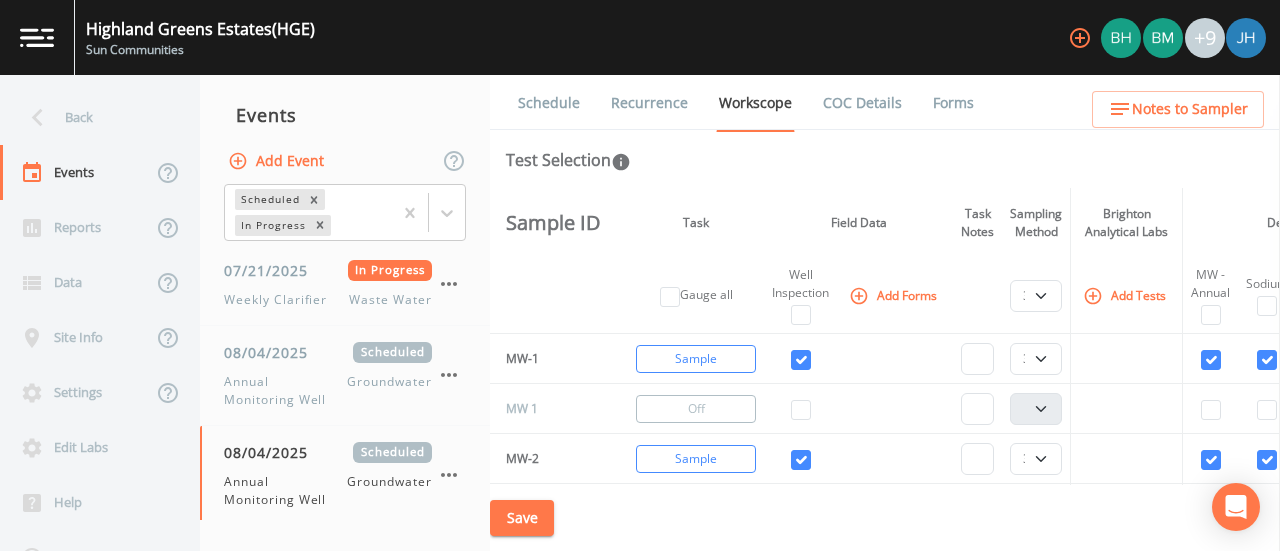 click on "Delete" at bounding box center [656, 1953] 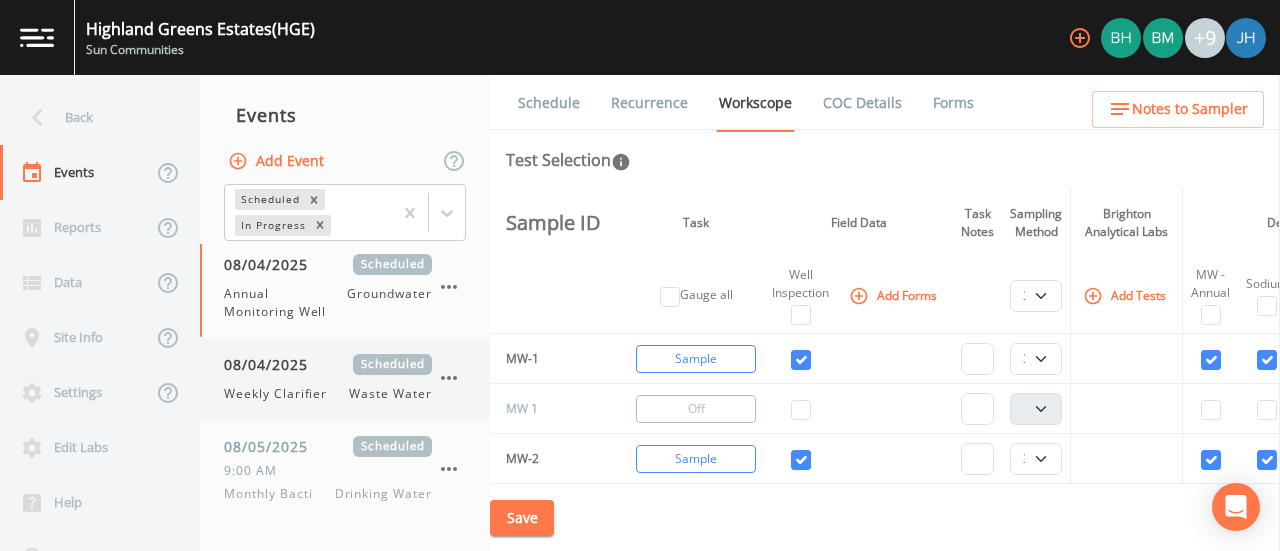 scroll, scrollTop: 0, scrollLeft: 0, axis: both 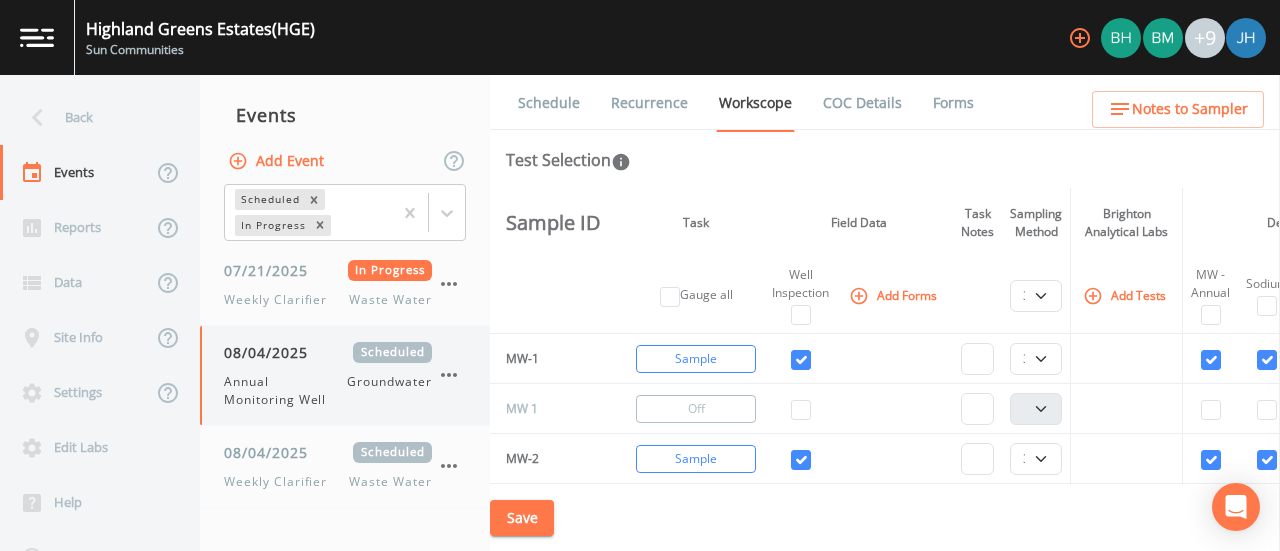 click on "[DATE] Scheduled Annual Monitoring Well Groundwater" at bounding box center [328, 375] 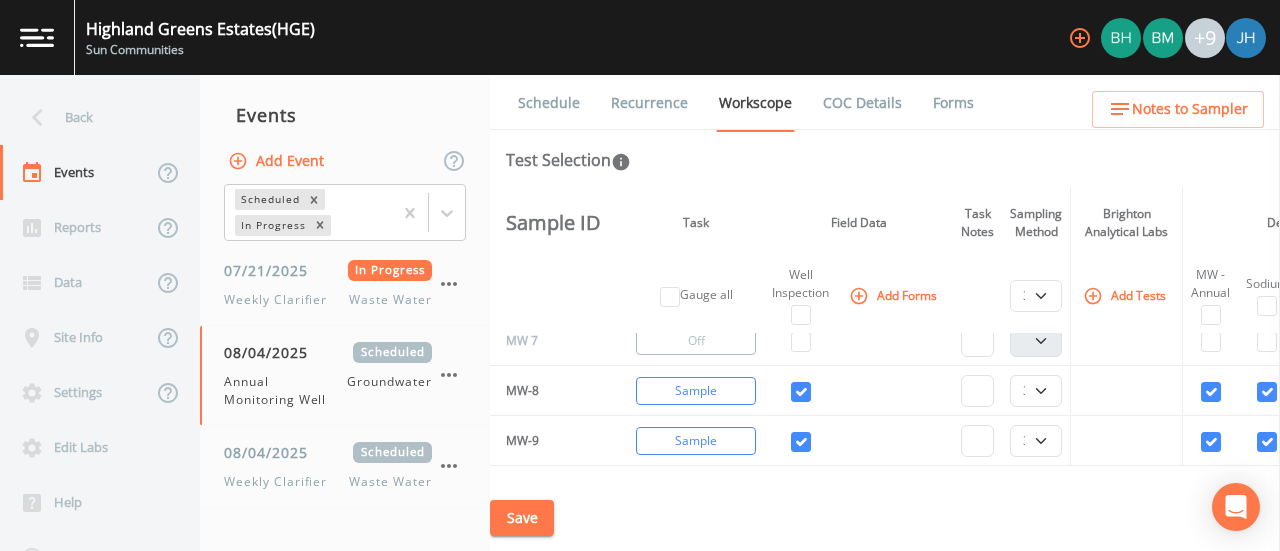 scroll, scrollTop: 700, scrollLeft: 0, axis: vertical 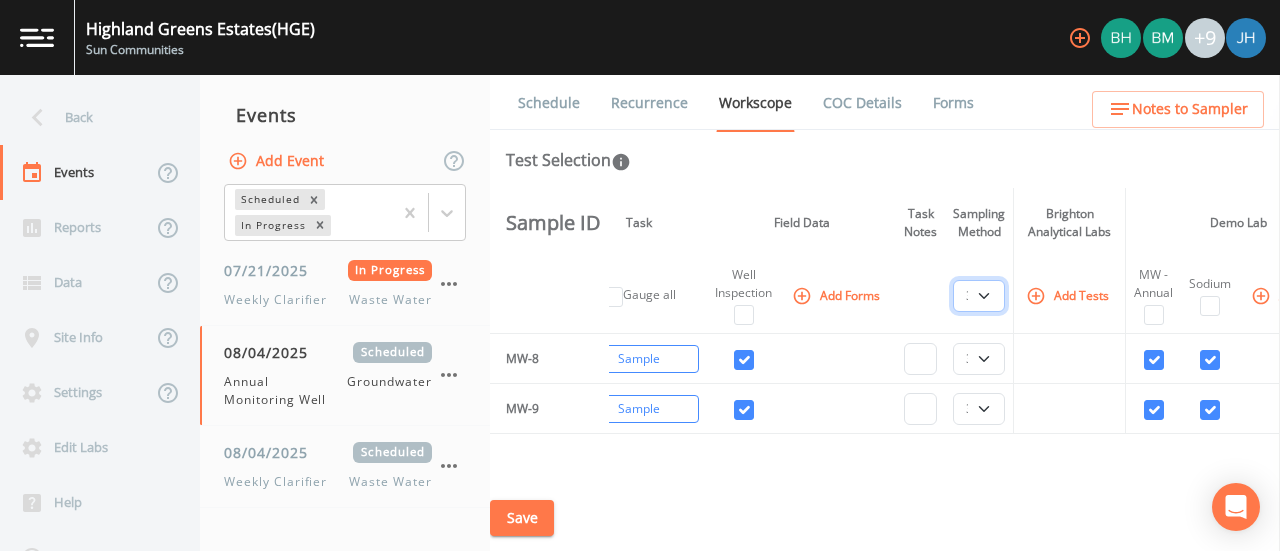 click on "PDB Bag Grab Low Flow 3 Vol. Purge" at bounding box center (979, 296) 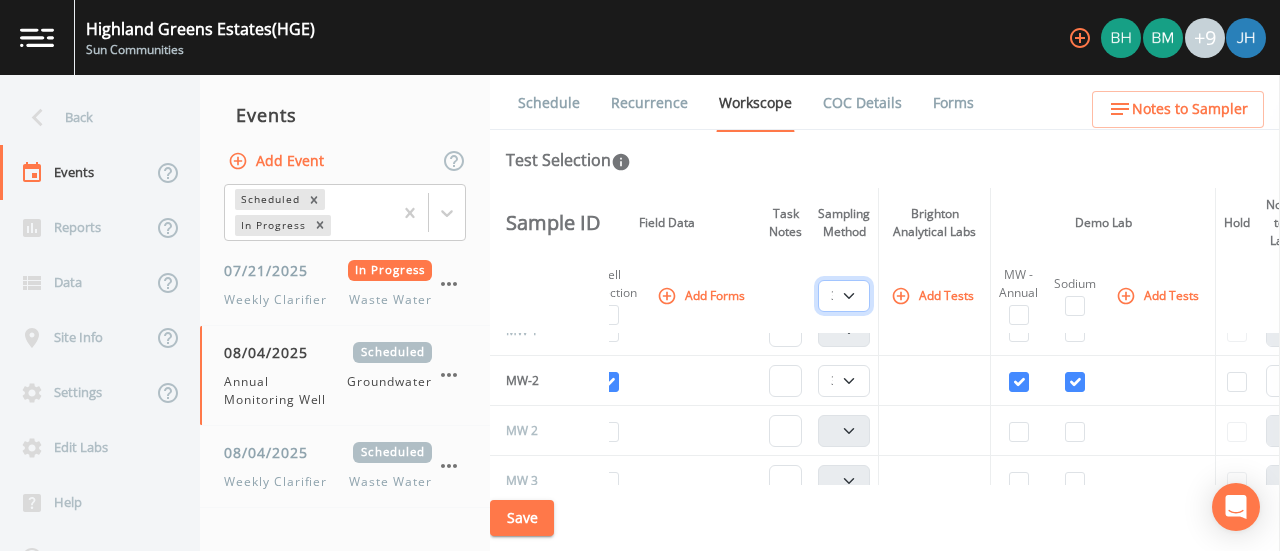 scroll, scrollTop: 0, scrollLeft: 192, axis: horizontal 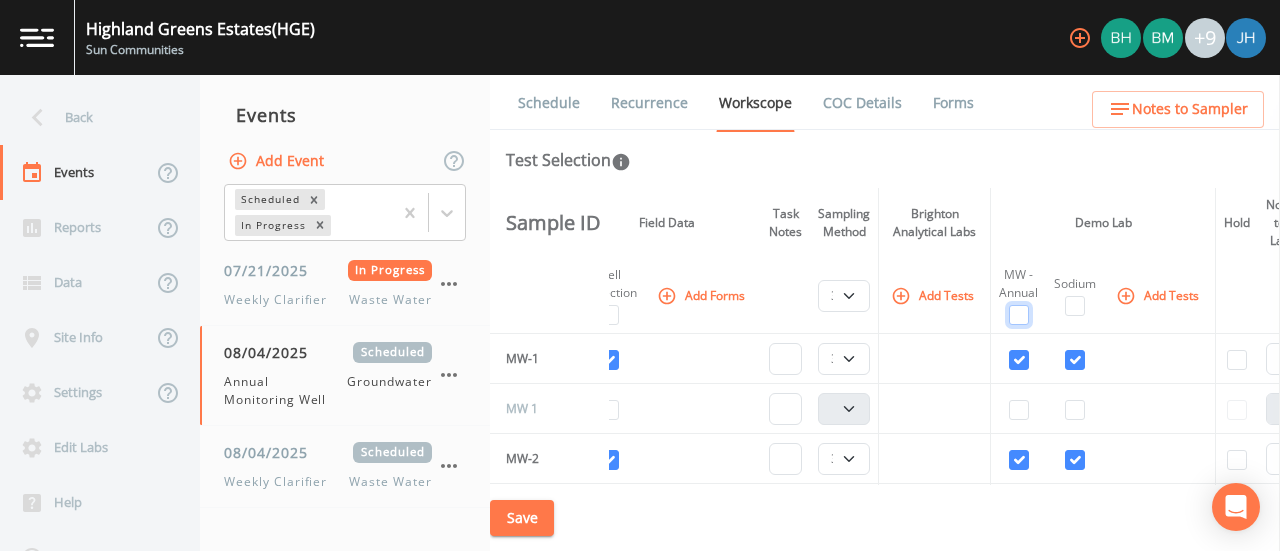 click at bounding box center [1019, 315] 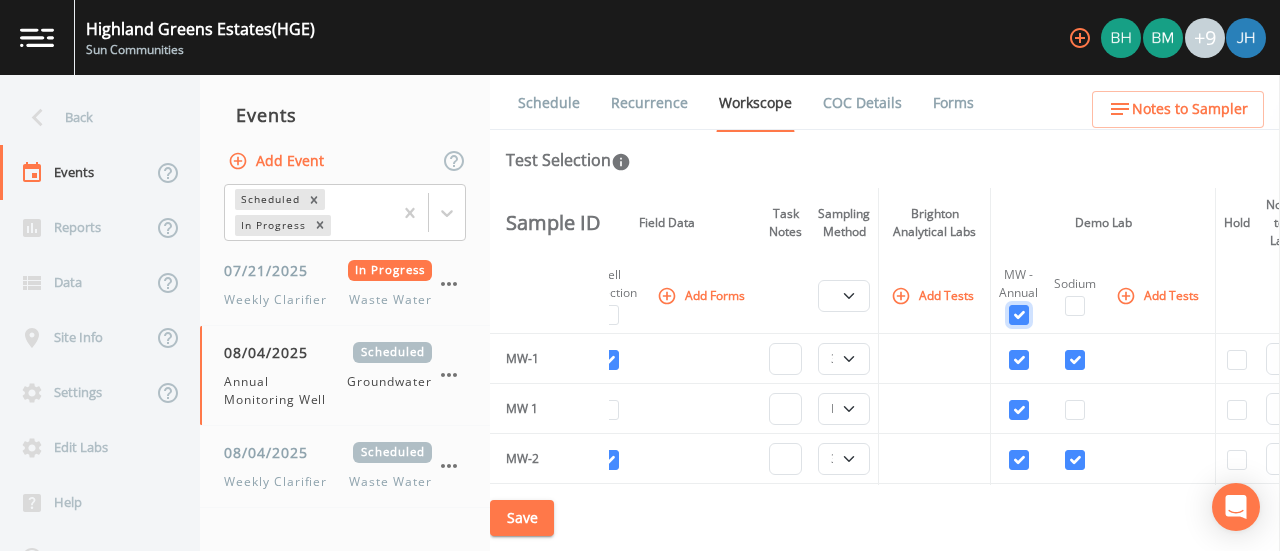 click at bounding box center [1019, 315] 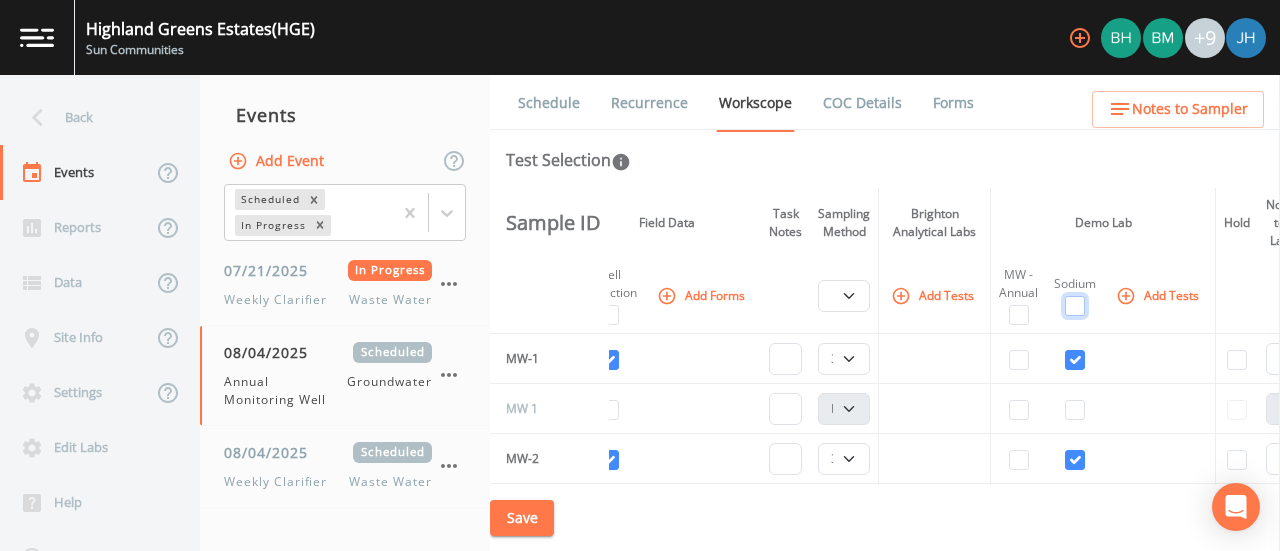 click at bounding box center [1075, 306] 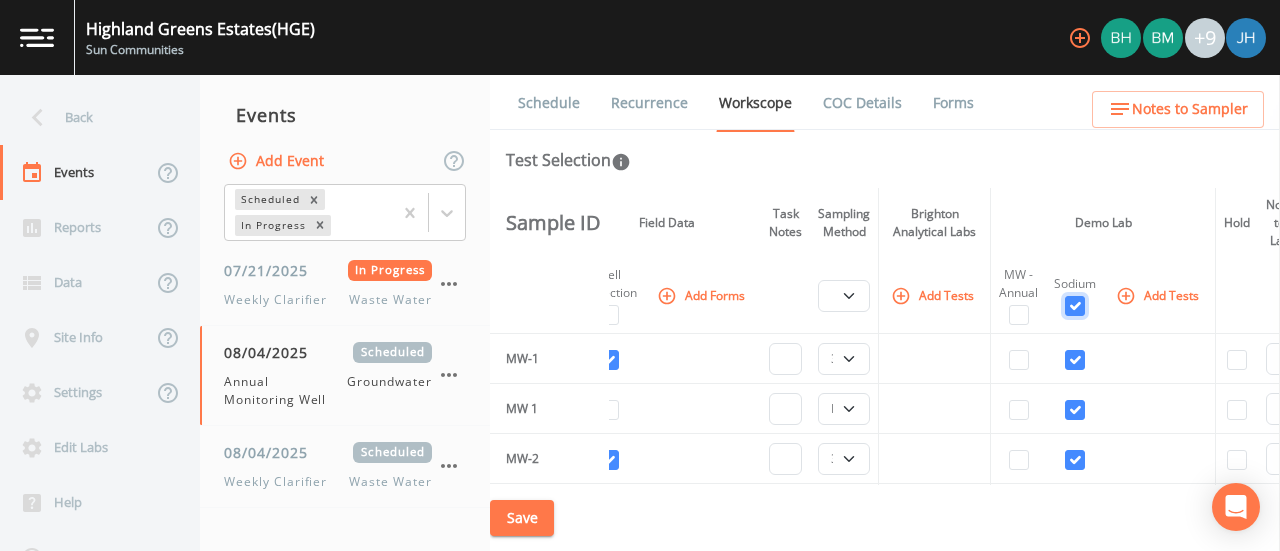 click at bounding box center (1075, 306) 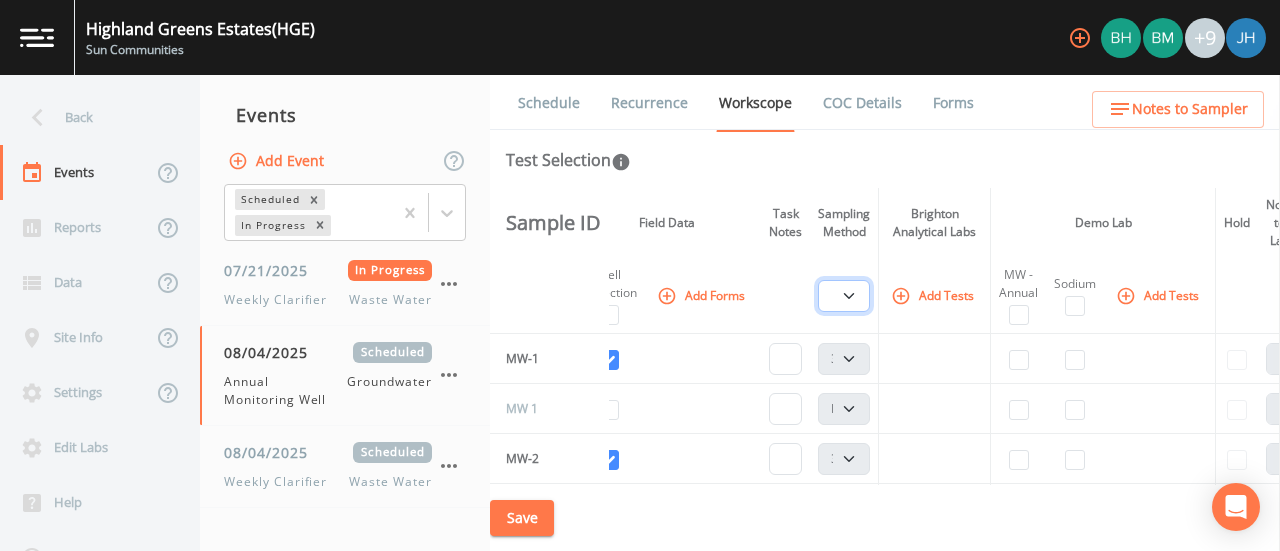 click on "PDB Bag Grab Low Flow 3 Vol. Purge" at bounding box center (844, 296) 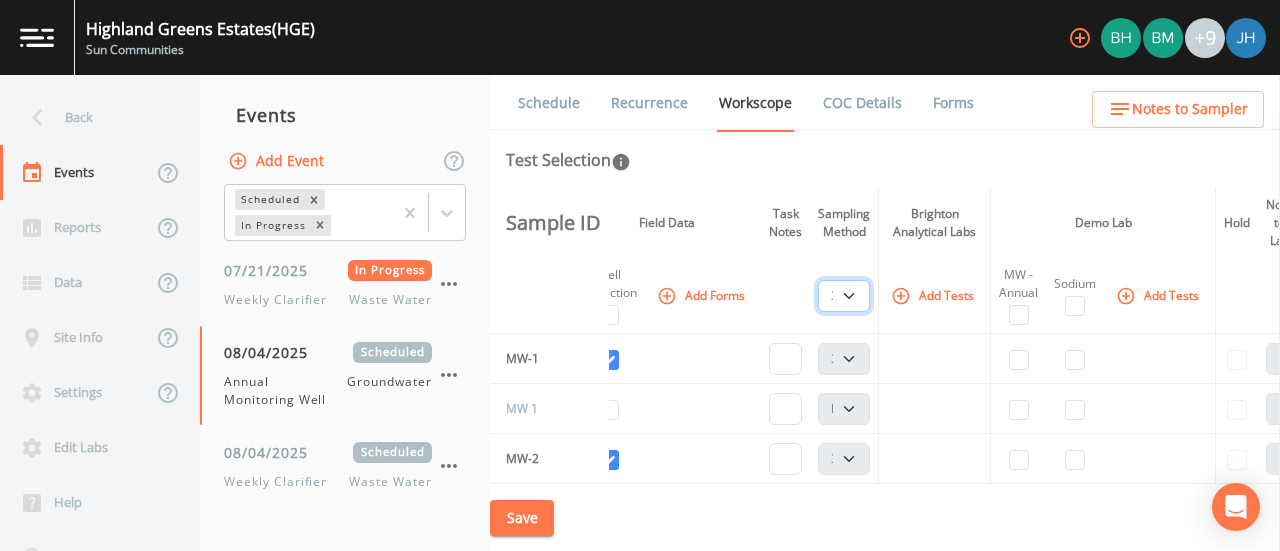 click on "PDB Bag Grab Low Flow 3 Vol. Purge" at bounding box center [844, 296] 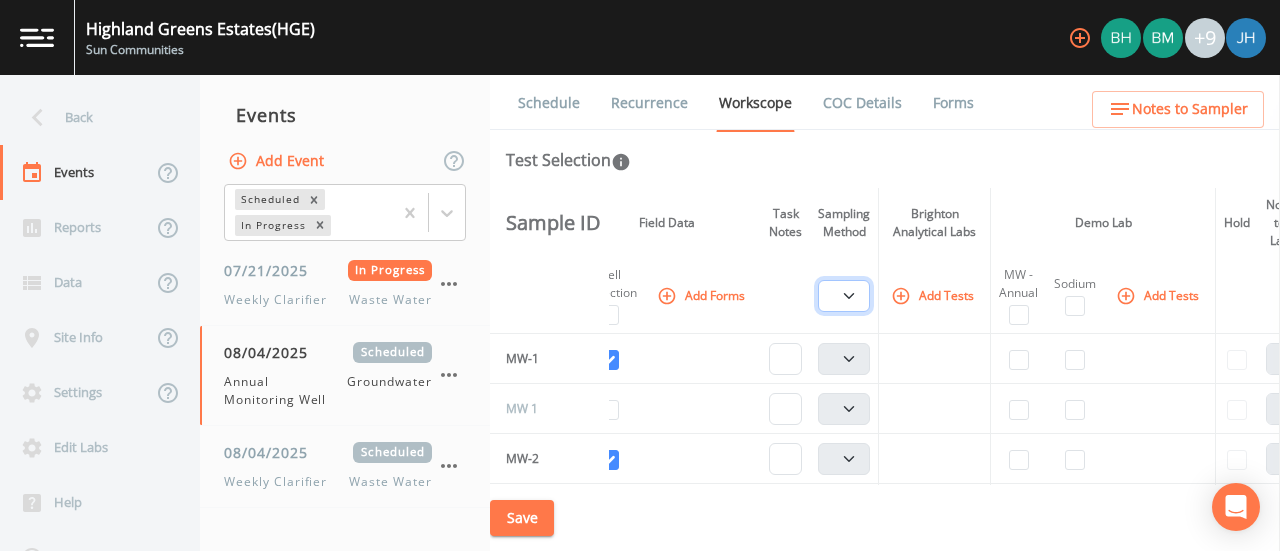 drag, startPoint x: 748, startPoint y: 484, endPoint x: 586, endPoint y: 506, distance: 163.487 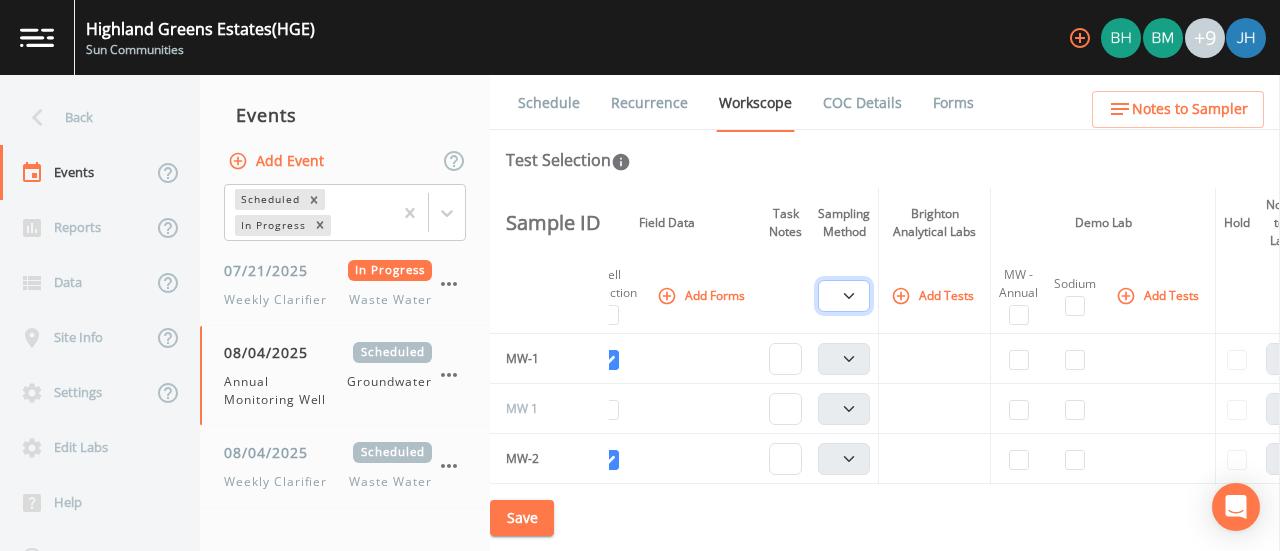 click on "Save" at bounding box center (885, 518) 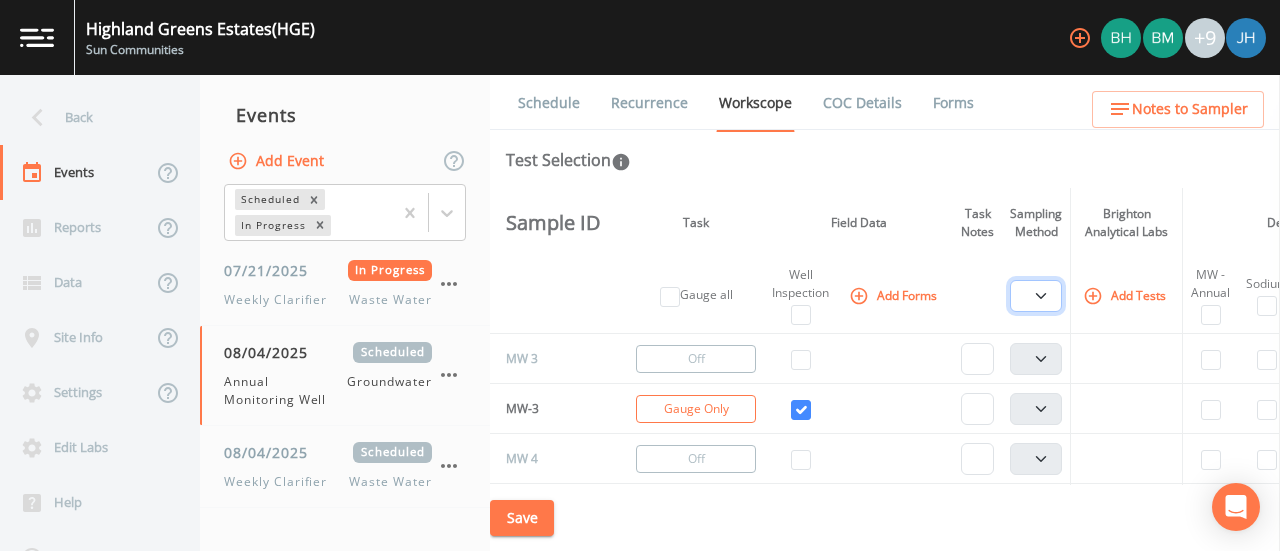 scroll, scrollTop: 200, scrollLeft: 0, axis: vertical 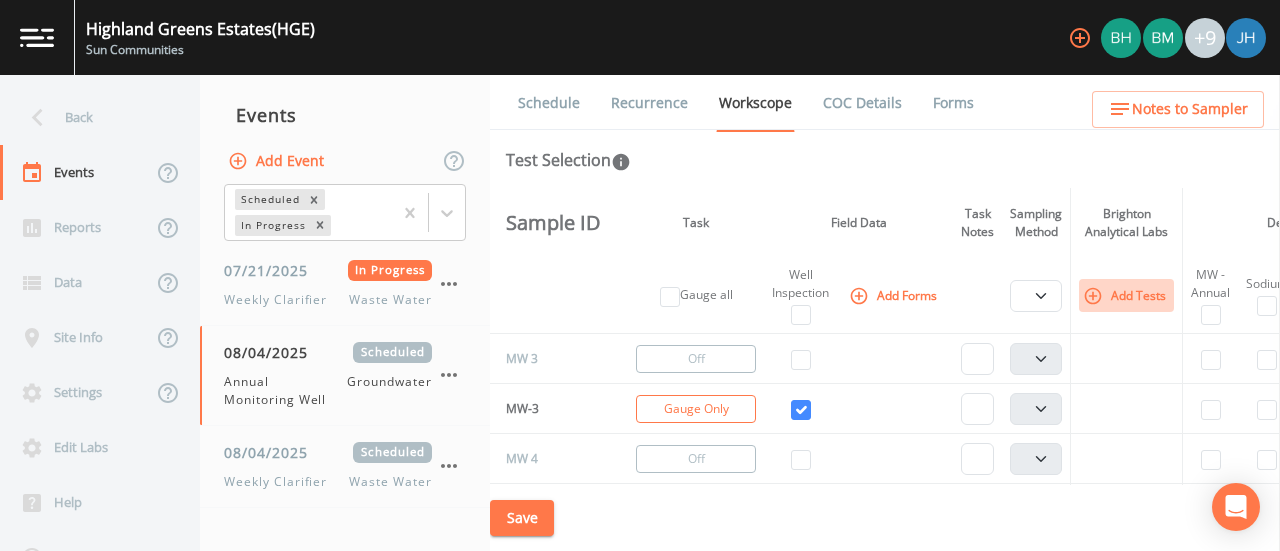 click on "Add Tests" at bounding box center (1126, 295) 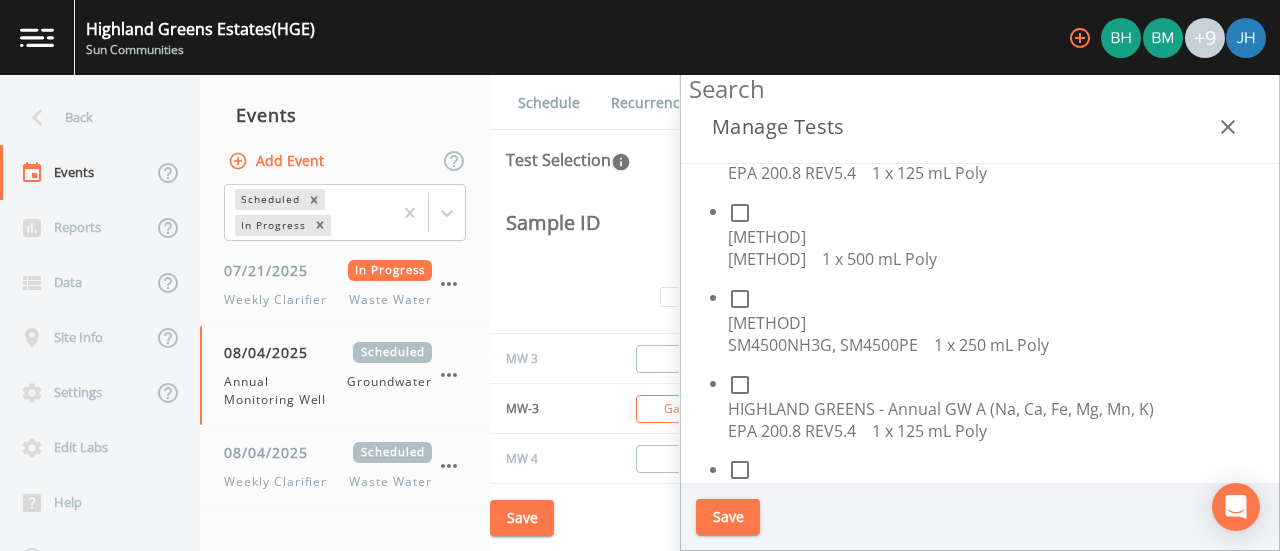 scroll, scrollTop: 1900, scrollLeft: 0, axis: vertical 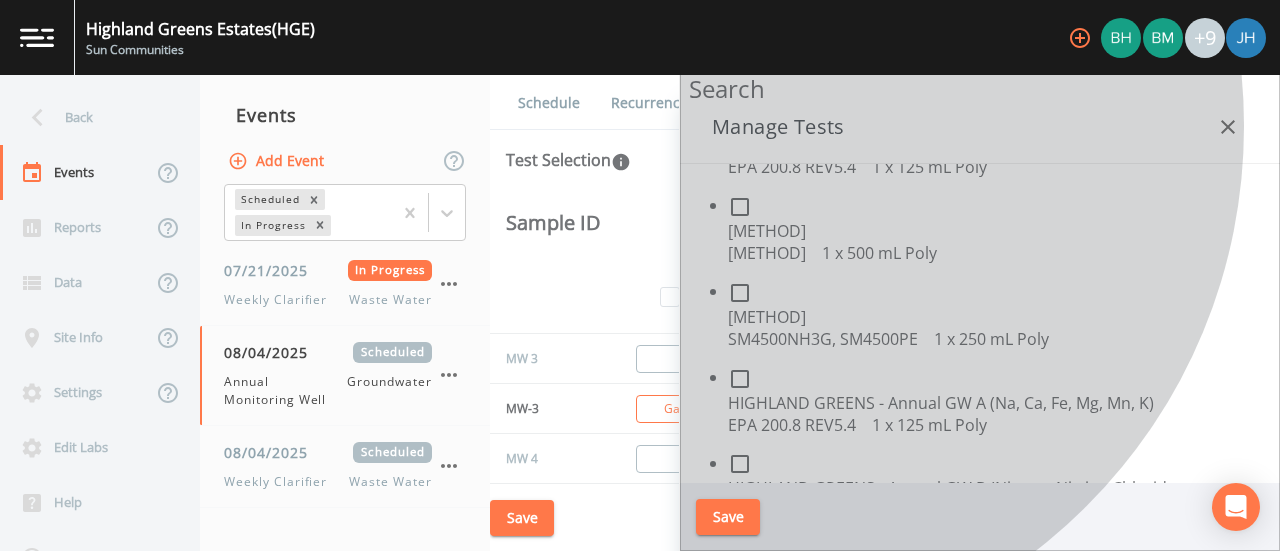 click 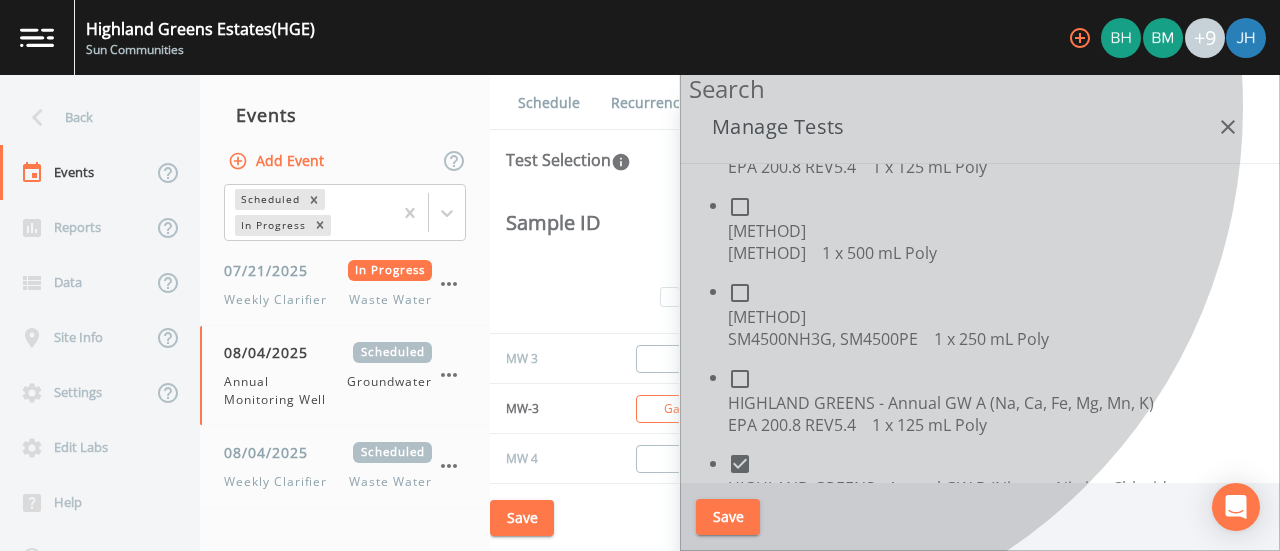click 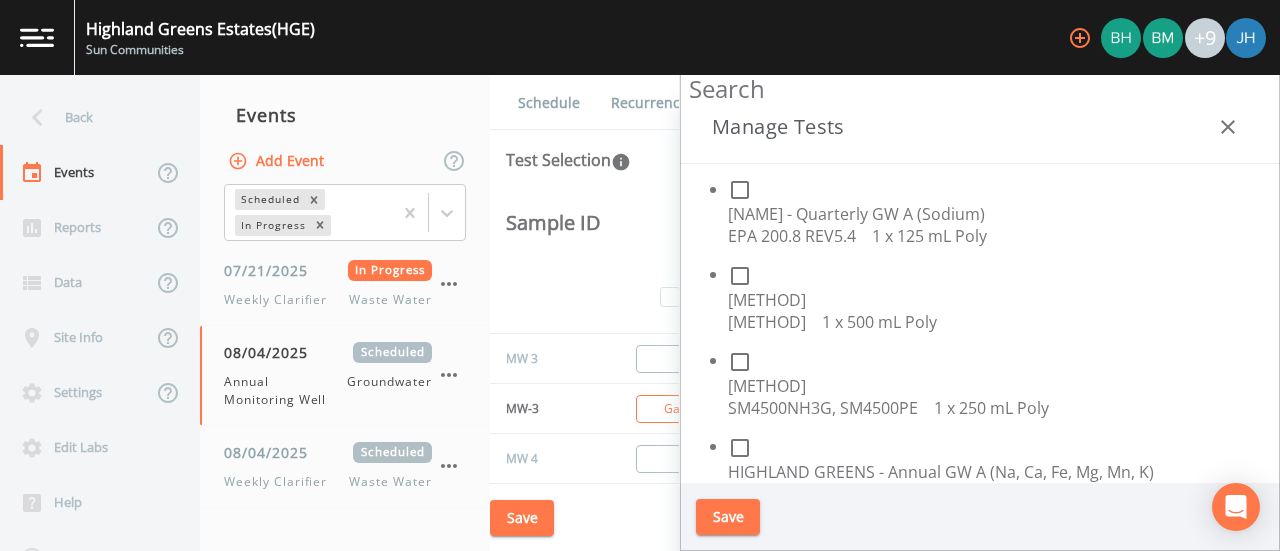 scroll, scrollTop: 1800, scrollLeft: 0, axis: vertical 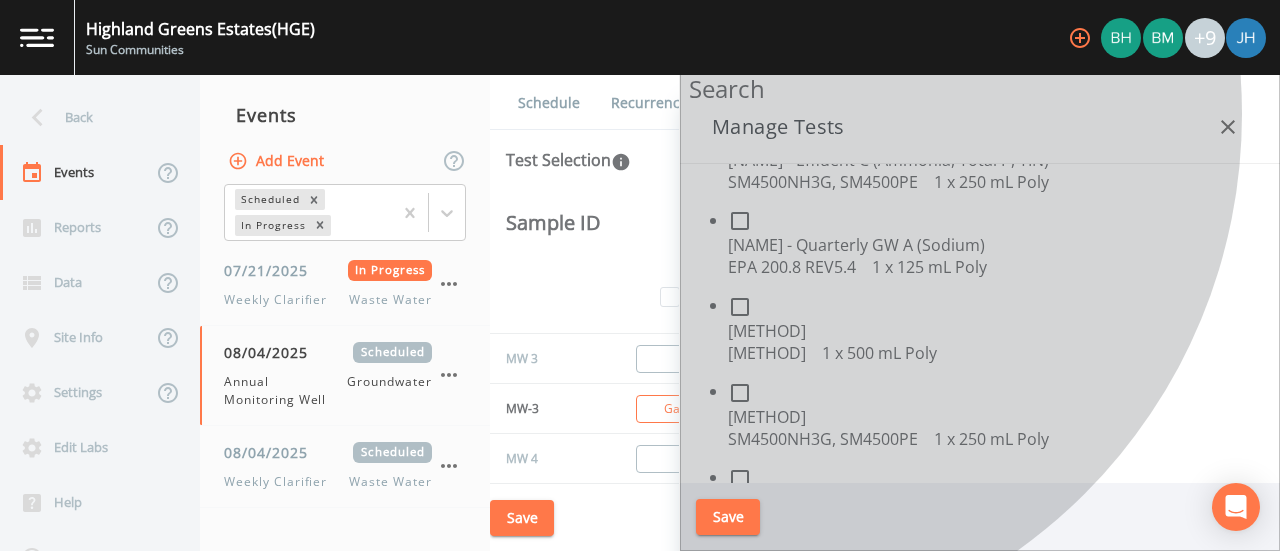 click 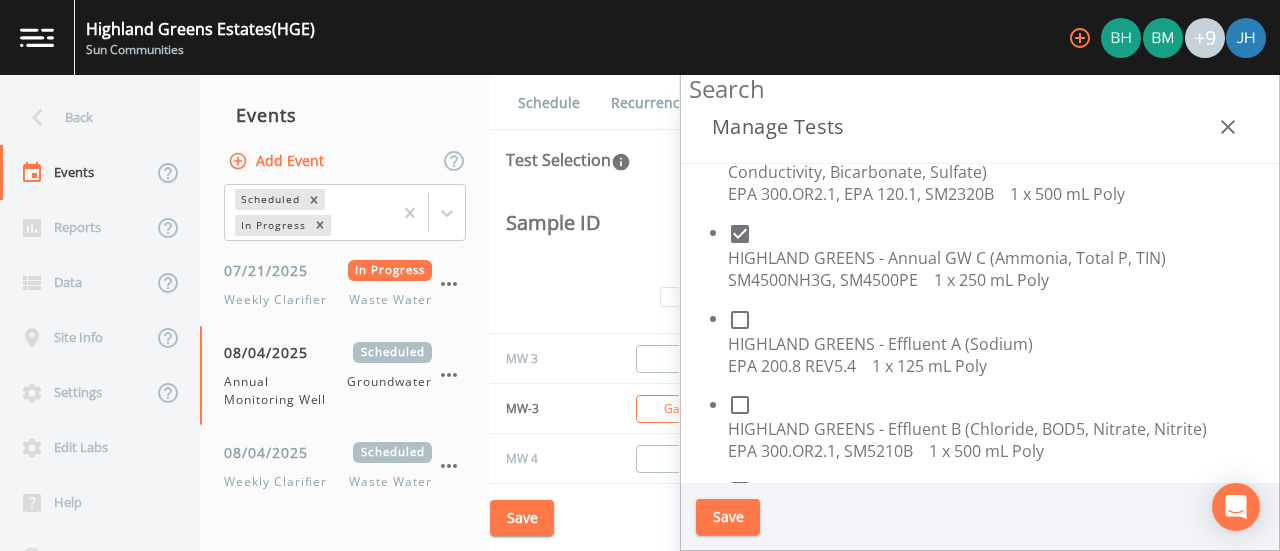 scroll, scrollTop: 2300, scrollLeft: 0, axis: vertical 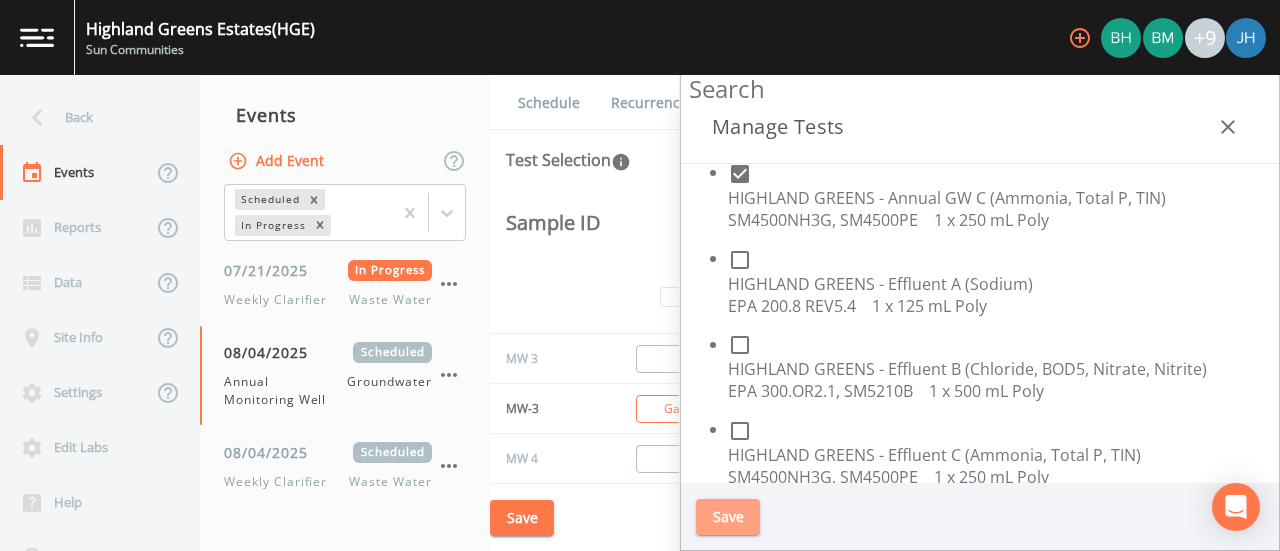 click on "Save" at bounding box center [728, 517] 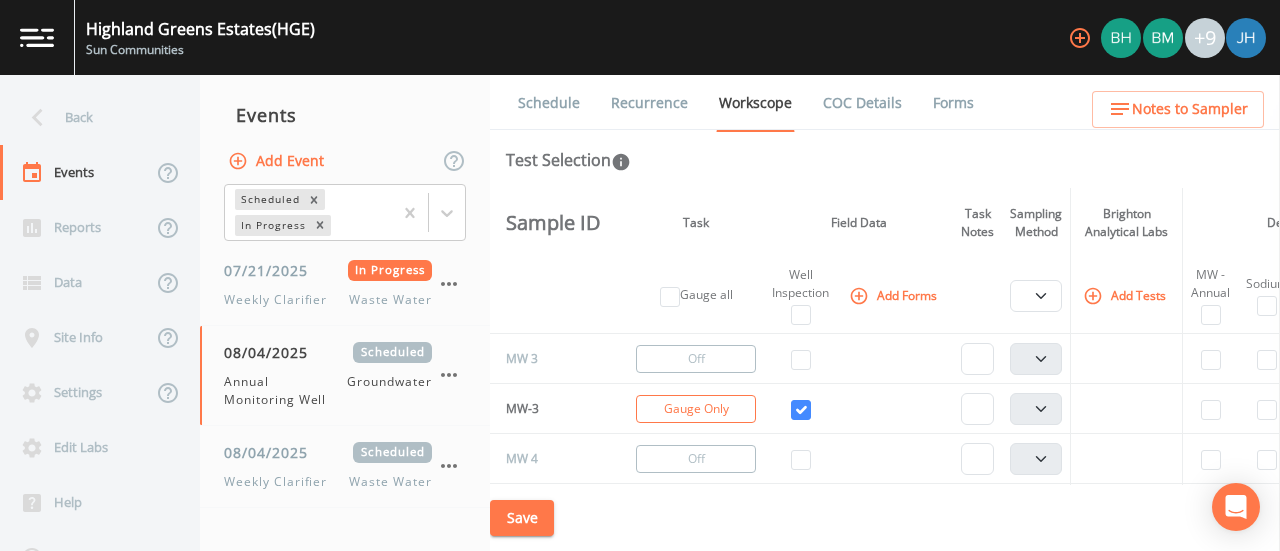scroll, scrollTop: 326, scrollLeft: 0, axis: vertical 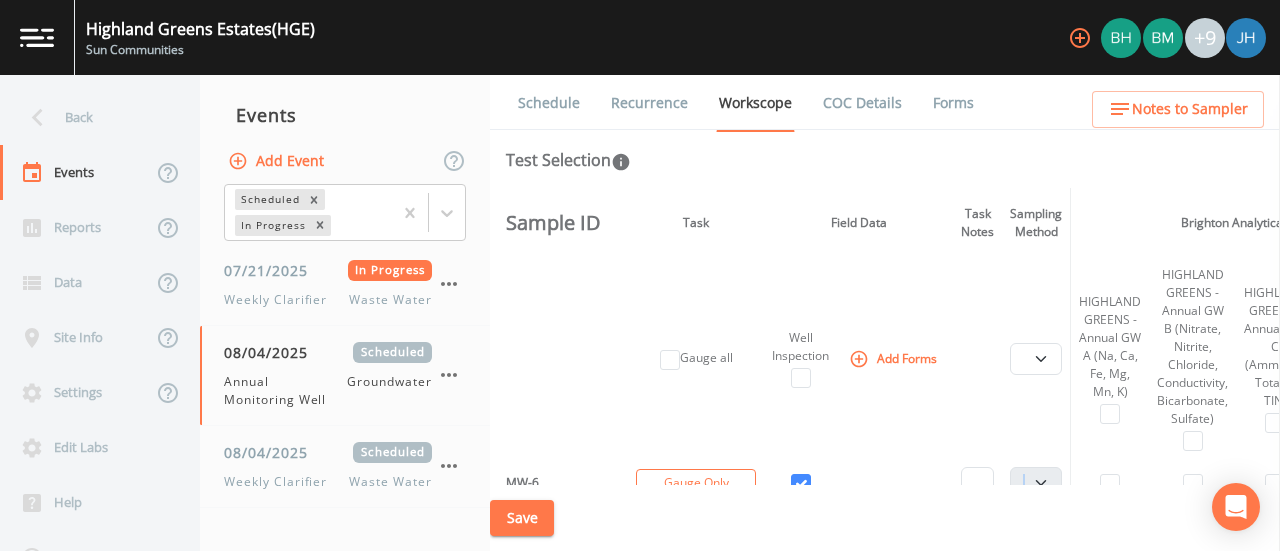 click on "[DATE_REFERENCE]" at bounding box center [885, 313] 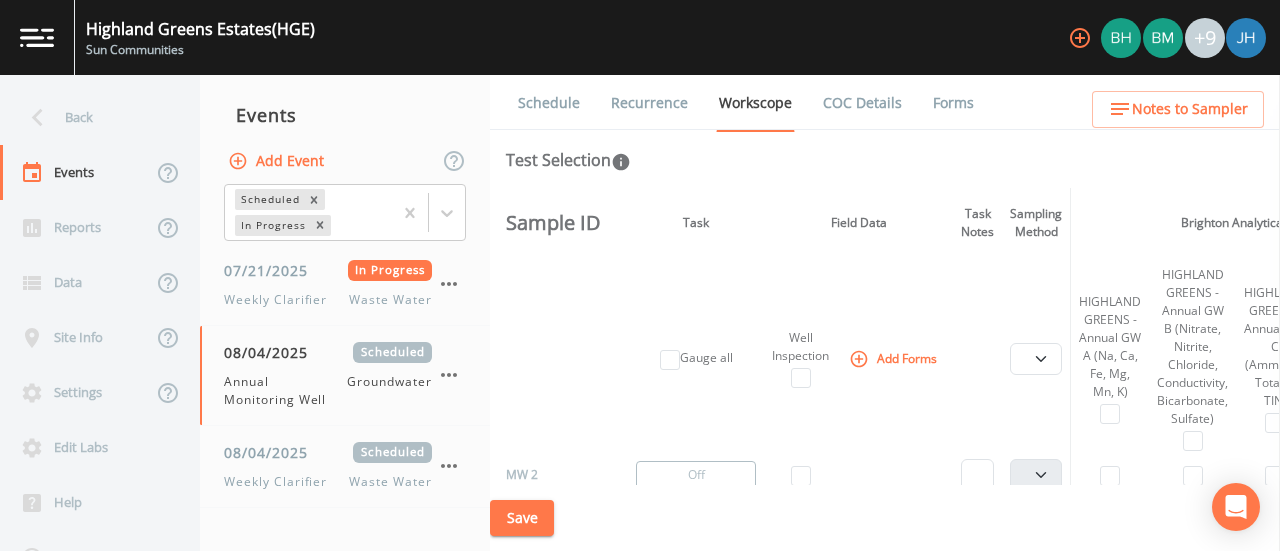 scroll, scrollTop: 100, scrollLeft: 0, axis: vertical 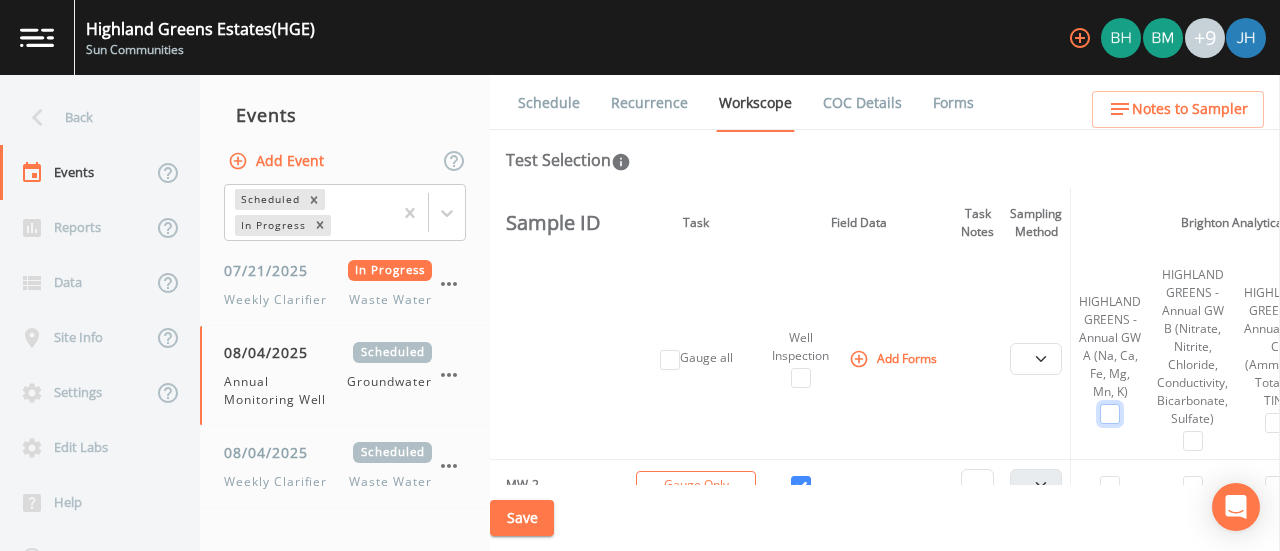 drag, startPoint x: 1115, startPoint y: 409, endPoint x: 1160, endPoint y: 413, distance: 45.17743 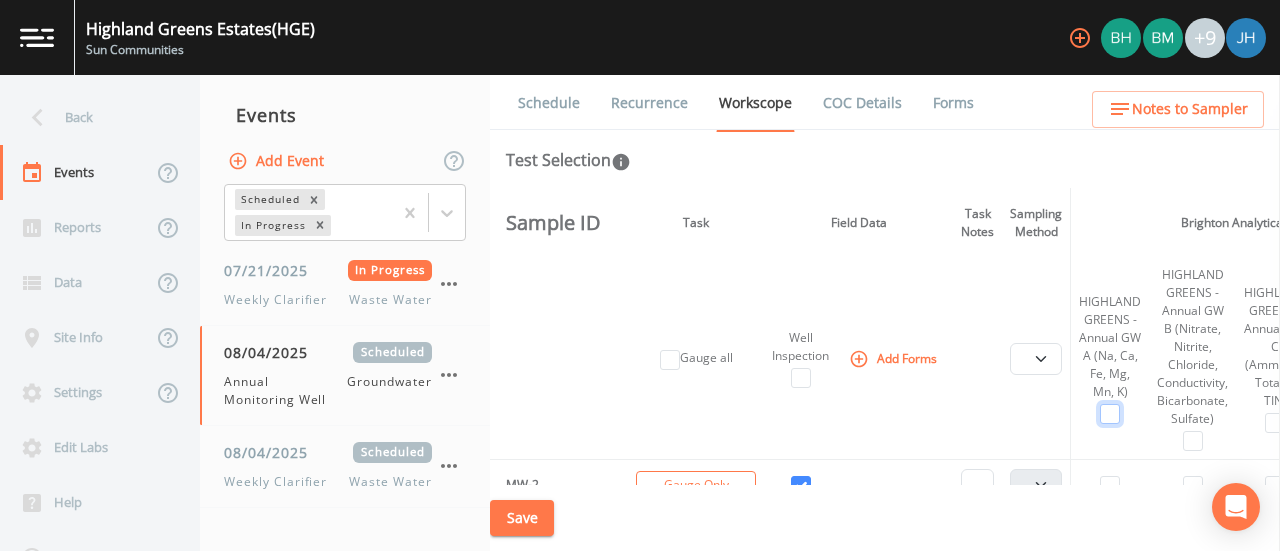 click at bounding box center [1110, 414] 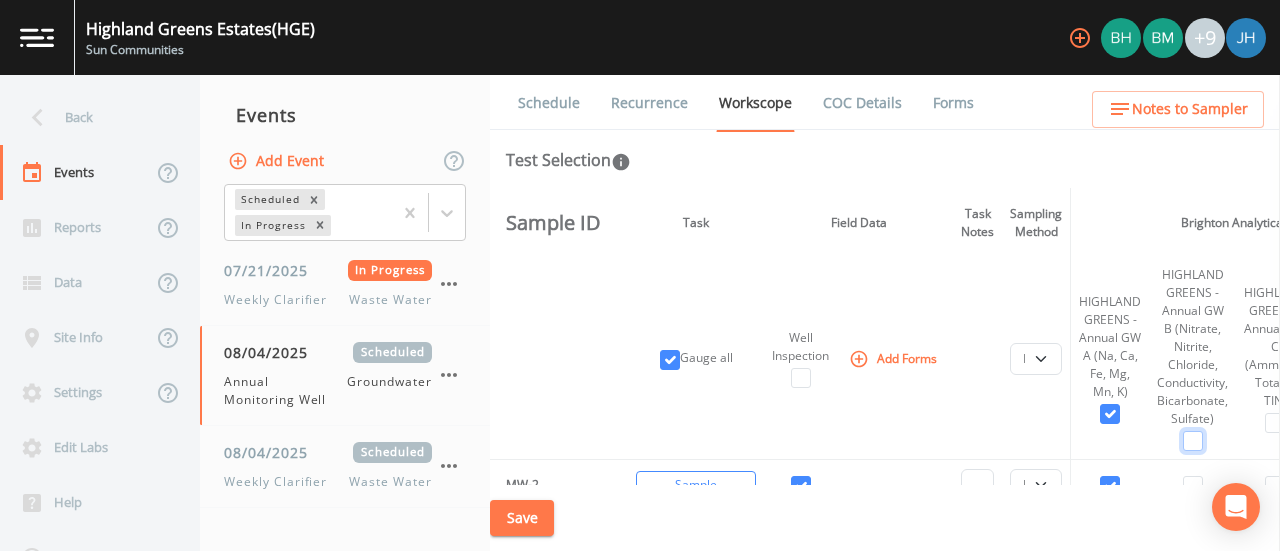 click at bounding box center [1193, 441] 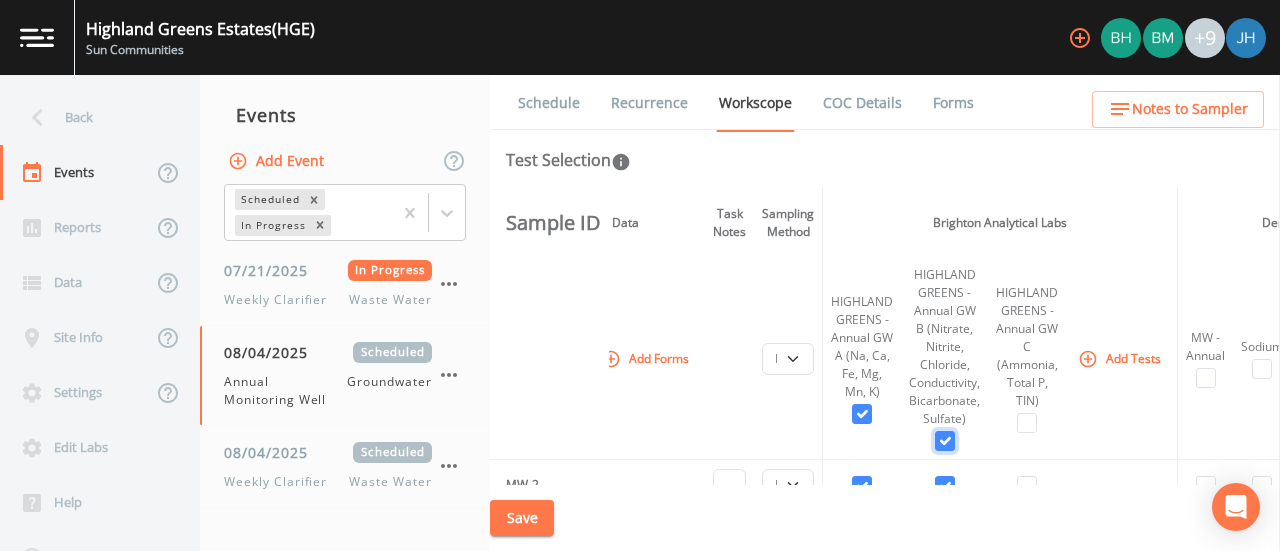 scroll, scrollTop: 100, scrollLeft: 249, axis: both 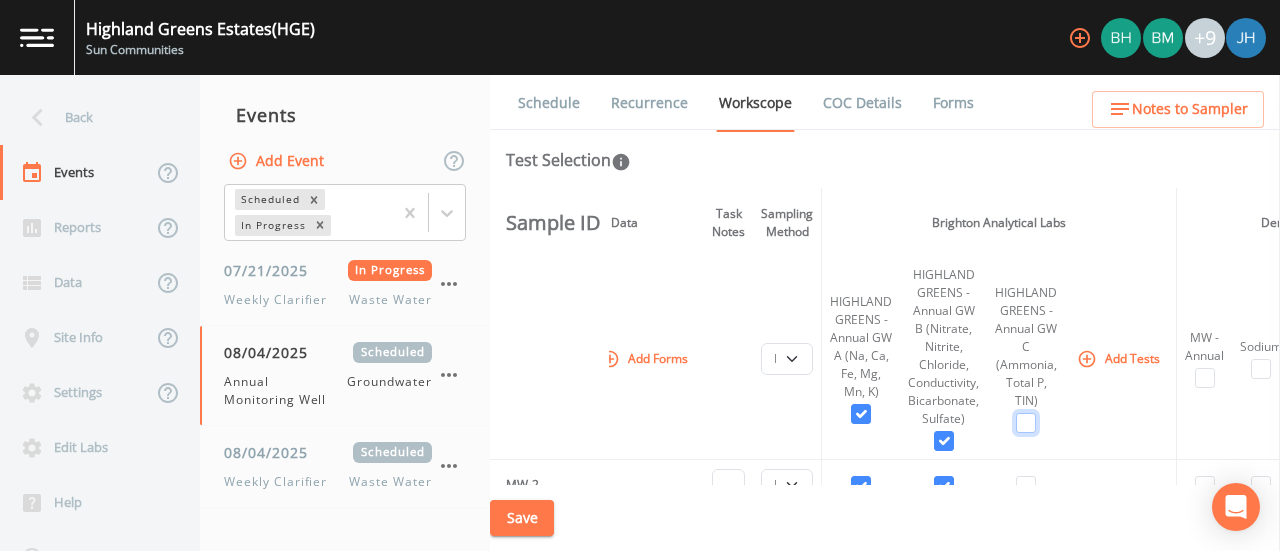 click at bounding box center (1026, 423) 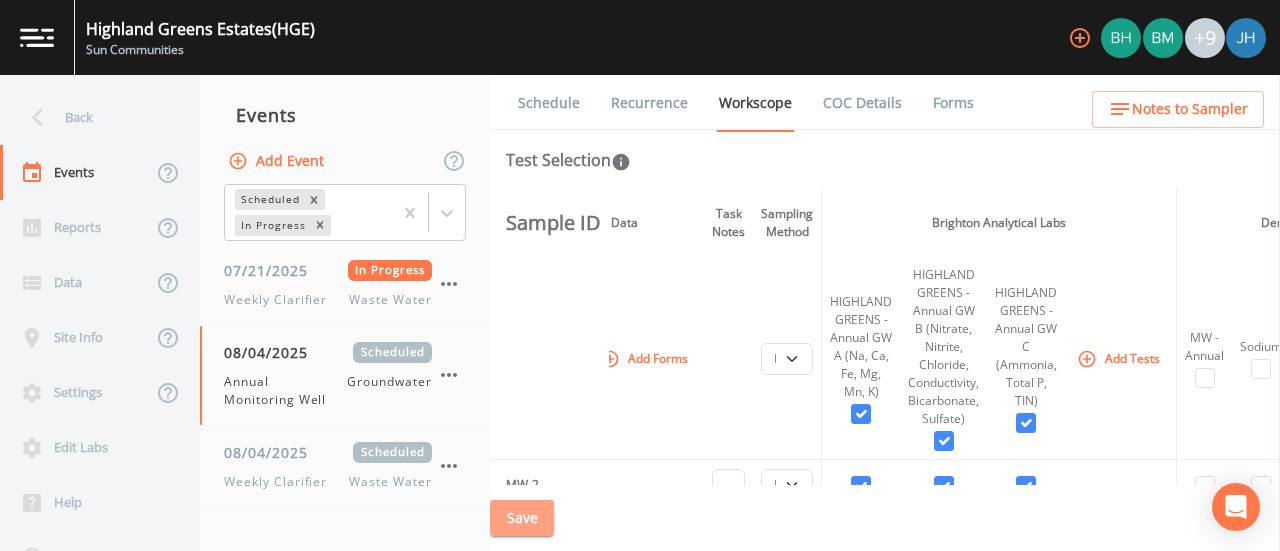 click on "Save" at bounding box center [522, 518] 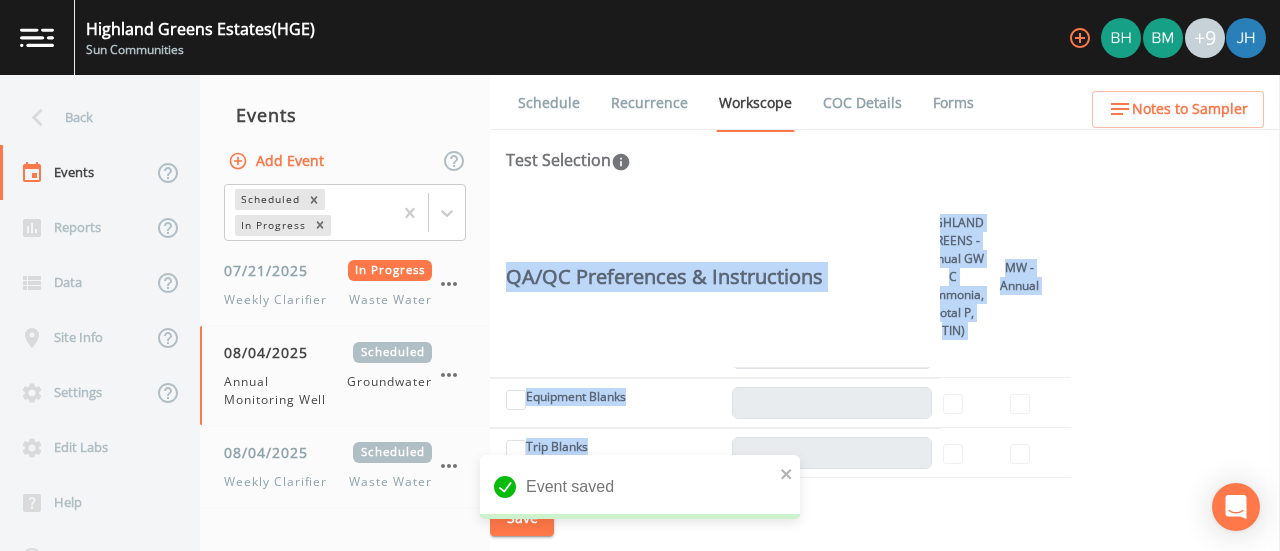 scroll, scrollTop: 1300, scrollLeft: 249, axis: both 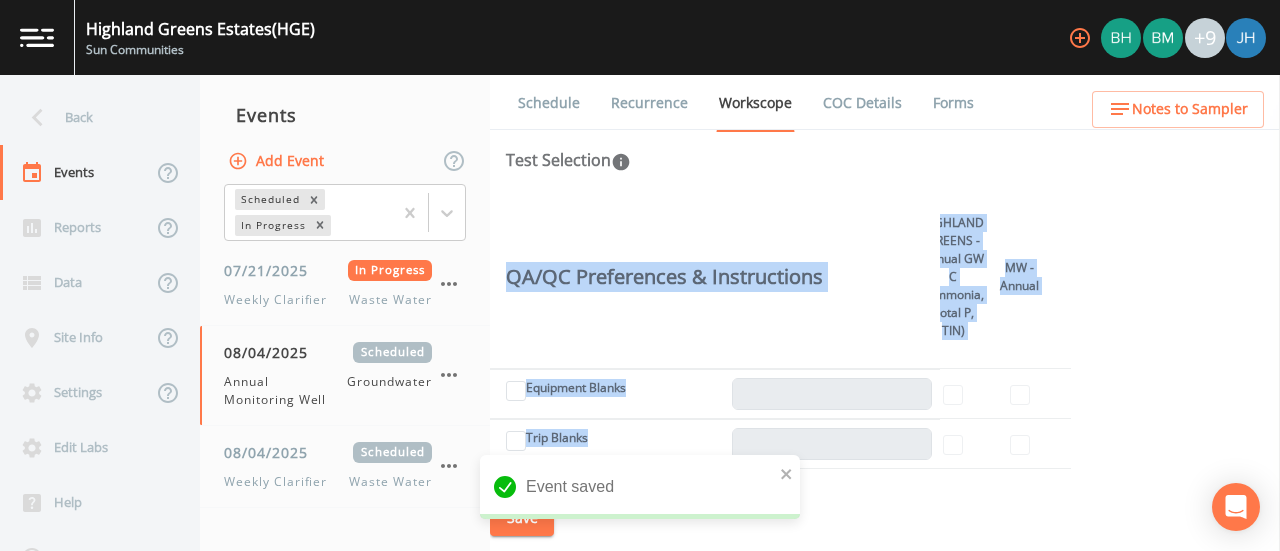 drag, startPoint x: 892, startPoint y: 484, endPoint x: 782, endPoint y: 486, distance: 110.01818 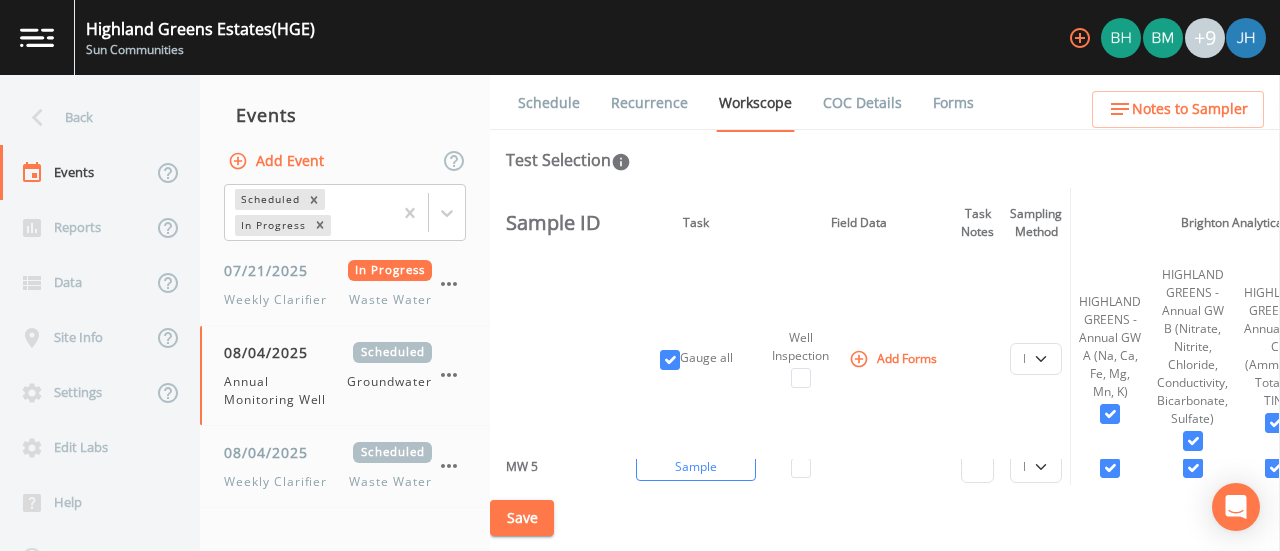scroll, scrollTop: 500, scrollLeft: 0, axis: vertical 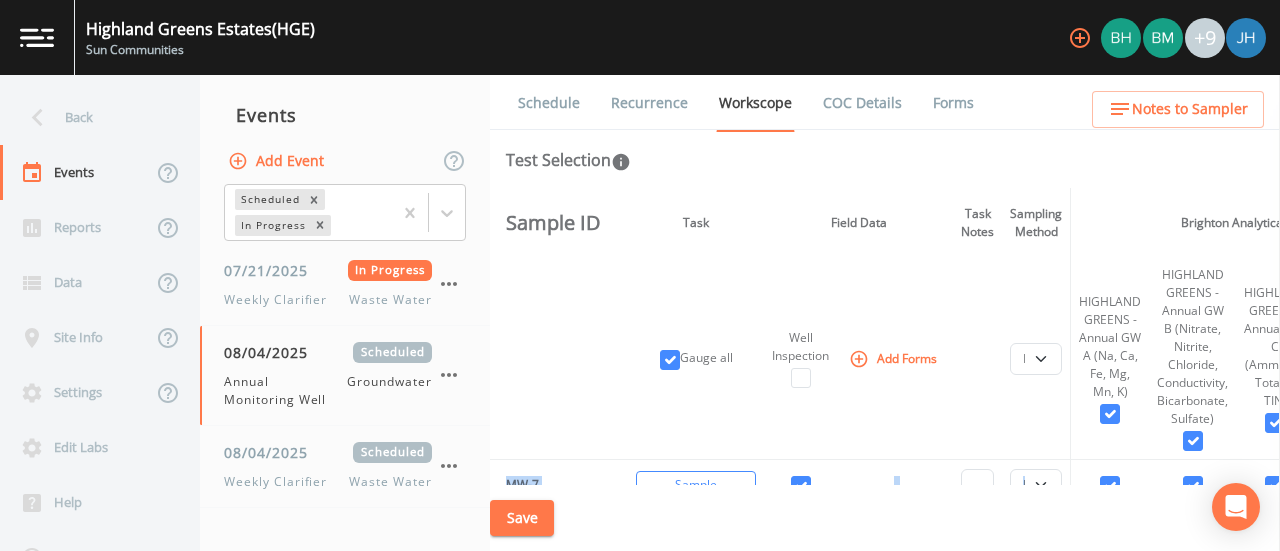 click on "Schedule" at bounding box center [549, 103] 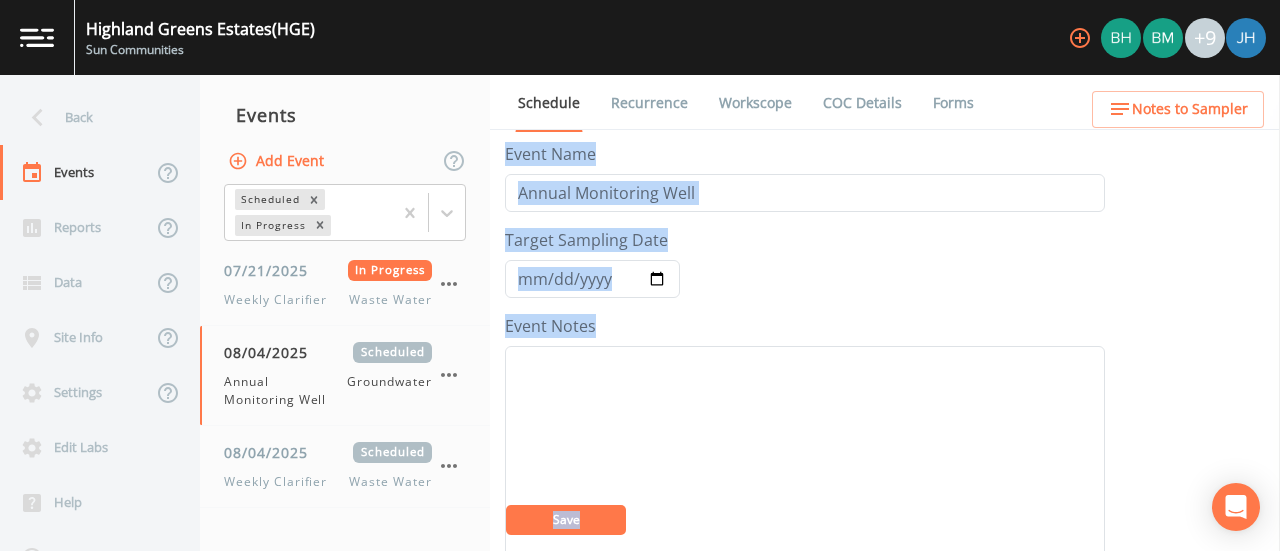 click on "Recurrence" at bounding box center [649, 103] 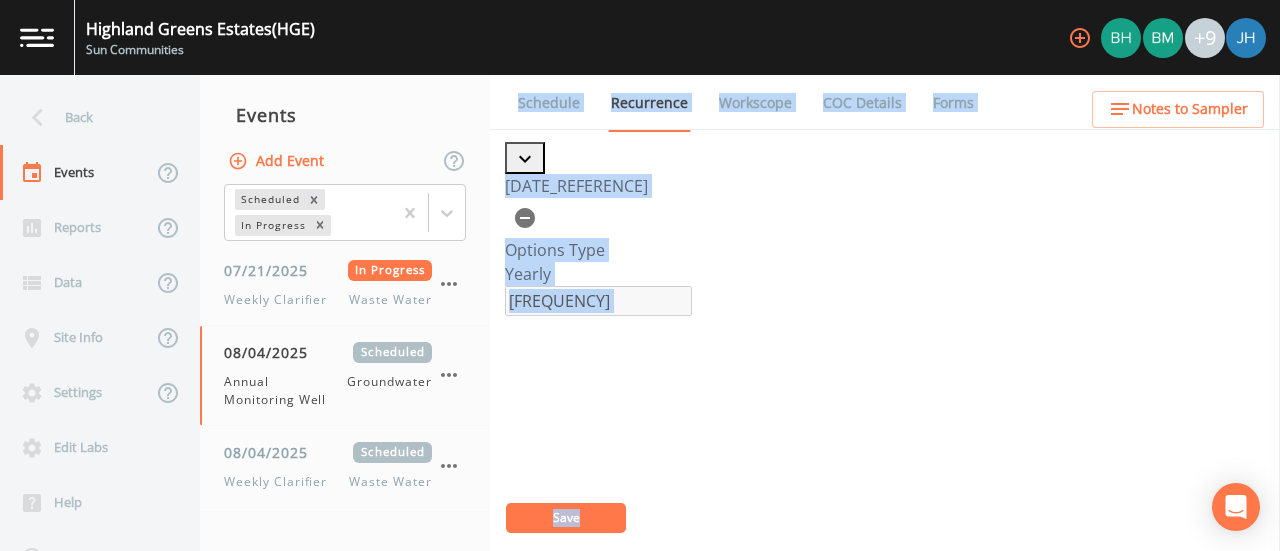 click on "Workscope" at bounding box center (755, 103) 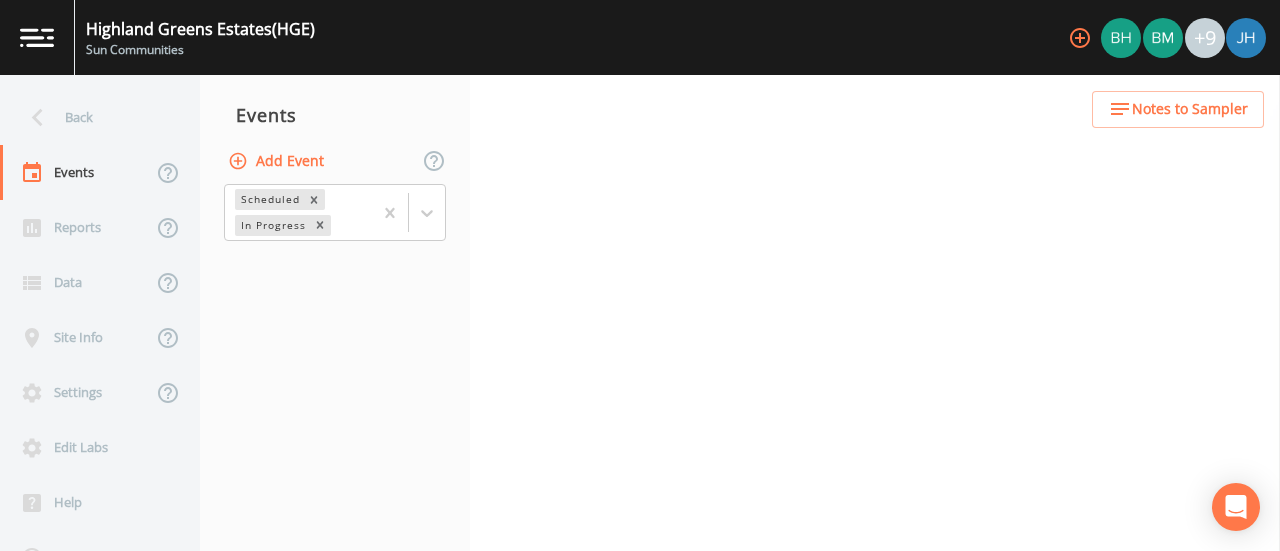 scroll, scrollTop: 0, scrollLeft: 0, axis: both 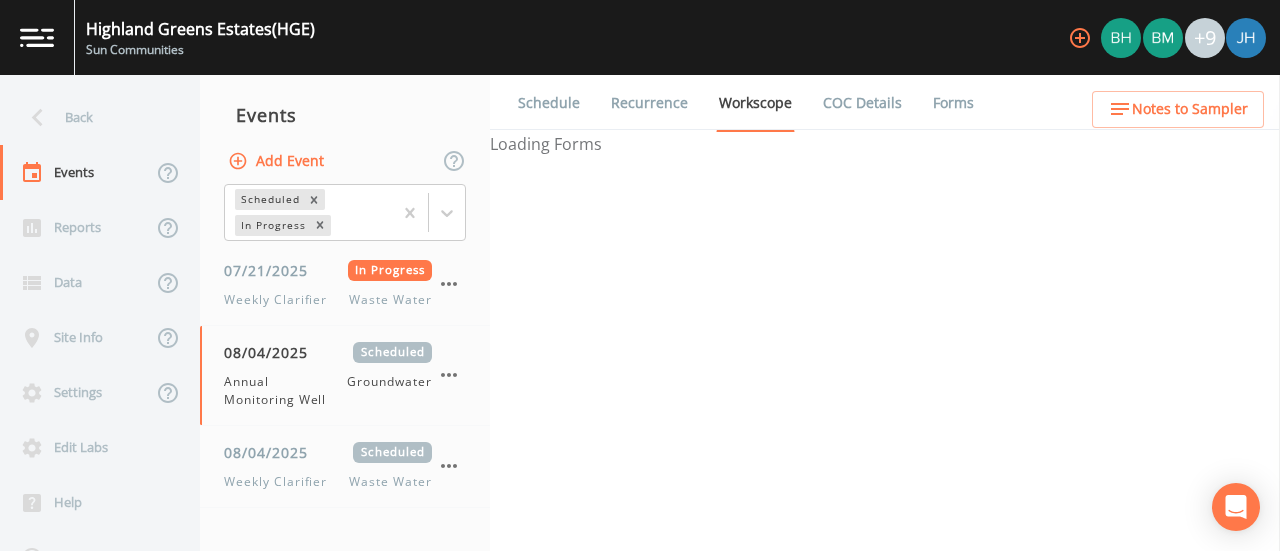 select on "132d7689-3bb8-465b-98a9-744e7d509d8d" 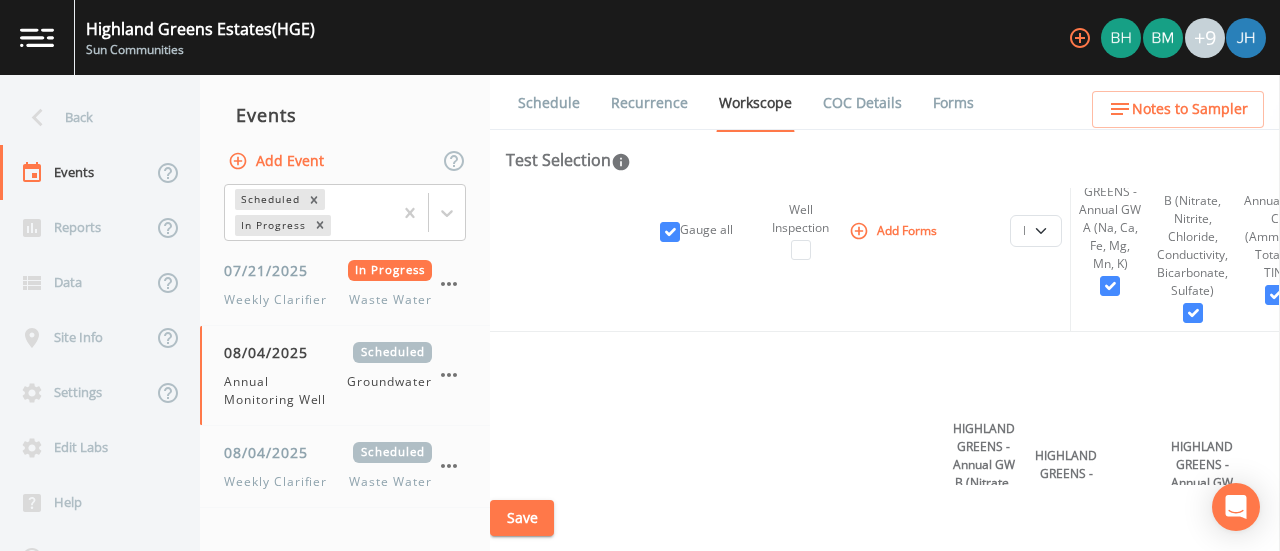 scroll, scrollTop: 900, scrollLeft: 0, axis: vertical 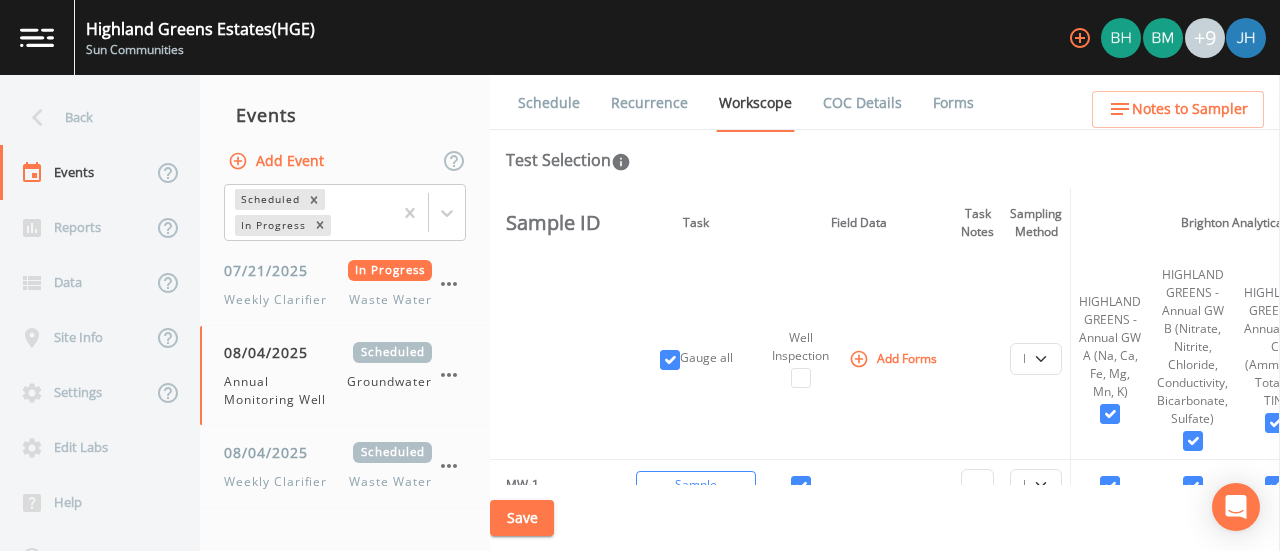 click on "COC Details" at bounding box center [862, 103] 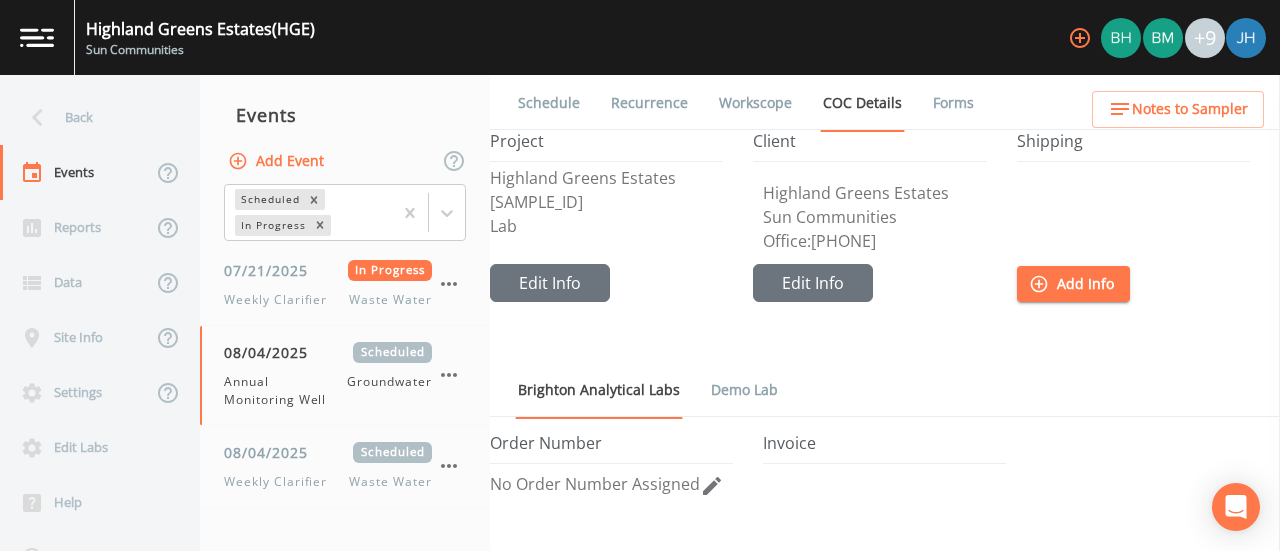 click on "Forms" at bounding box center [953, 103] 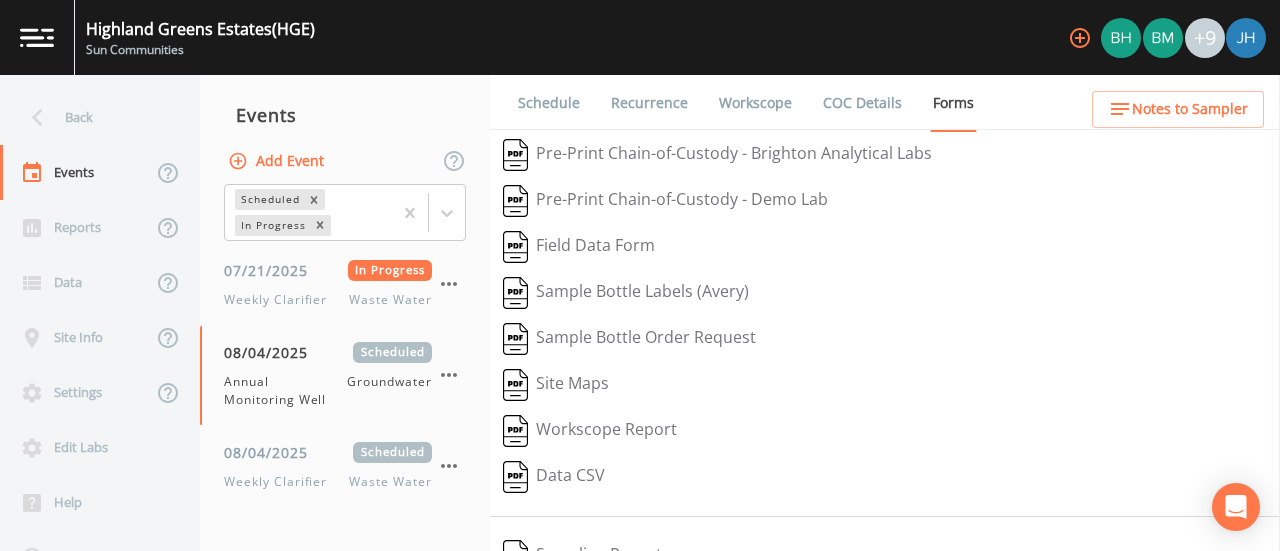 click on "Pre-Print Chain-of-Custody - Brighton Analytical Labs" at bounding box center (717, 155) 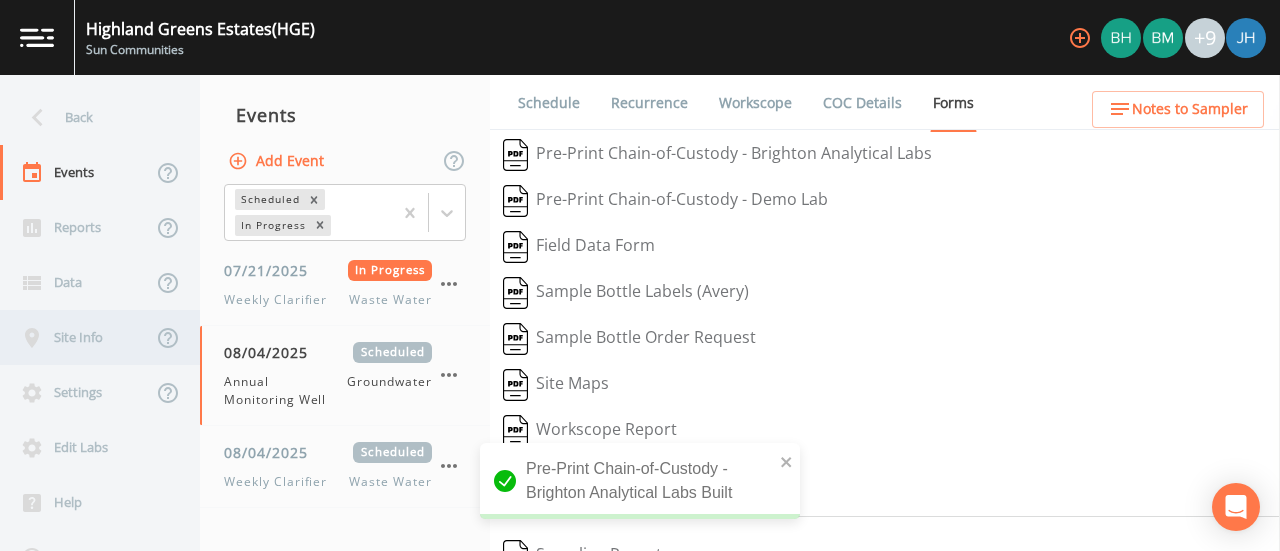 click on "Site Info" at bounding box center [76, 337] 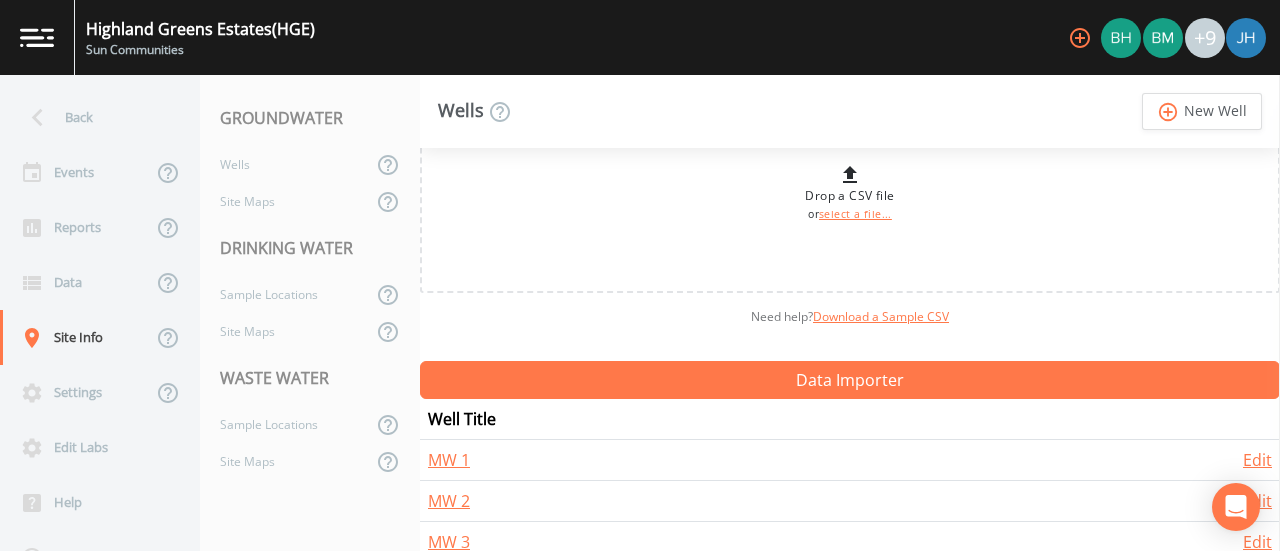 scroll, scrollTop: 200, scrollLeft: 0, axis: vertical 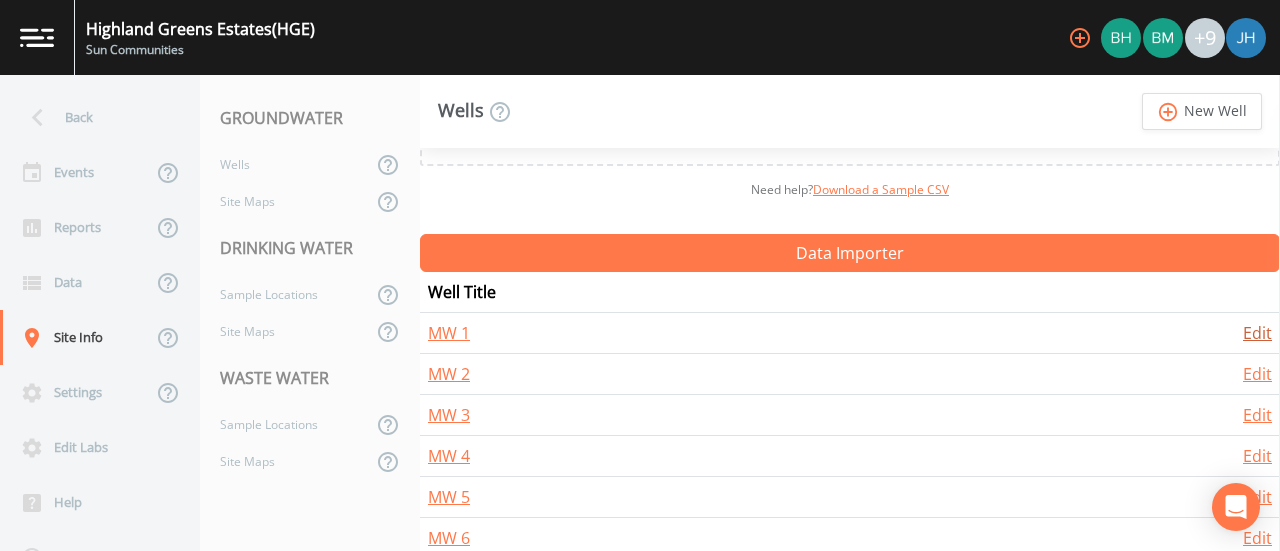 click on "Edit" at bounding box center [1257, 333] 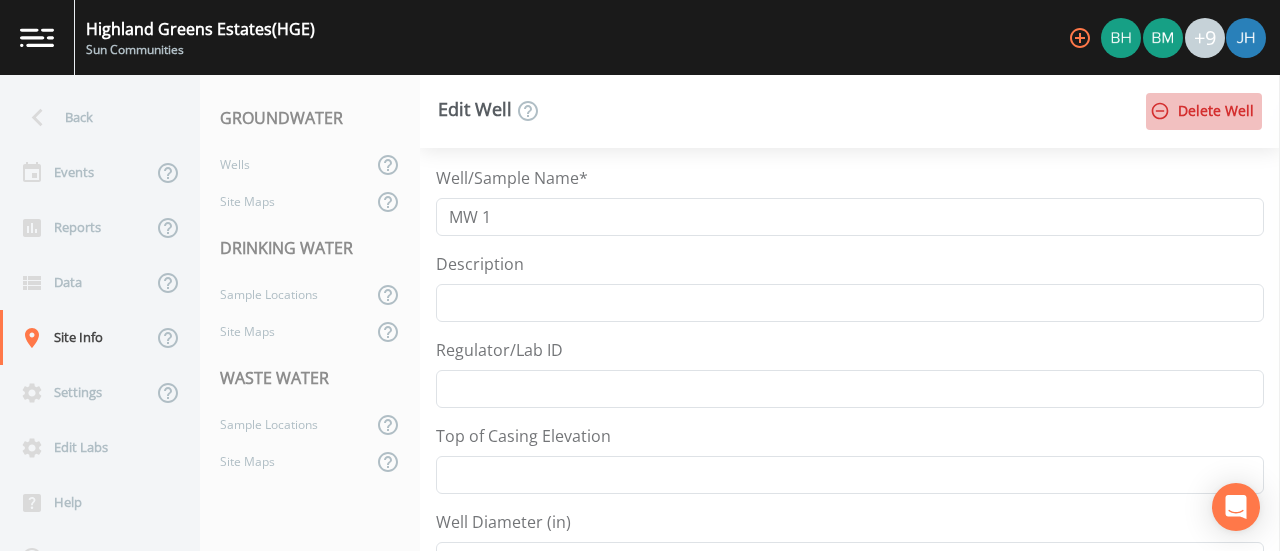 click on "Delete Well" at bounding box center (1204, 111) 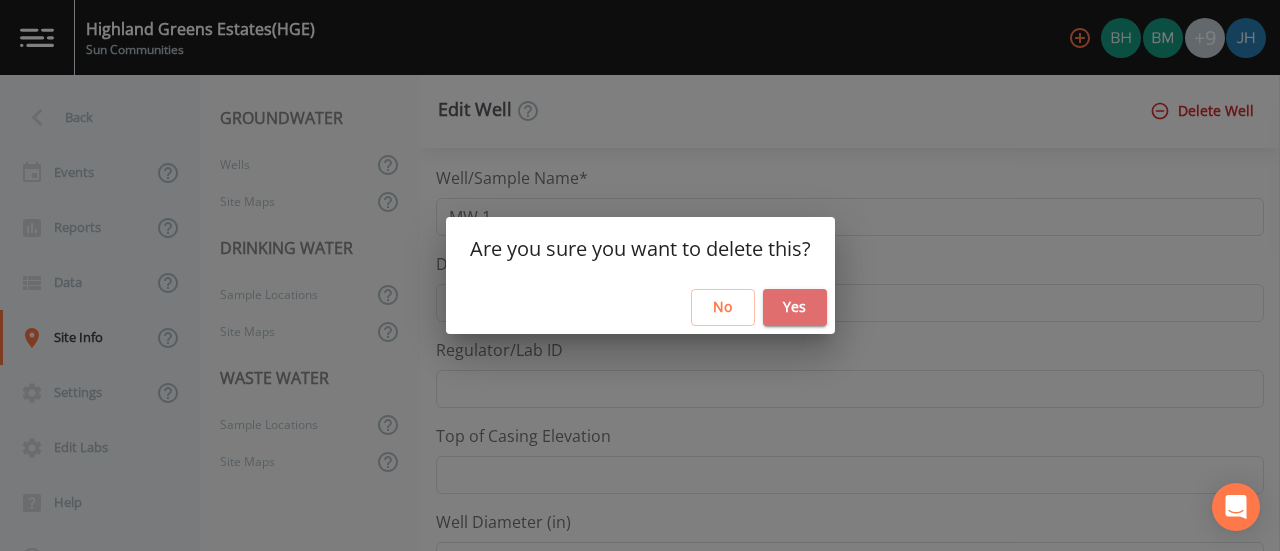click on "Yes" at bounding box center [795, 307] 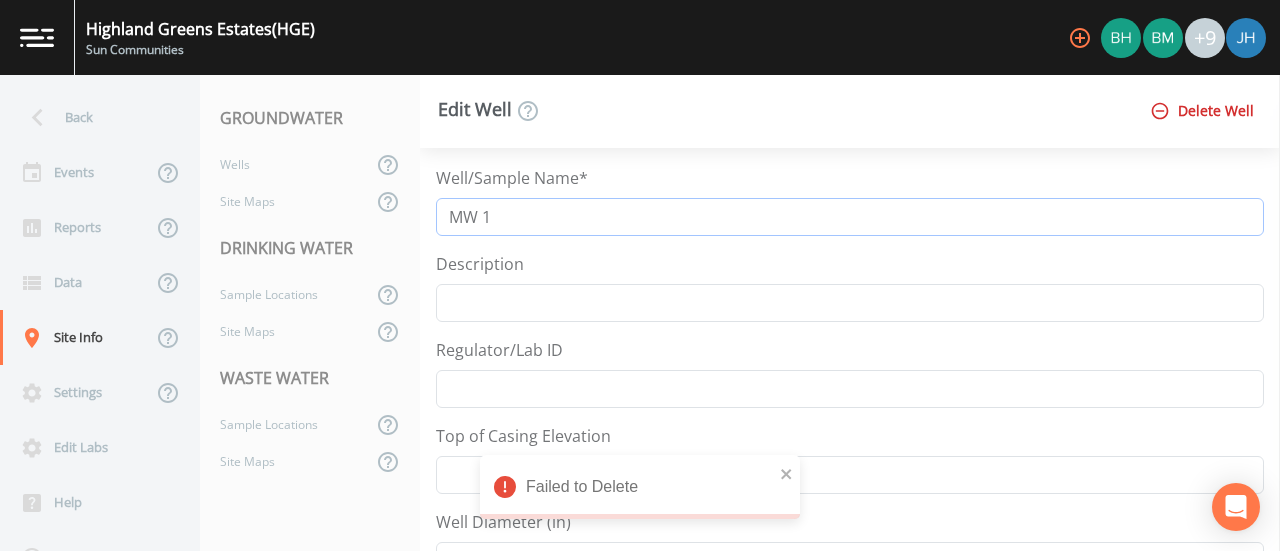 drag, startPoint x: 552, startPoint y: 221, endPoint x: 380, endPoint y: 234, distance: 172.49059 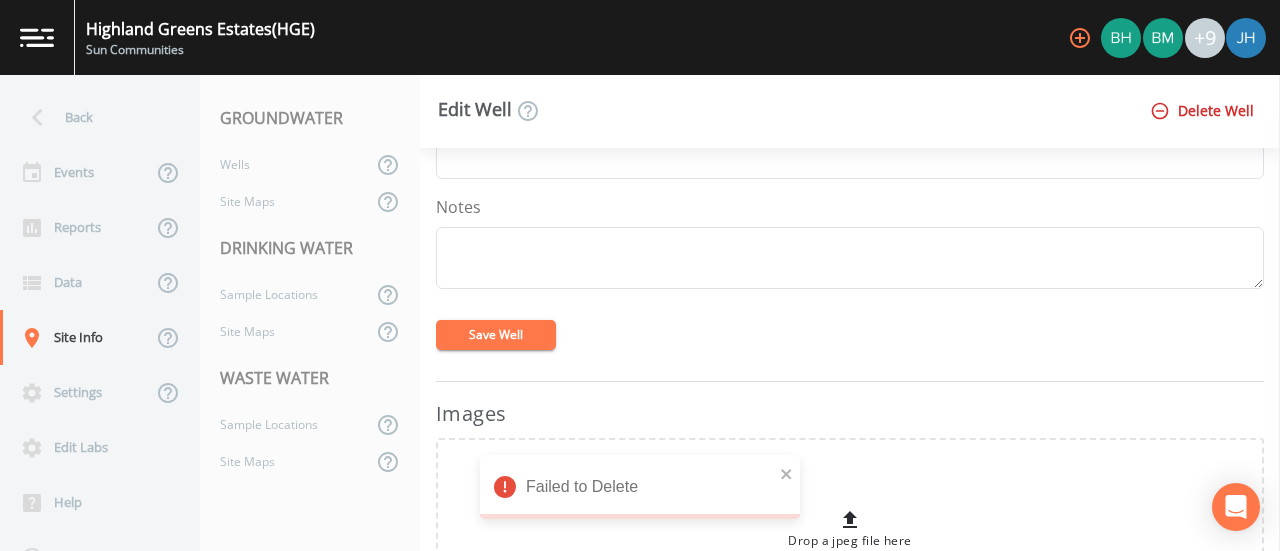 scroll, scrollTop: 1100, scrollLeft: 0, axis: vertical 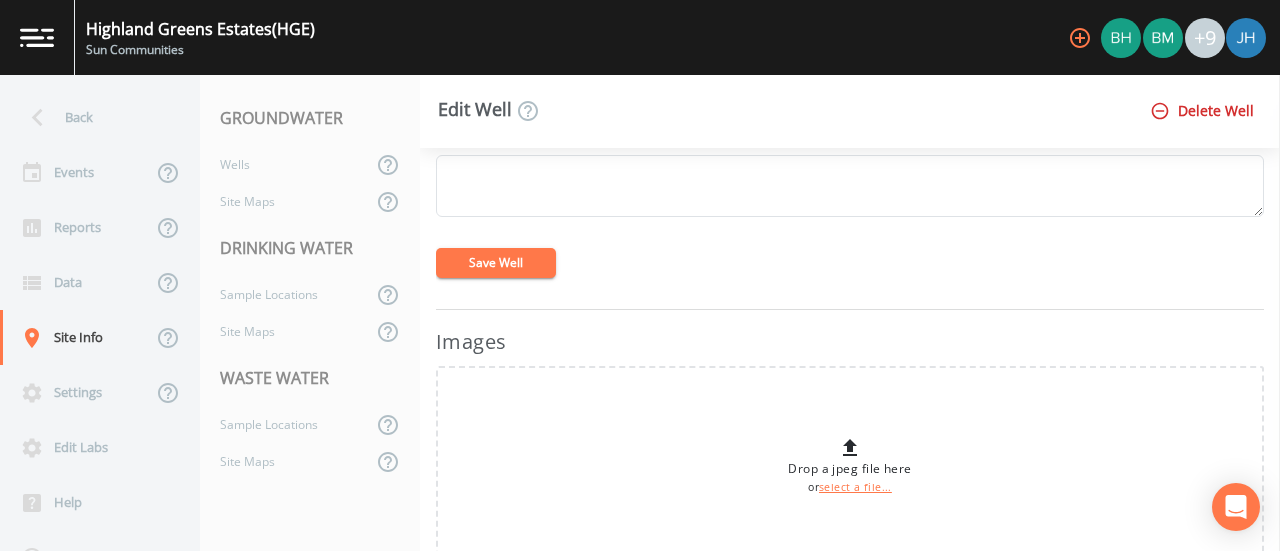 type 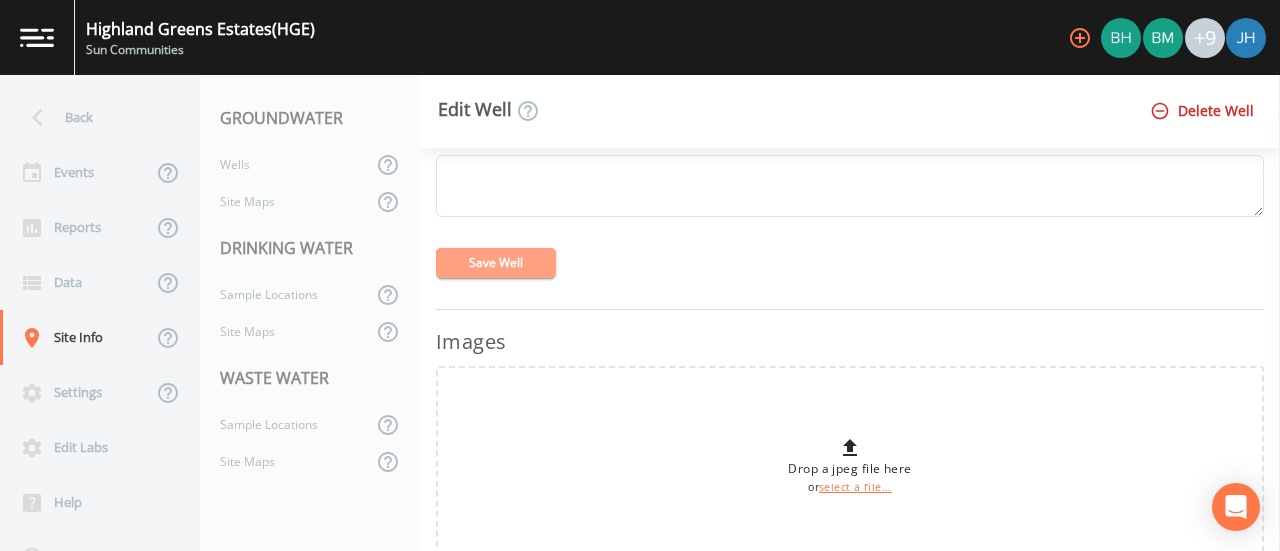 click on "Save Well" at bounding box center [496, 263] 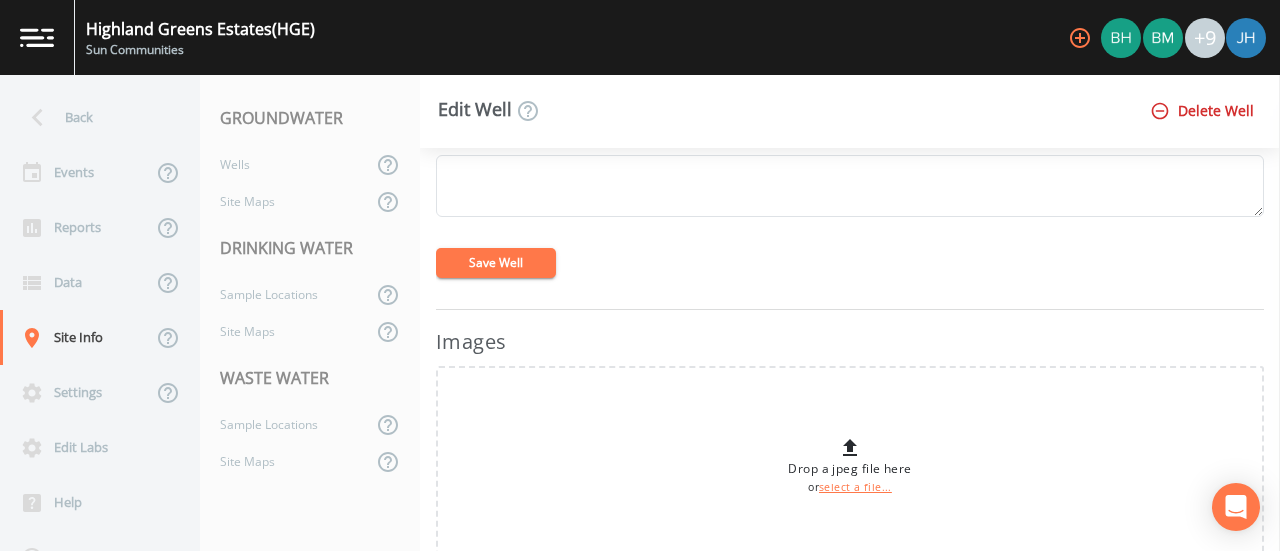 click on "Save Well" at bounding box center (496, 263) 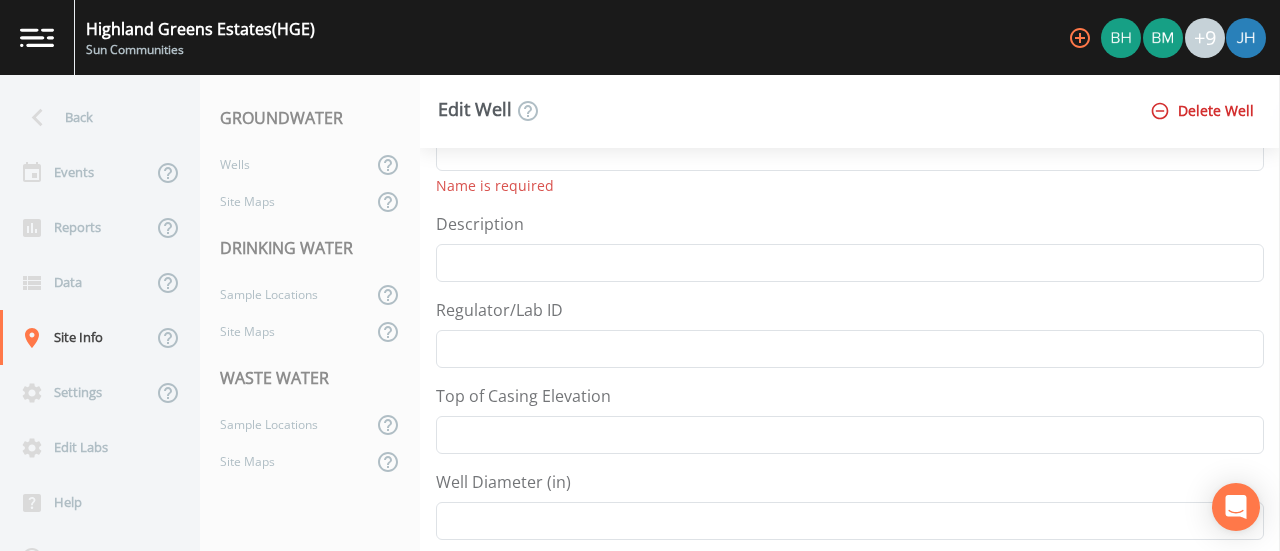 scroll, scrollTop: 0, scrollLeft: 0, axis: both 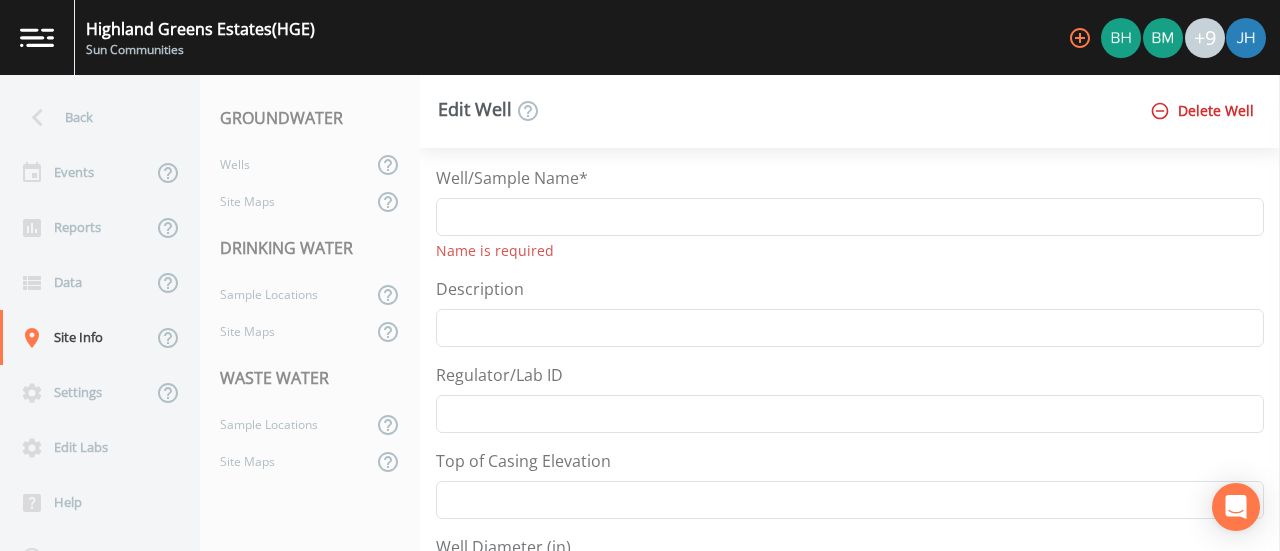 click on "Delete Well" at bounding box center (1204, 111) 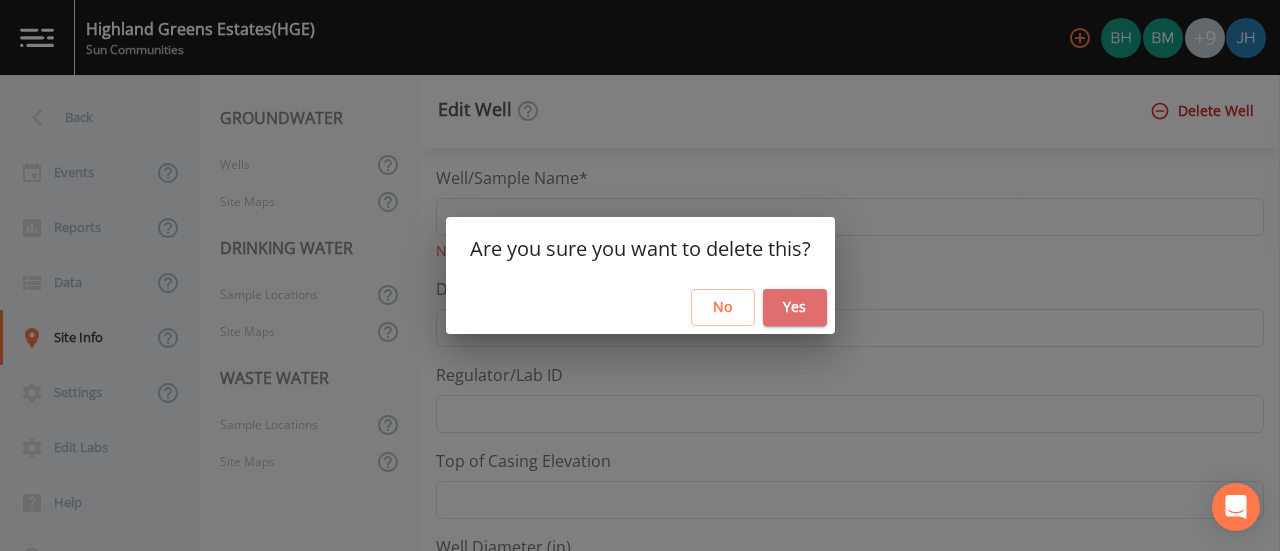 click on "Yes" at bounding box center [795, 307] 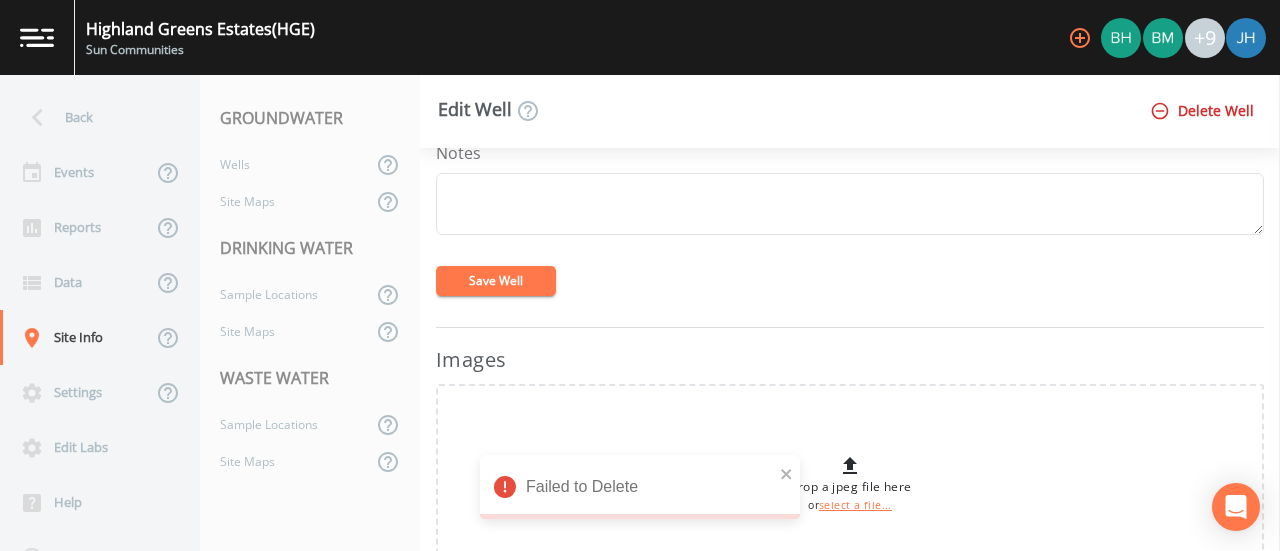 scroll, scrollTop: 1100, scrollLeft: 0, axis: vertical 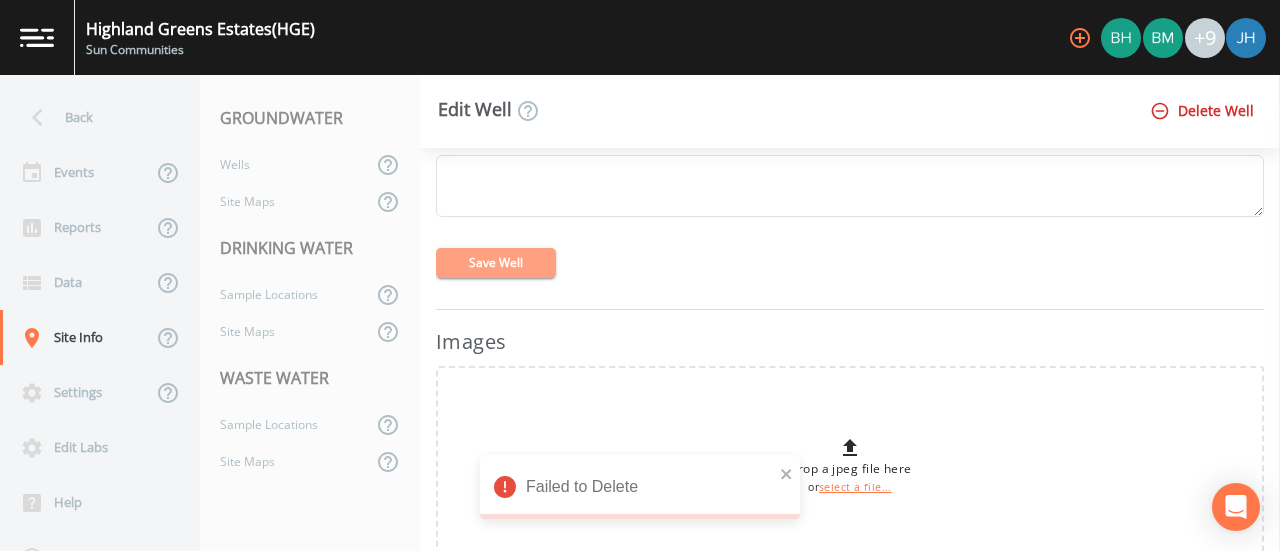 click on "Save Well" at bounding box center [496, 263] 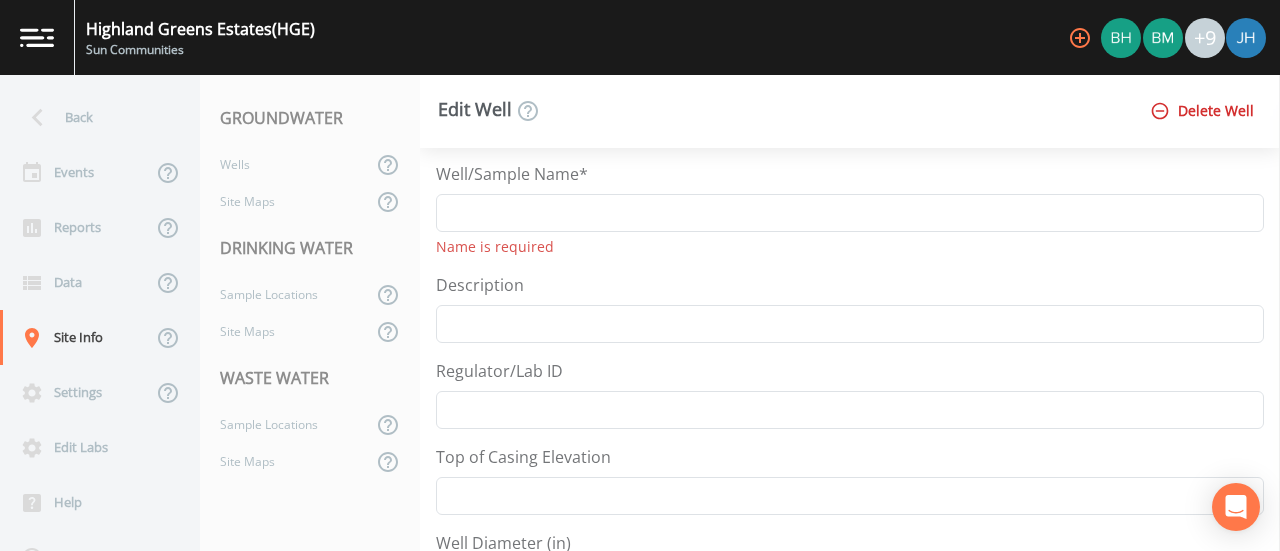 scroll, scrollTop: 0, scrollLeft: 0, axis: both 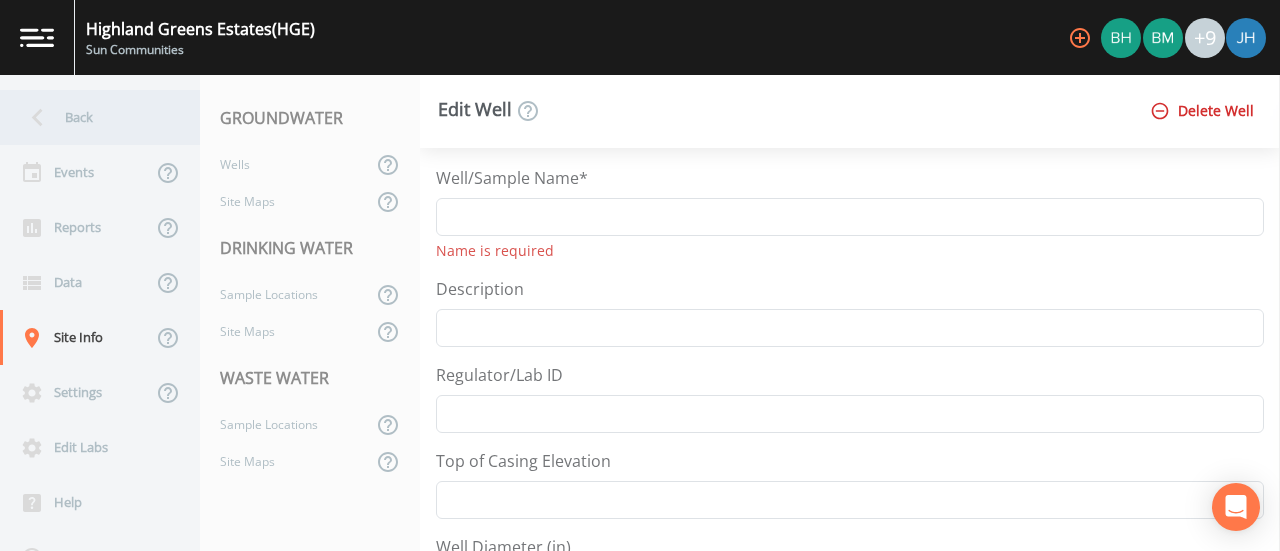click on "Back" at bounding box center (90, 117) 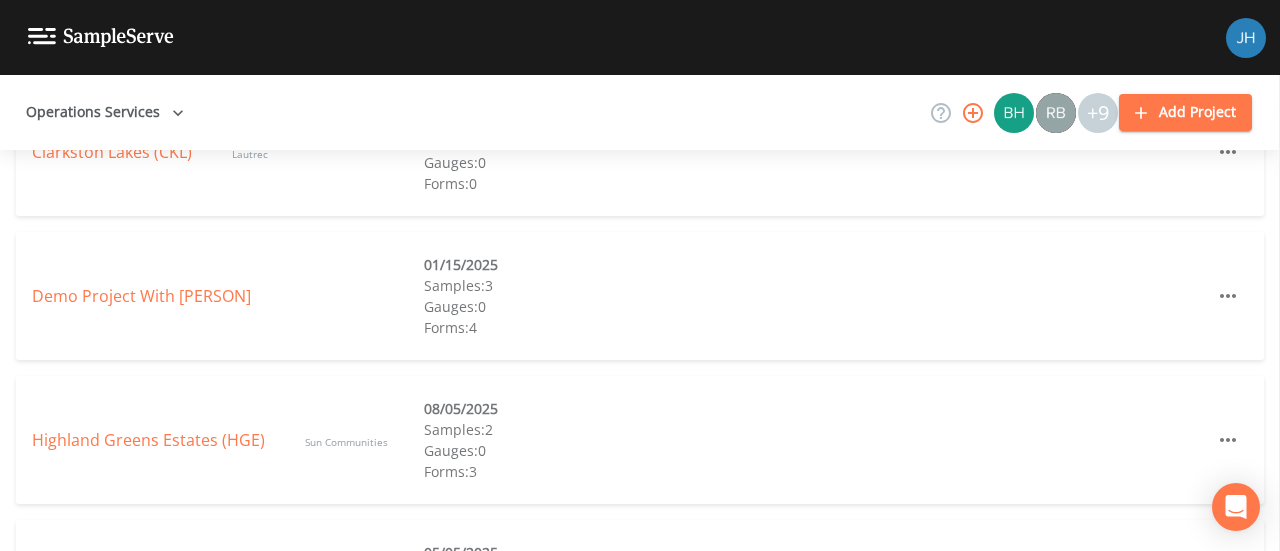 scroll, scrollTop: 500, scrollLeft: 0, axis: vertical 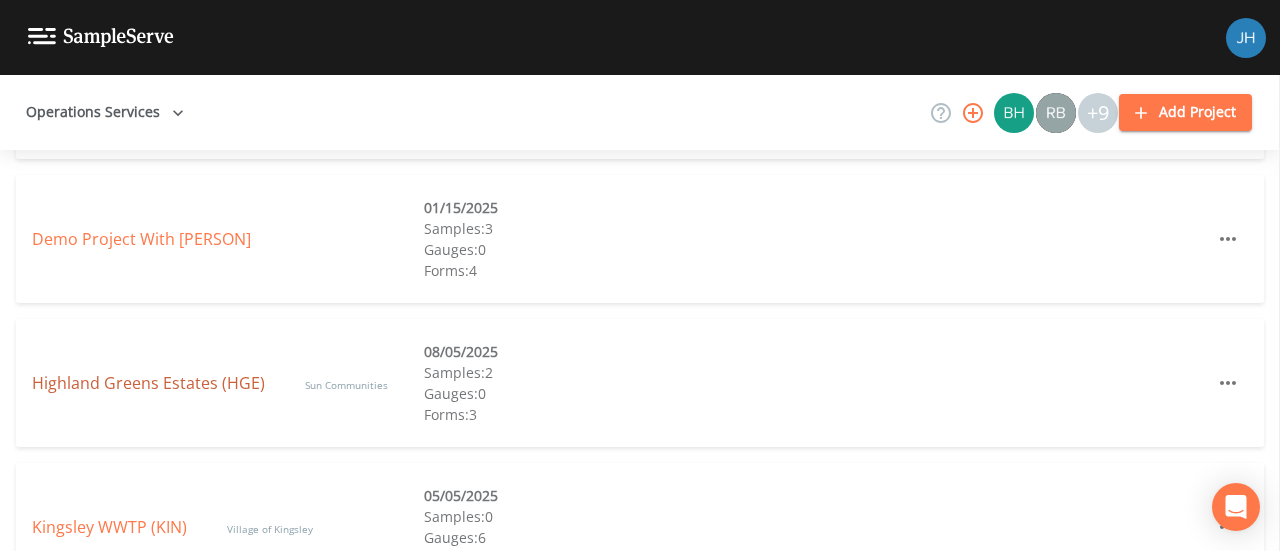 click on "[NAME]   (HGE)" at bounding box center (148, 383) 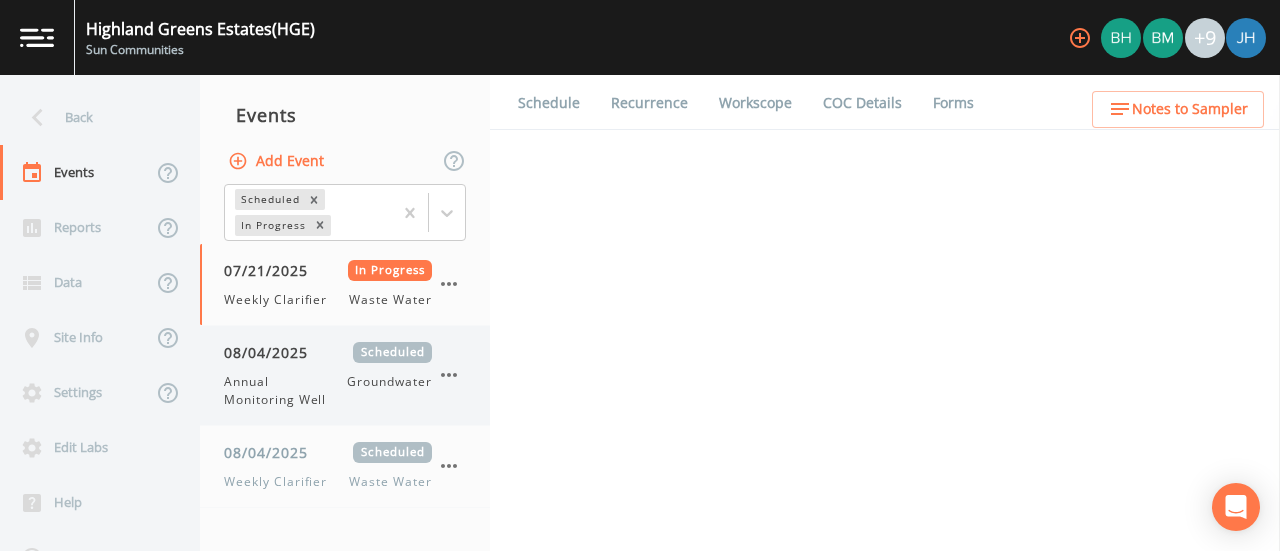 click on "[DATE] Scheduled Annual Monitoring Well Groundwater" at bounding box center [328, 375] 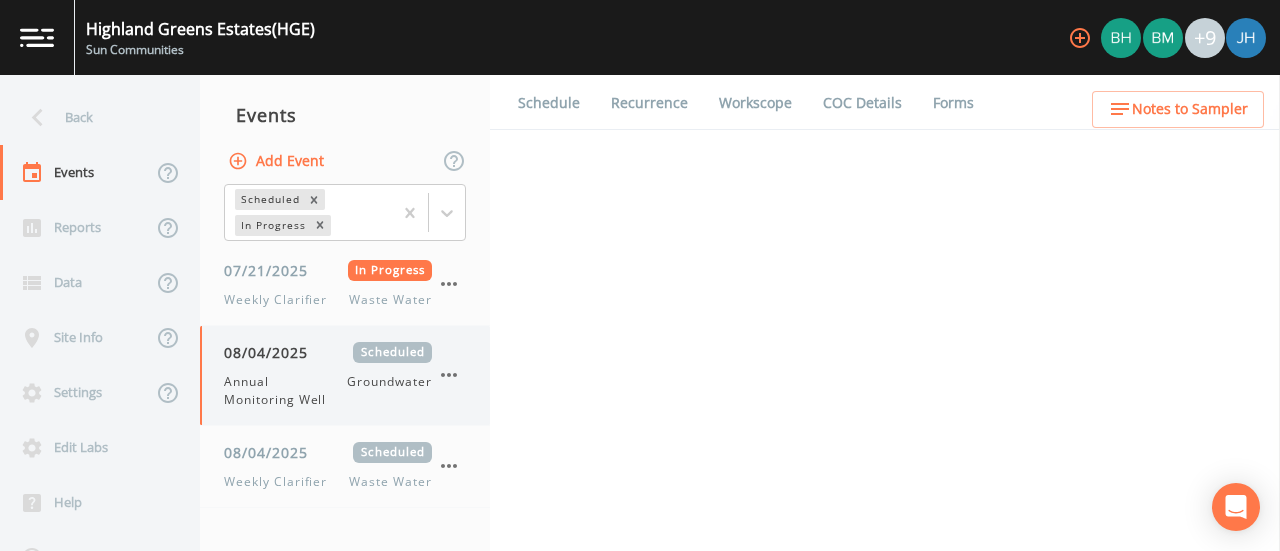 select on "132d7689-3bb8-465b-98a9-744e7d509d8d" 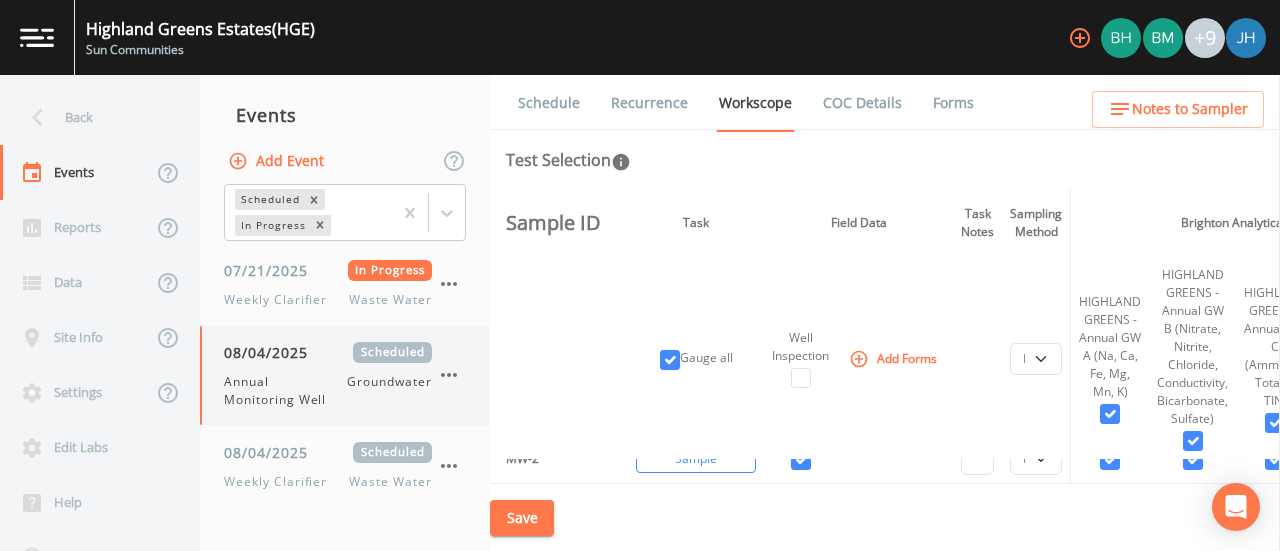scroll, scrollTop: 200, scrollLeft: 0, axis: vertical 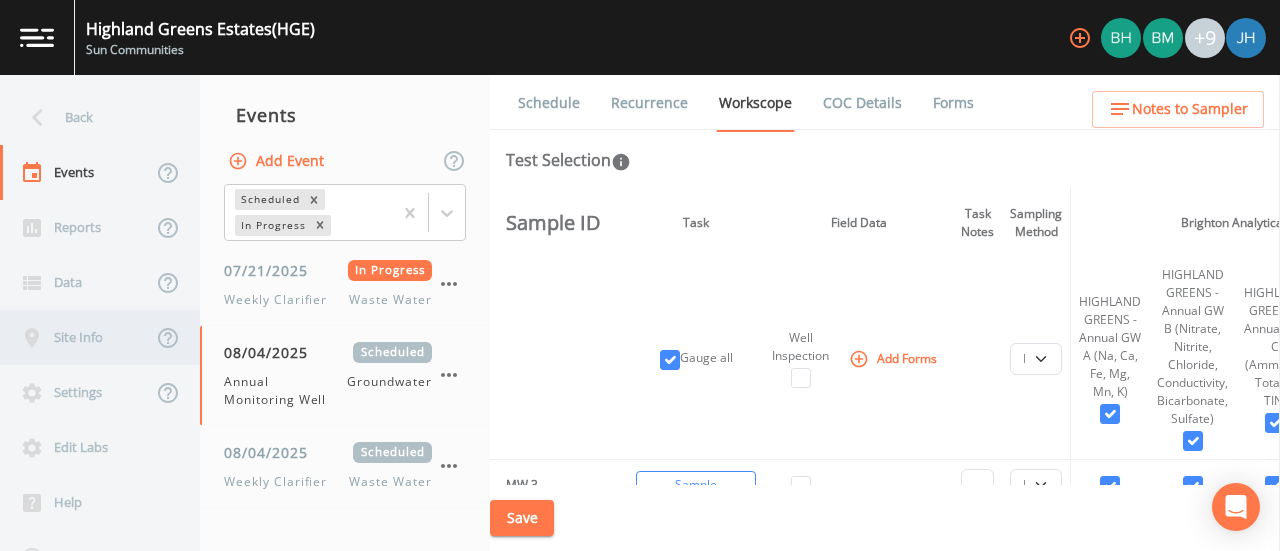 click on "Site Info" at bounding box center [76, 337] 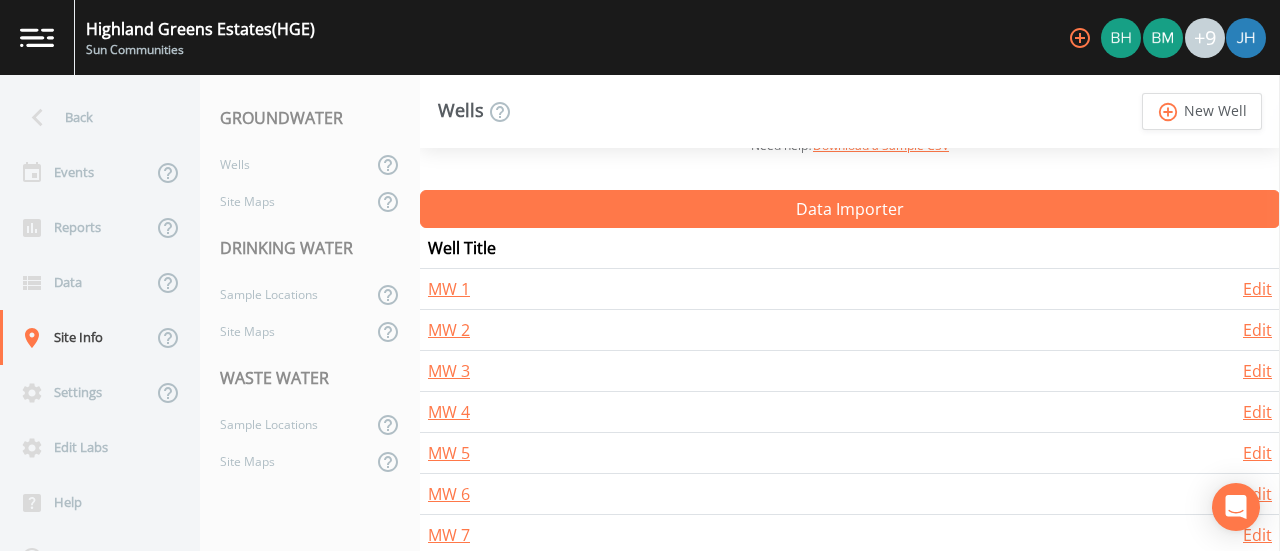 scroll, scrollTop: 226, scrollLeft: 0, axis: vertical 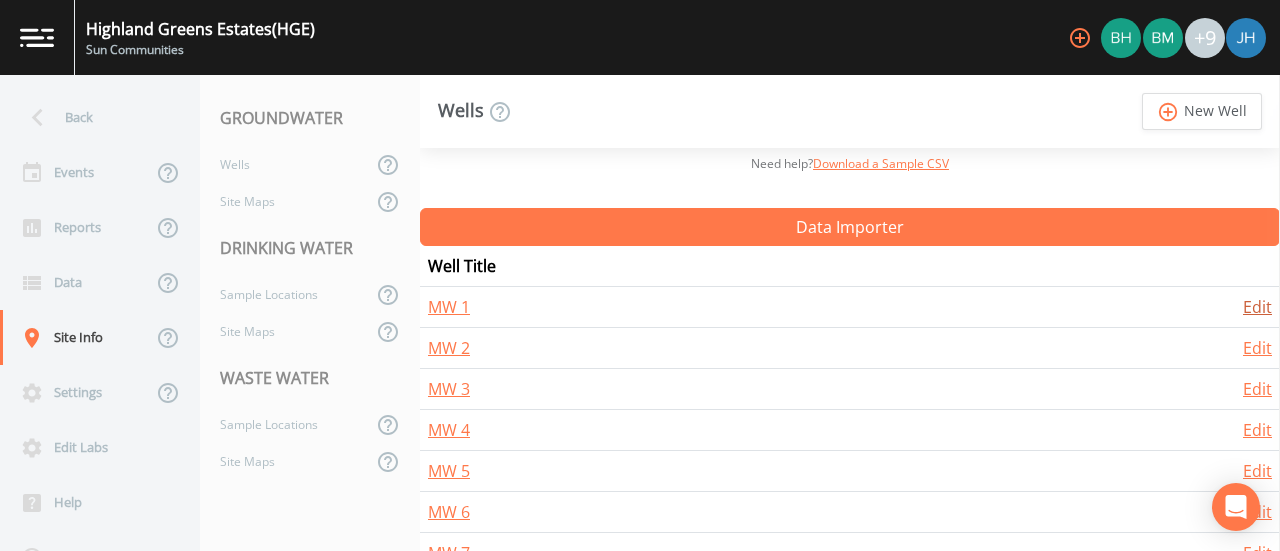 click on "Edit" at bounding box center (1257, 307) 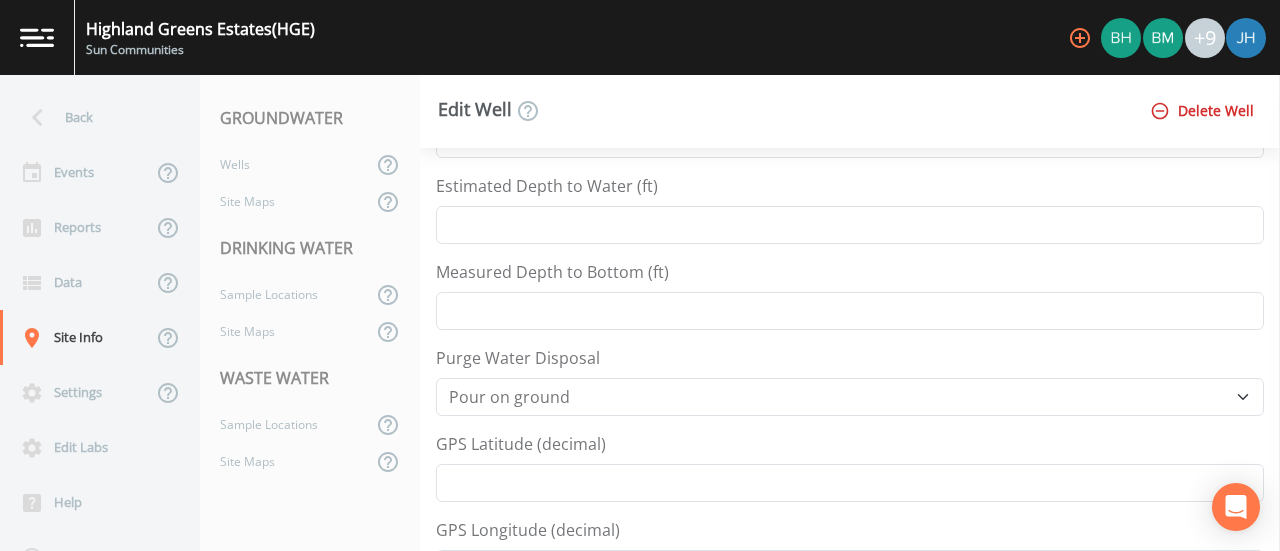scroll, scrollTop: 0, scrollLeft: 0, axis: both 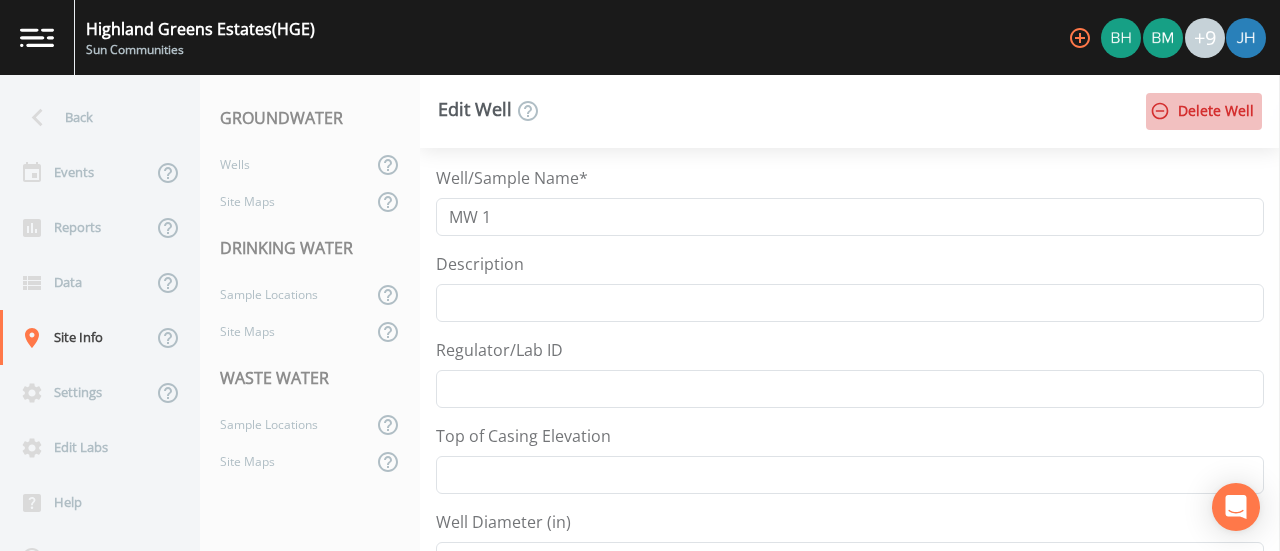 click on "Delete Well" at bounding box center (1204, 111) 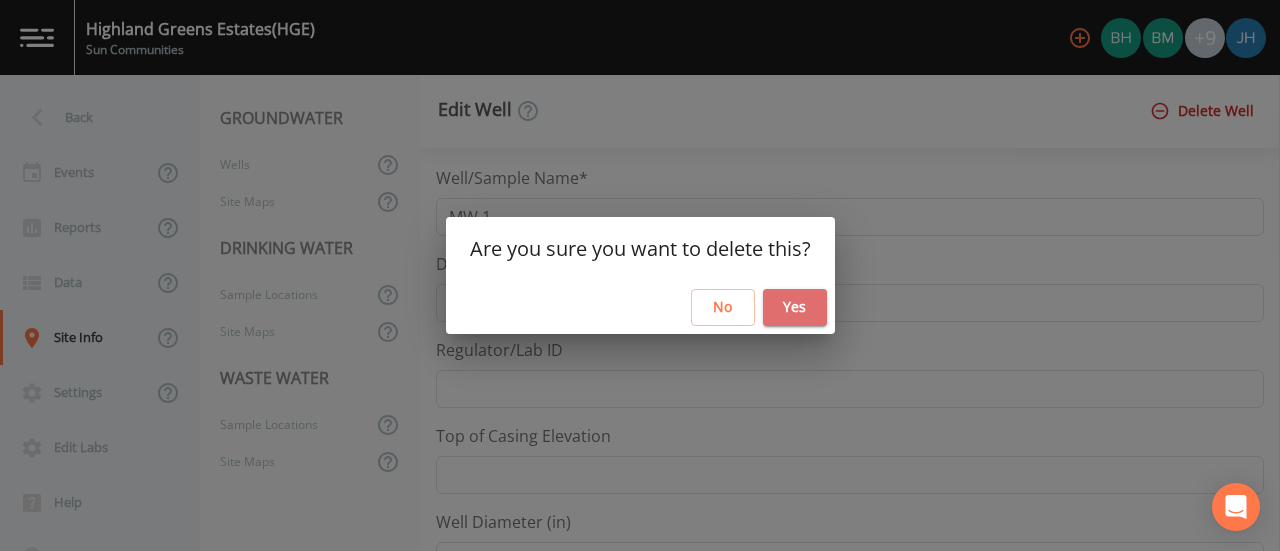 click on "Yes" at bounding box center (795, 307) 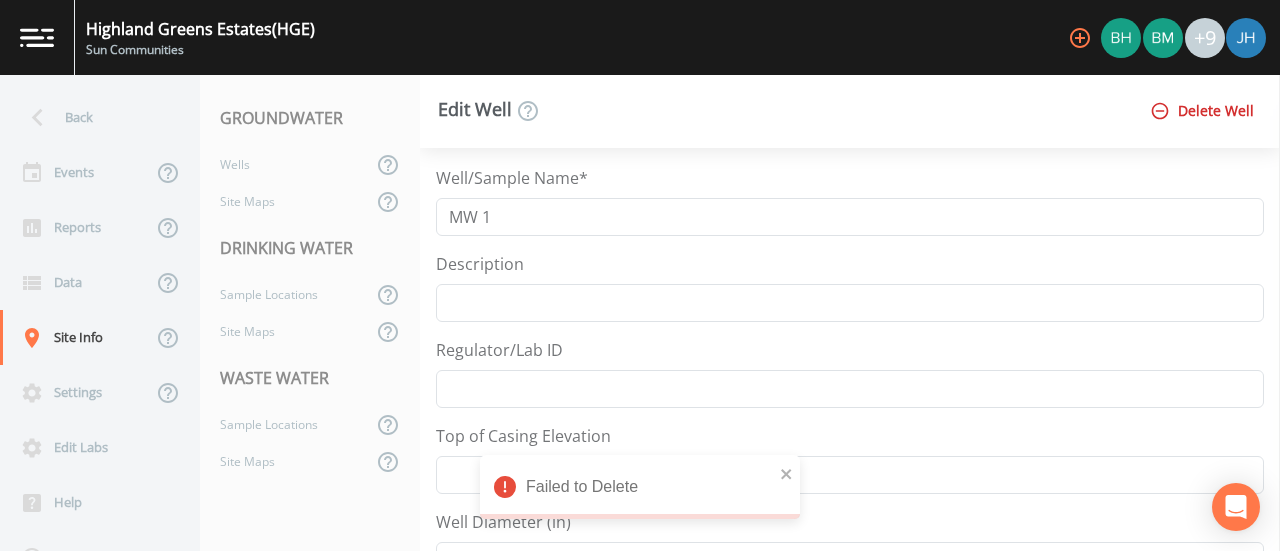 click at bounding box center [37, 37] 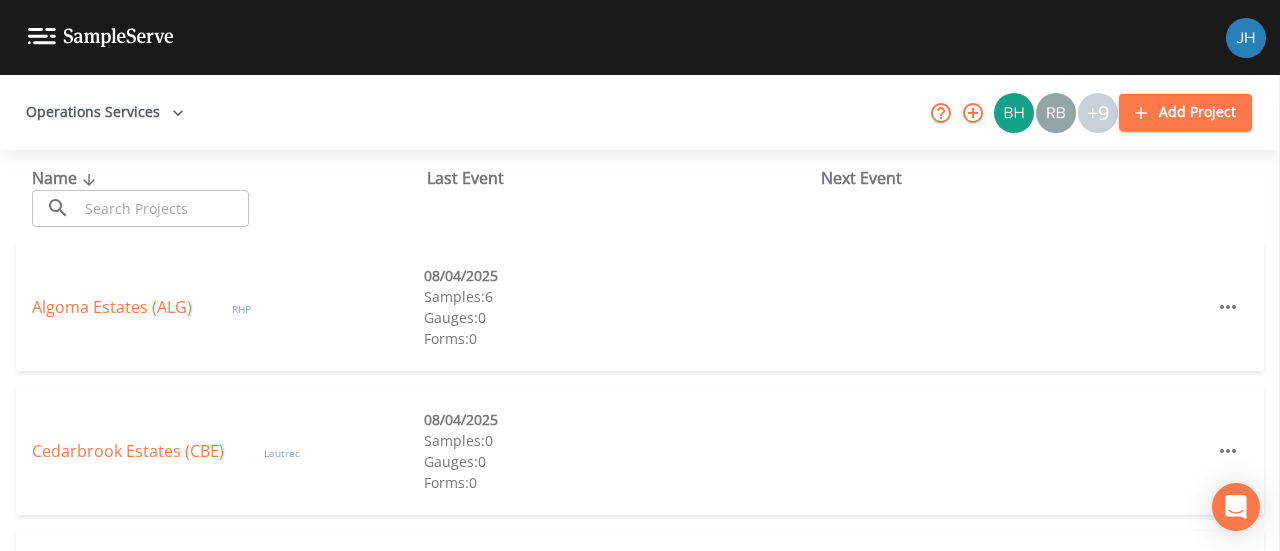 click 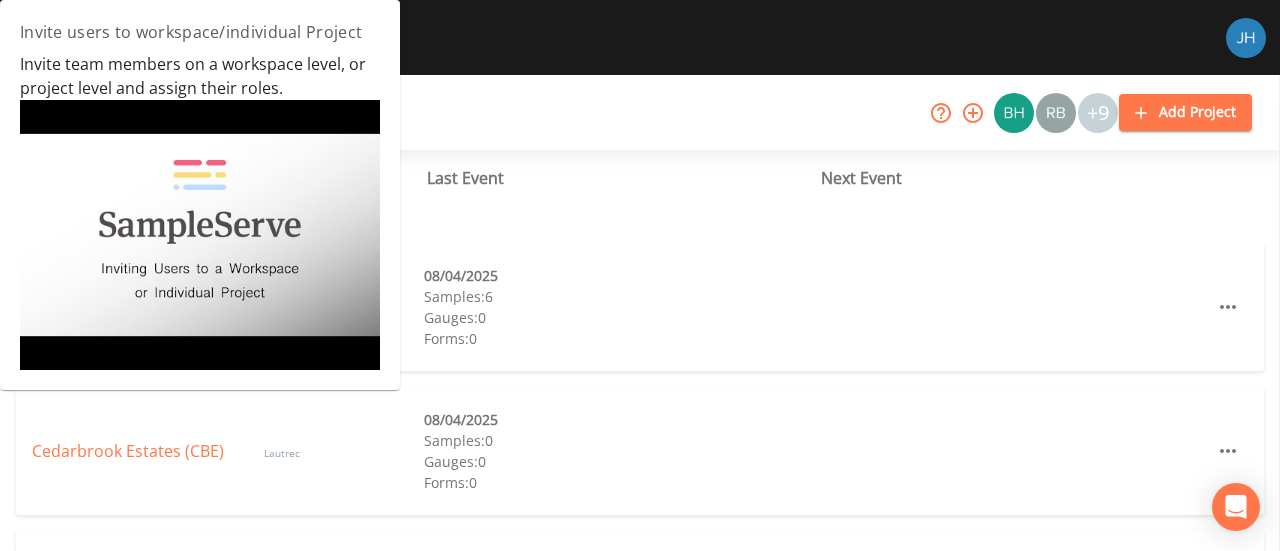 click 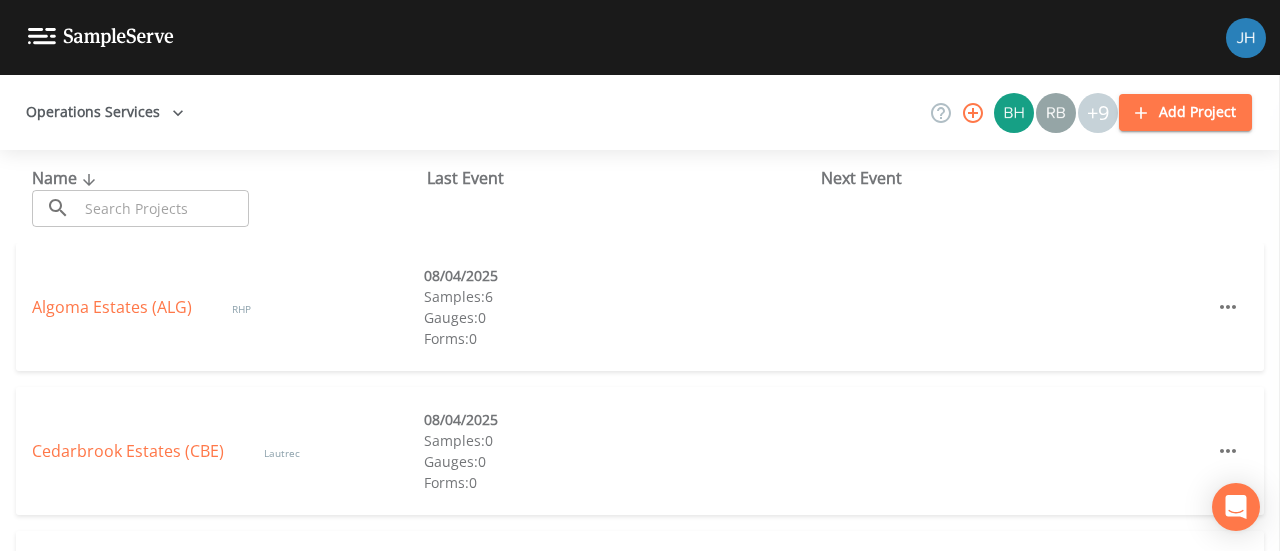 click on "Operations Services +9 Add Project" at bounding box center (640, 112) 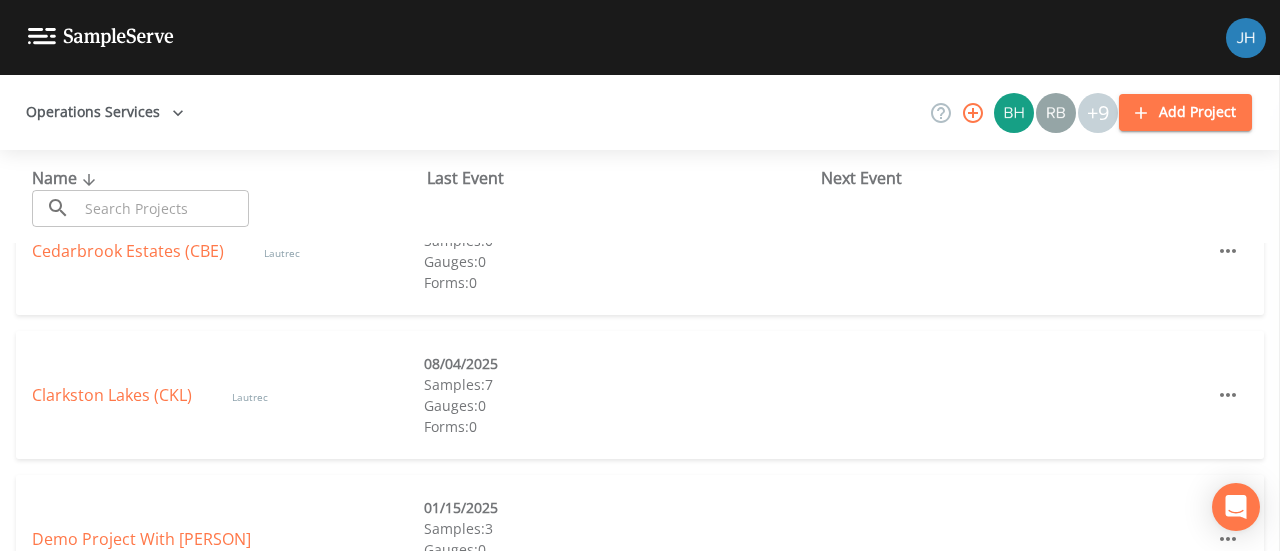 scroll, scrollTop: 400, scrollLeft: 0, axis: vertical 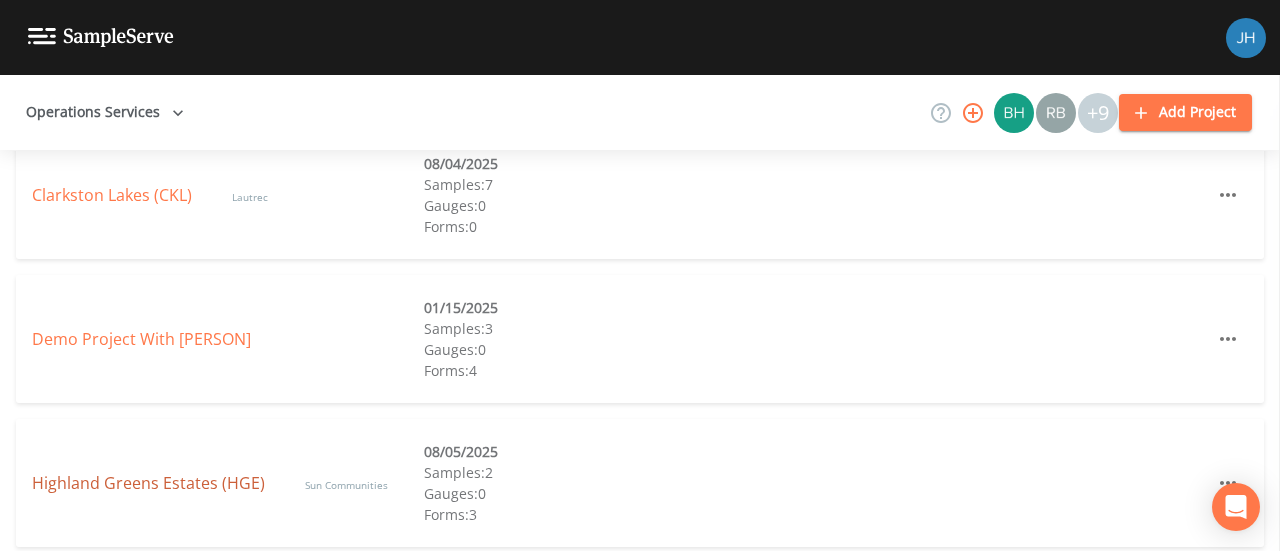 click on "[NAME]   (HGE)" at bounding box center [148, 483] 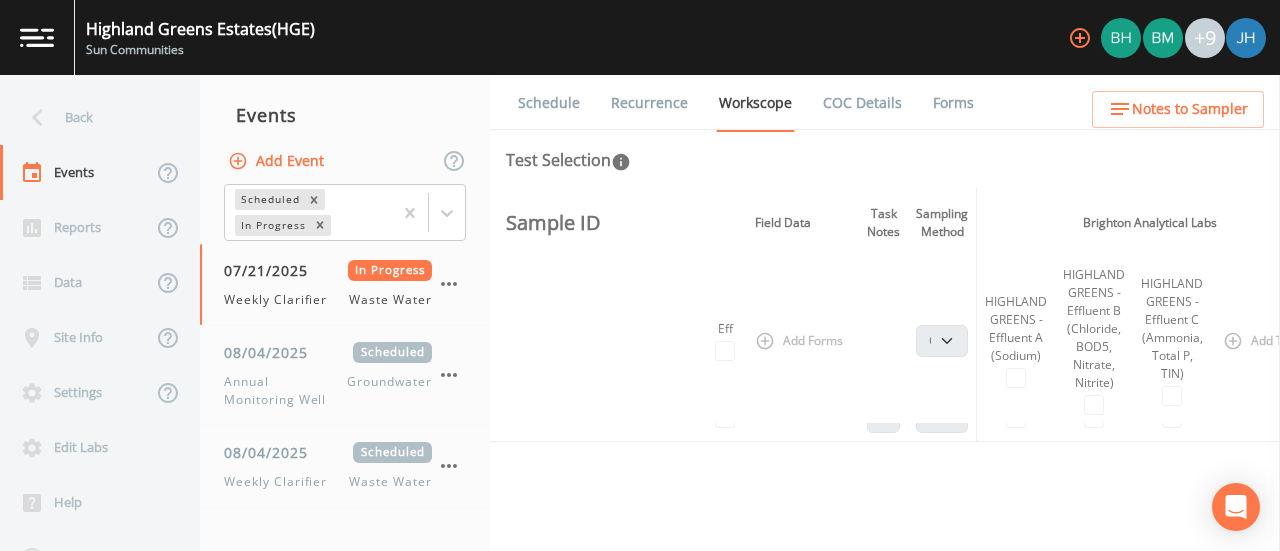 scroll, scrollTop: 100, scrollLeft: 0, axis: vertical 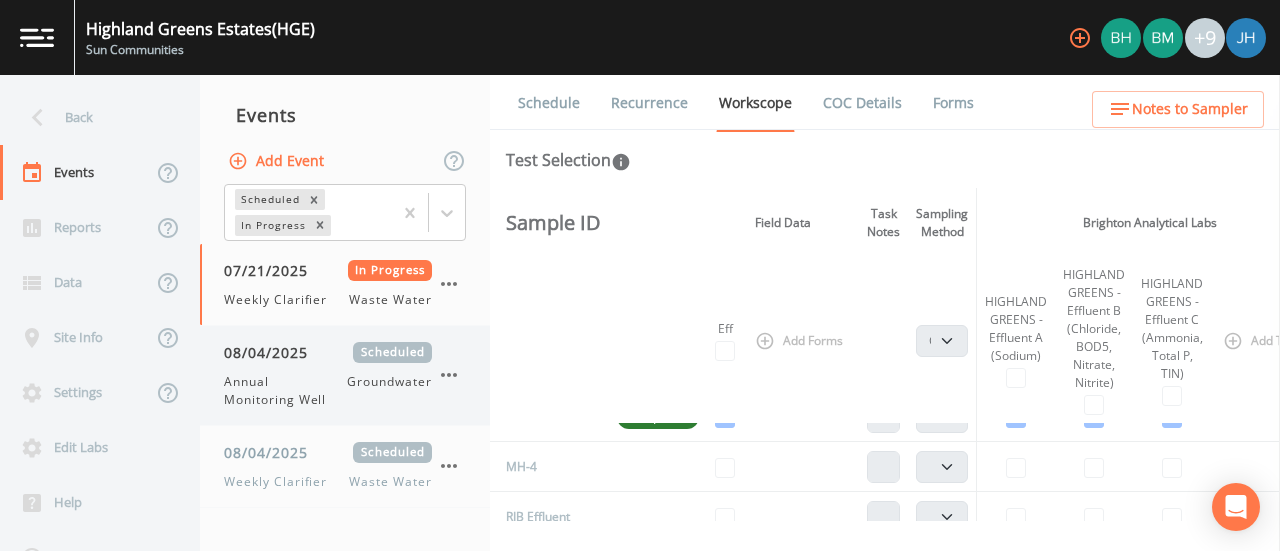 click on "Annual Monitoring Well" at bounding box center (285, 391) 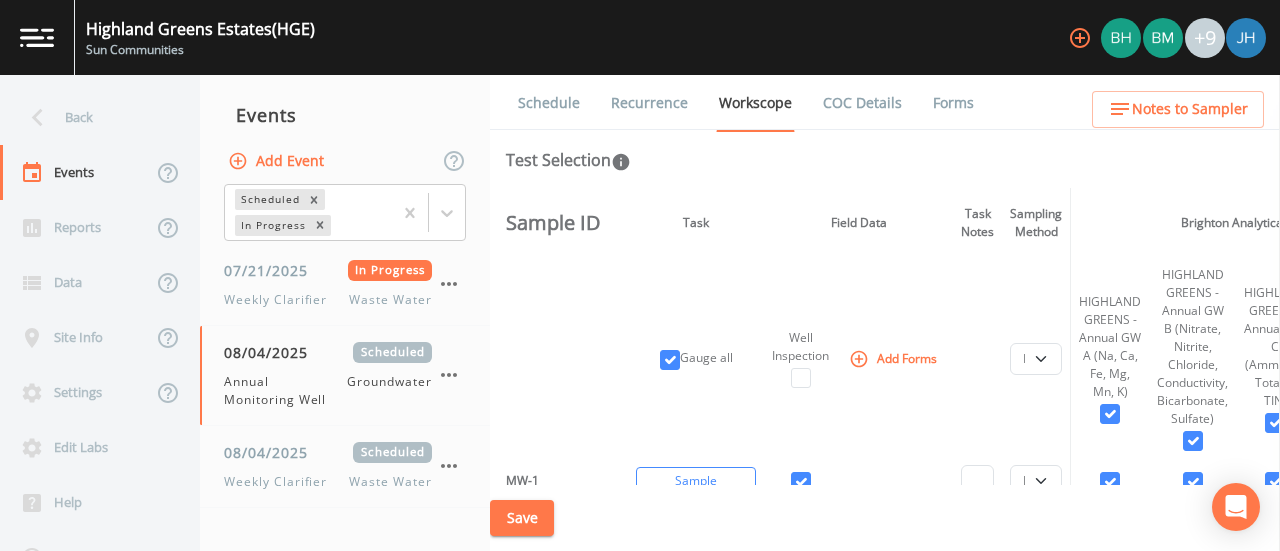 scroll, scrollTop: 0, scrollLeft: 0, axis: both 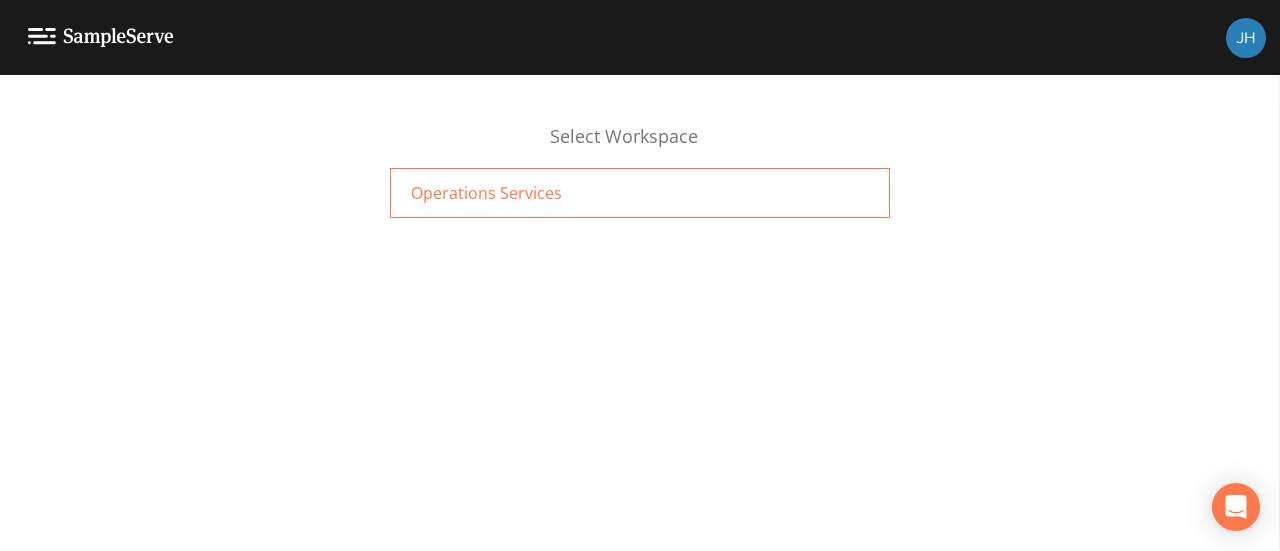 click on "Operations Services" at bounding box center [486, 193] 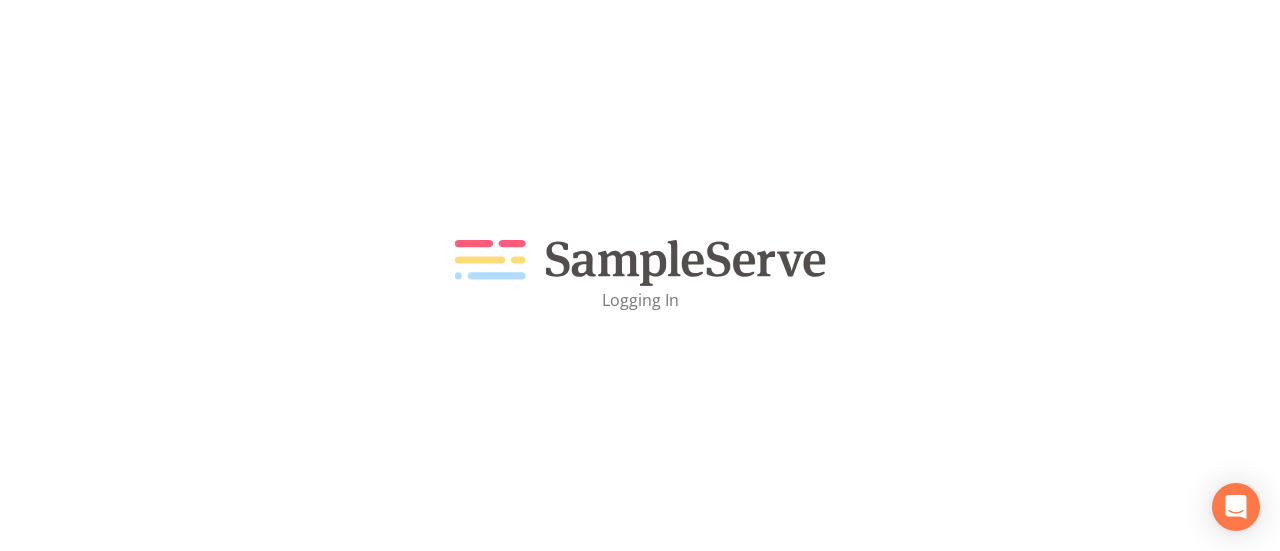 scroll, scrollTop: 0, scrollLeft: 0, axis: both 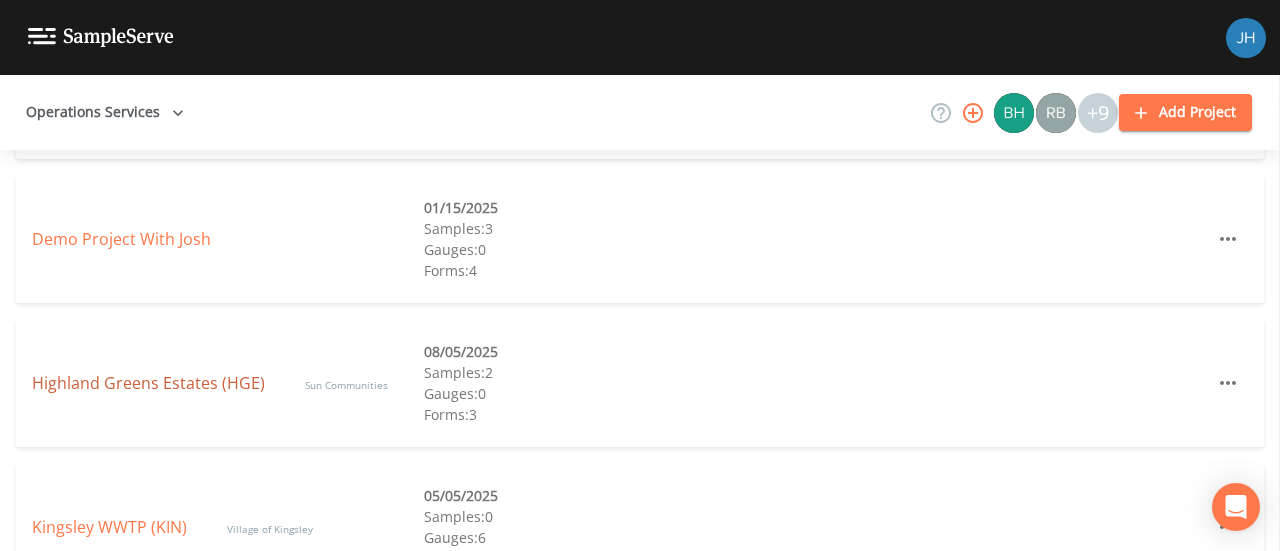 click on "Highland Greens Estates   (HGE)" at bounding box center [148, 383] 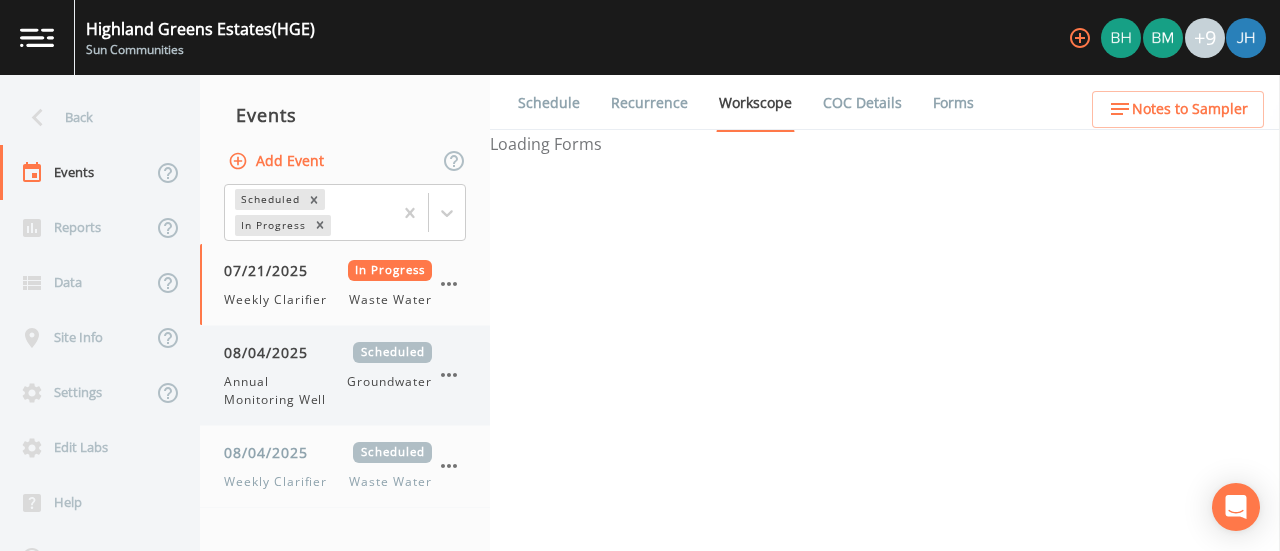 select on "092b3f94-5697-4c94-9891-da161916fdbb" 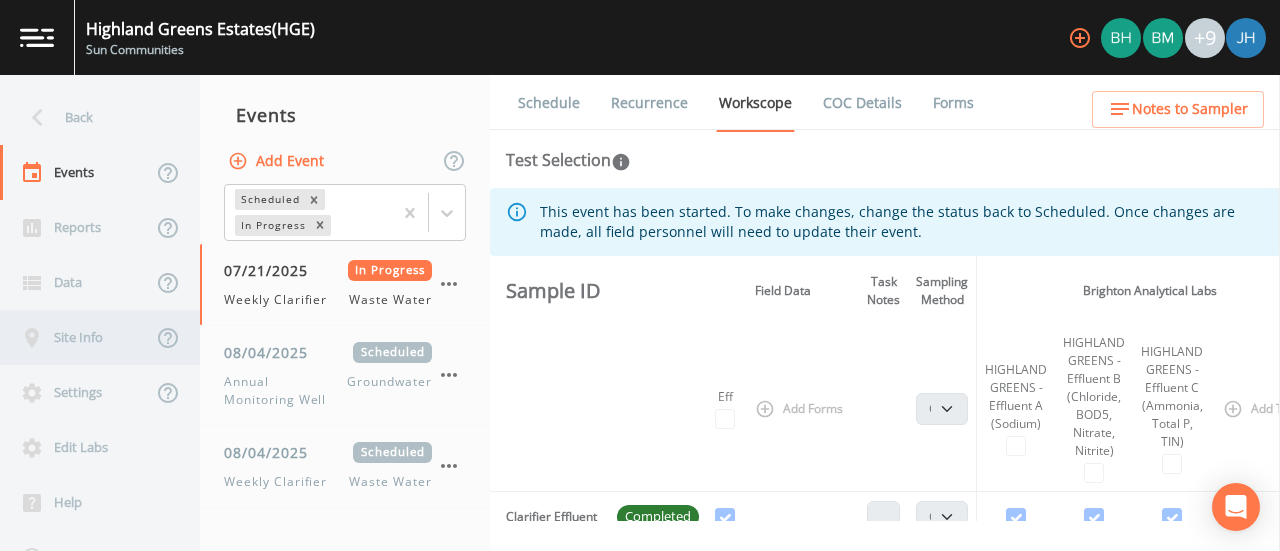 click on "Site Info" at bounding box center (76, 337) 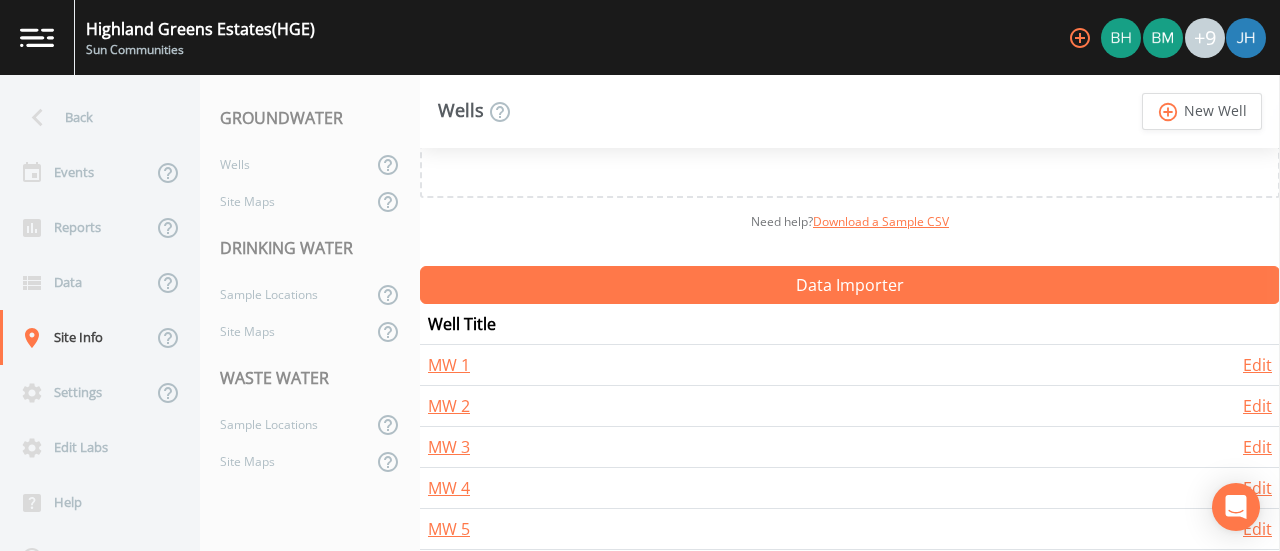scroll, scrollTop: 200, scrollLeft: 0, axis: vertical 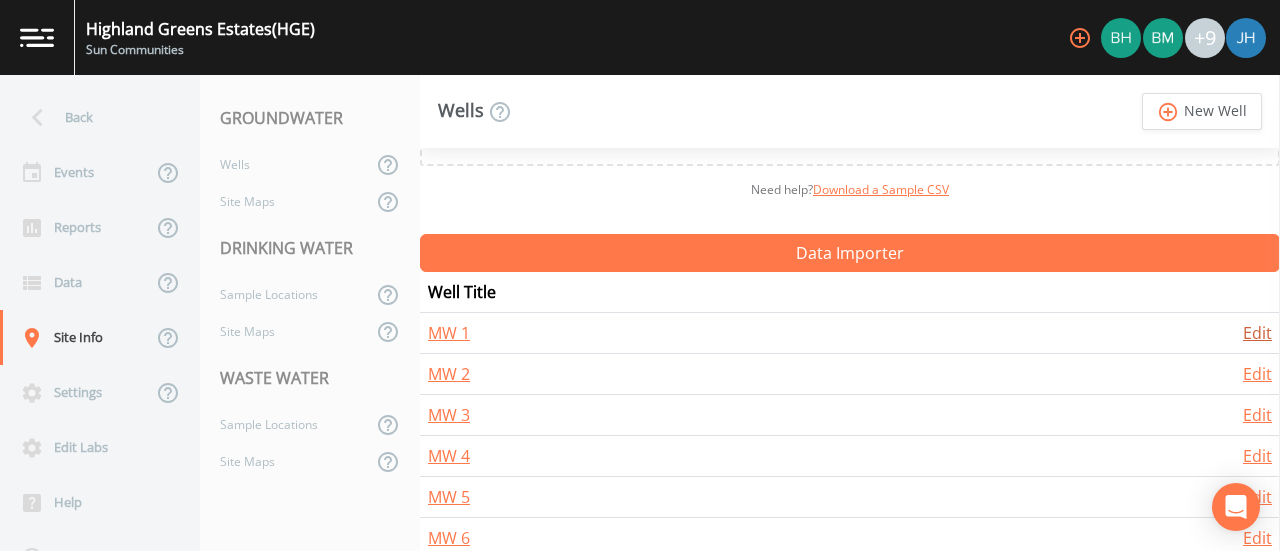 click on "Edit" at bounding box center [1257, 333] 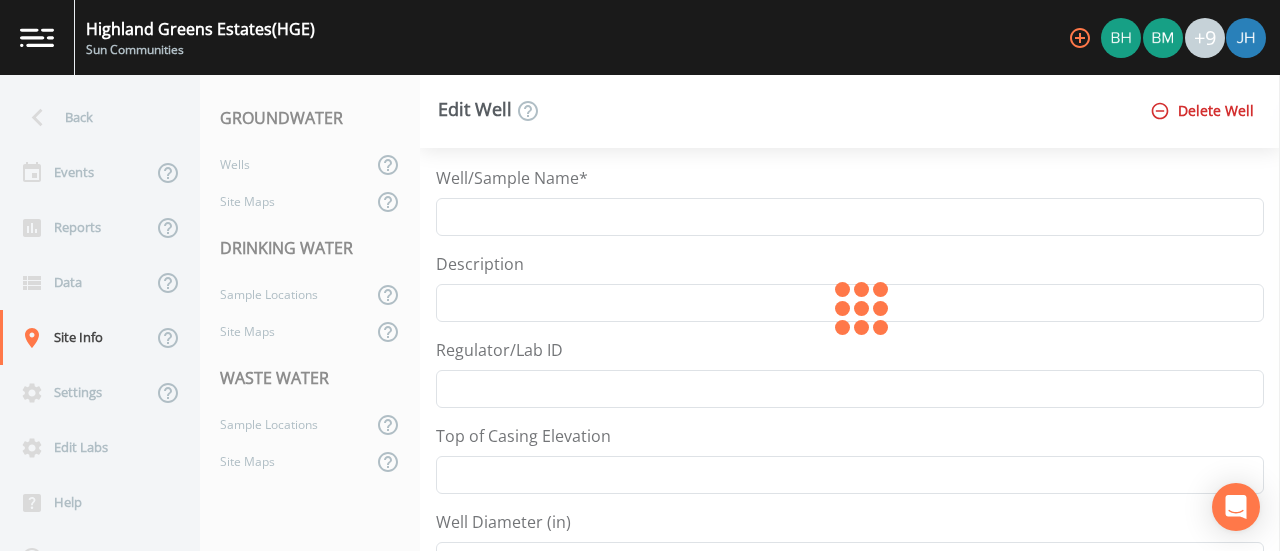 type on "MW 1" 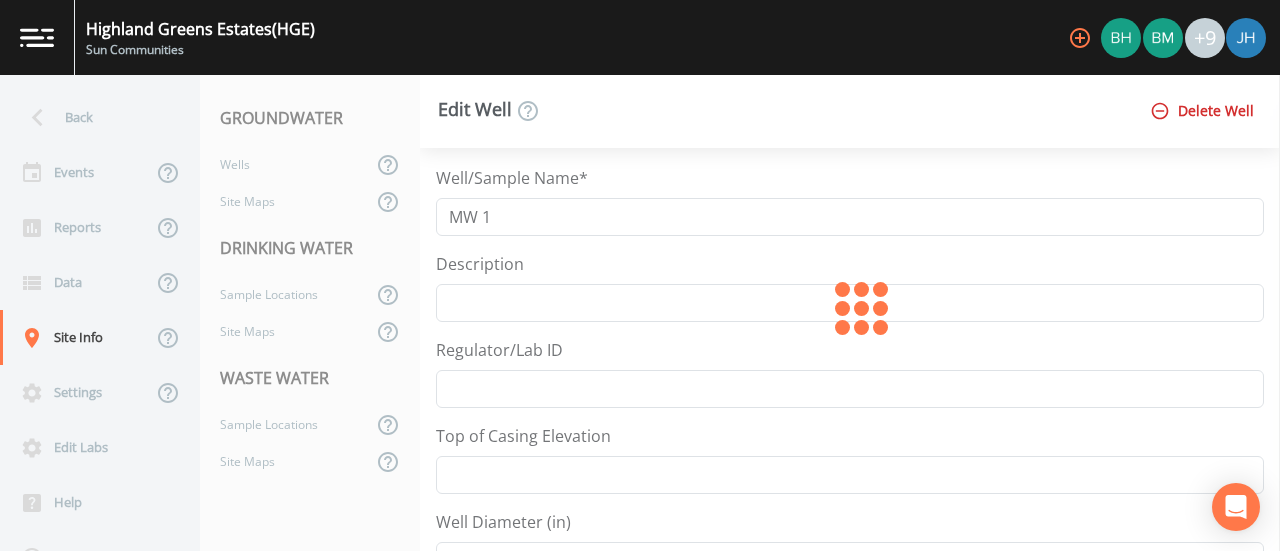 select on "Pour on ground" 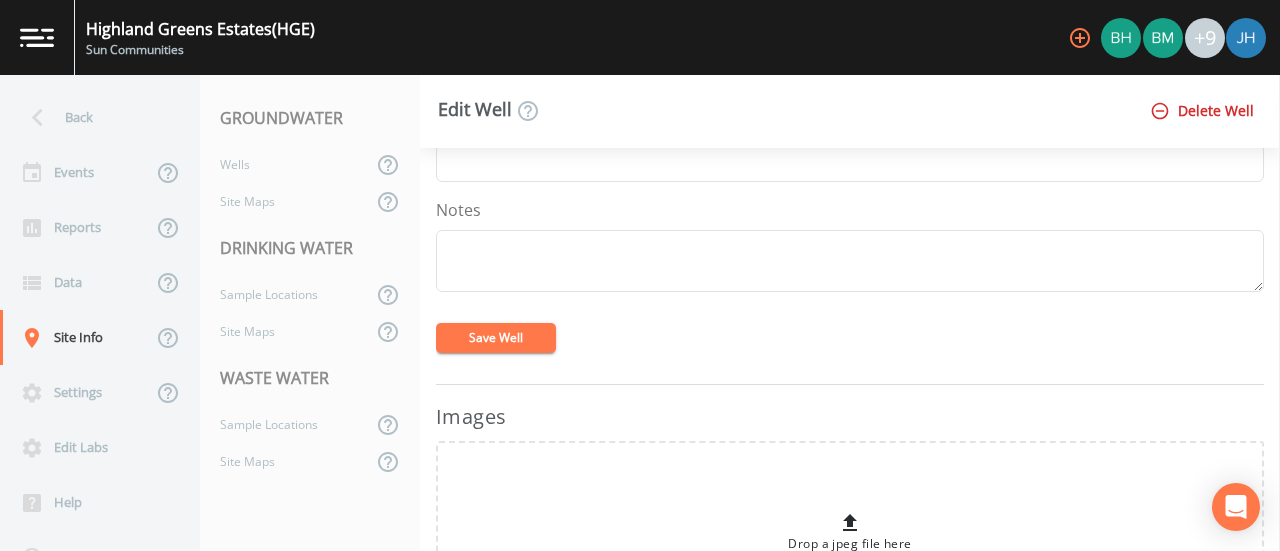 scroll, scrollTop: 1100, scrollLeft: 0, axis: vertical 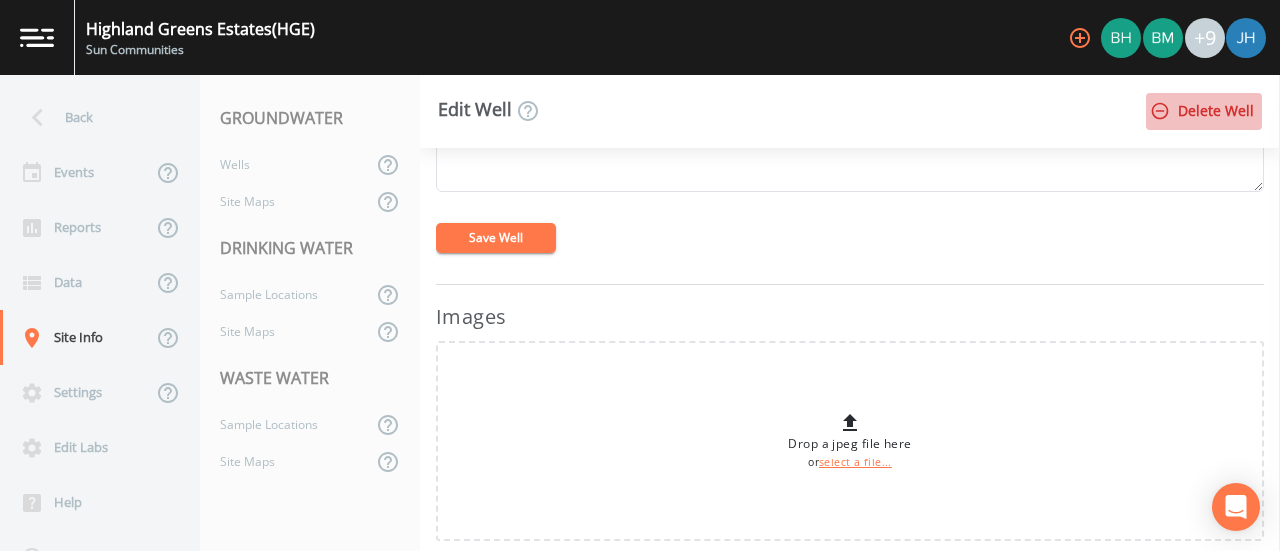 click on "Delete Well" at bounding box center (1204, 111) 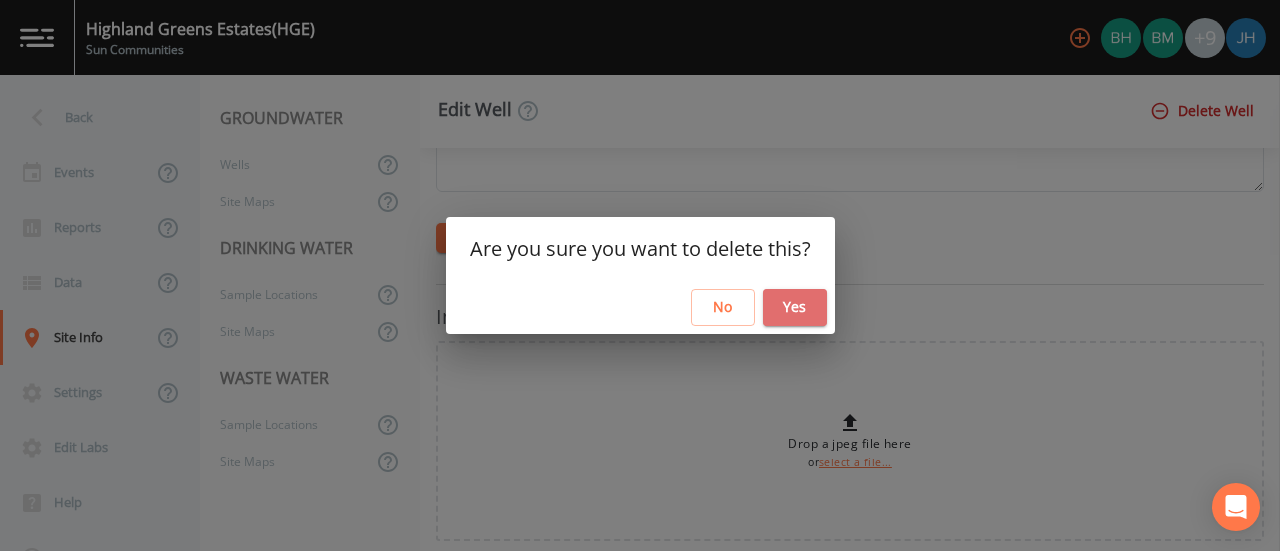 click on "Yes" at bounding box center [795, 307] 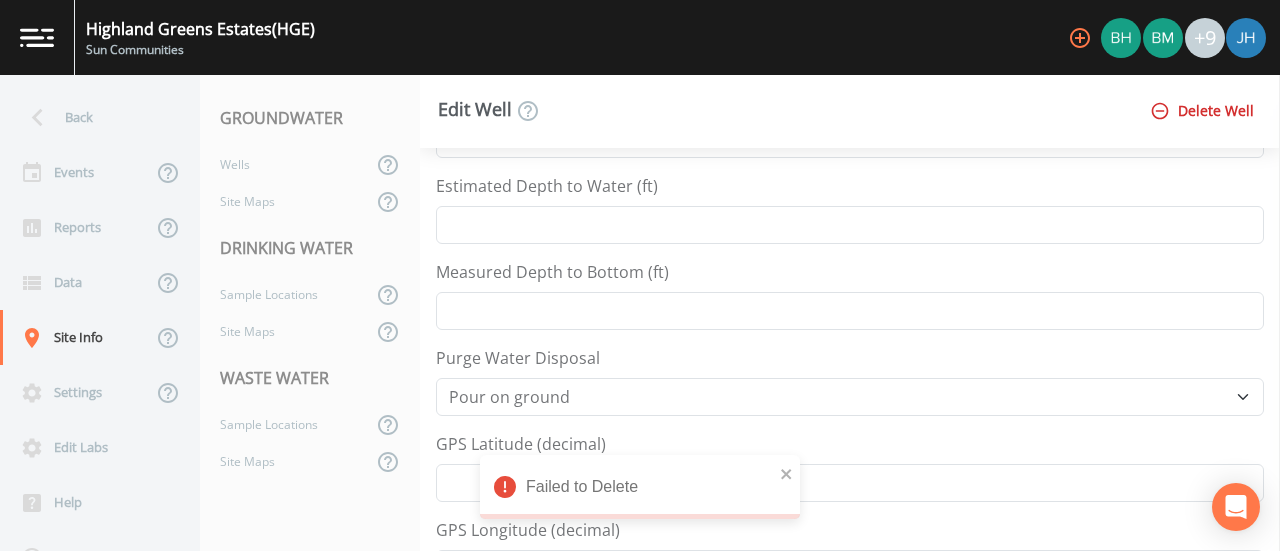 scroll, scrollTop: 0, scrollLeft: 0, axis: both 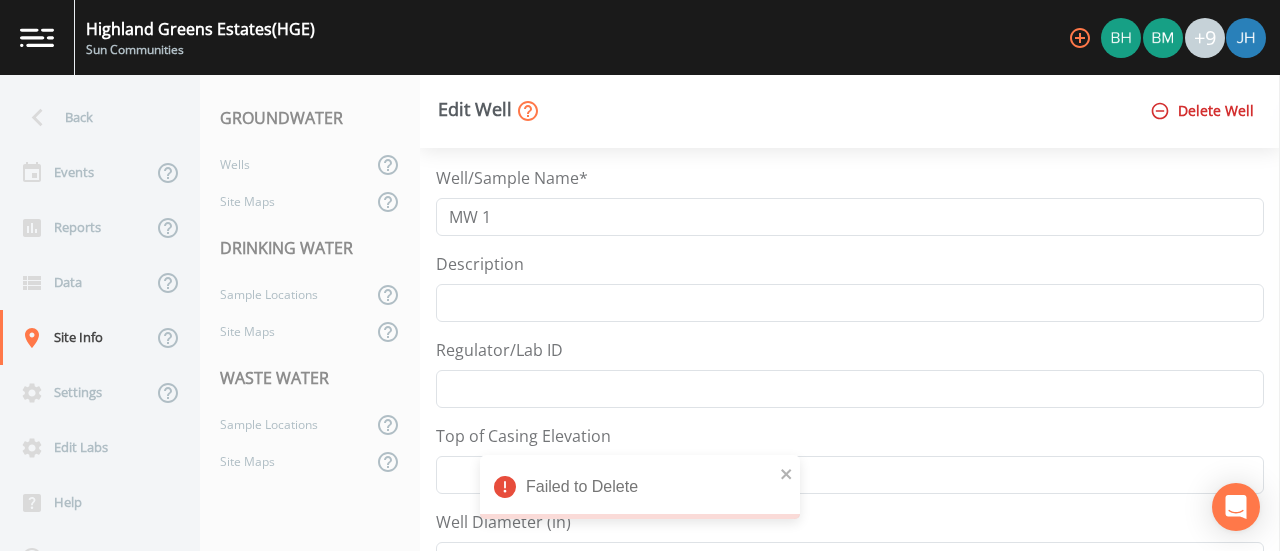 click 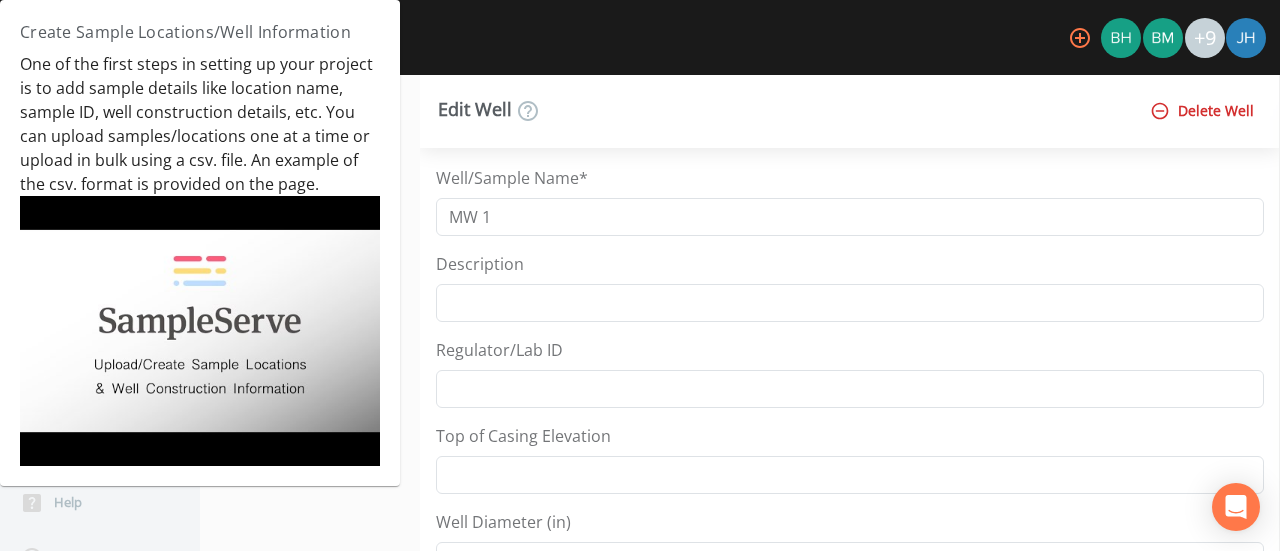 click on "Edit Well Delete Well" at bounding box center [850, 111] 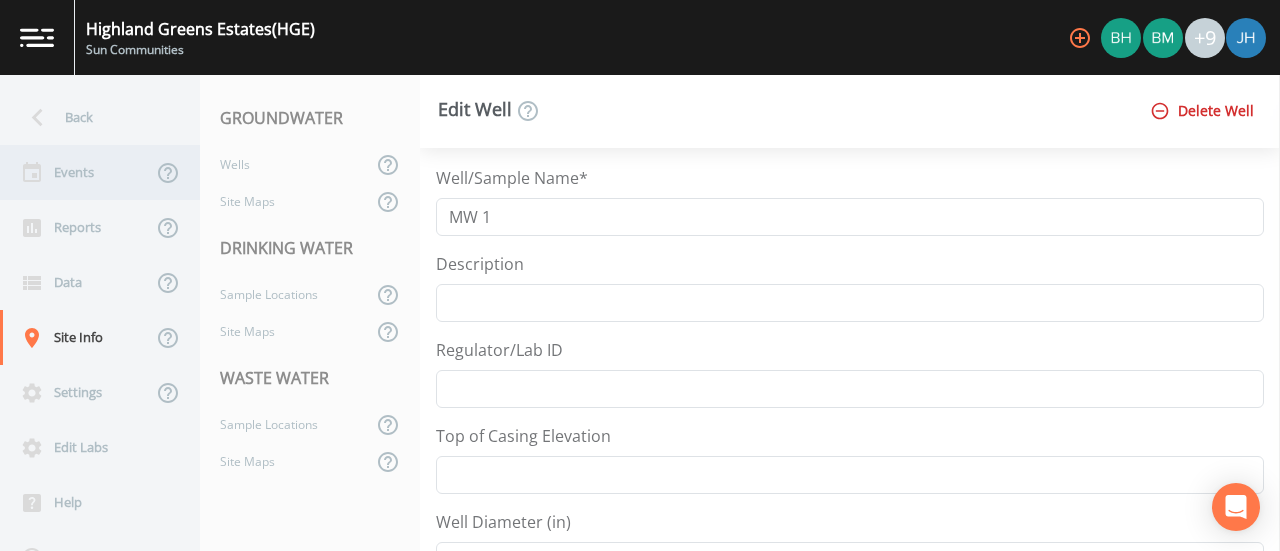 click on "Events" at bounding box center [76, 172] 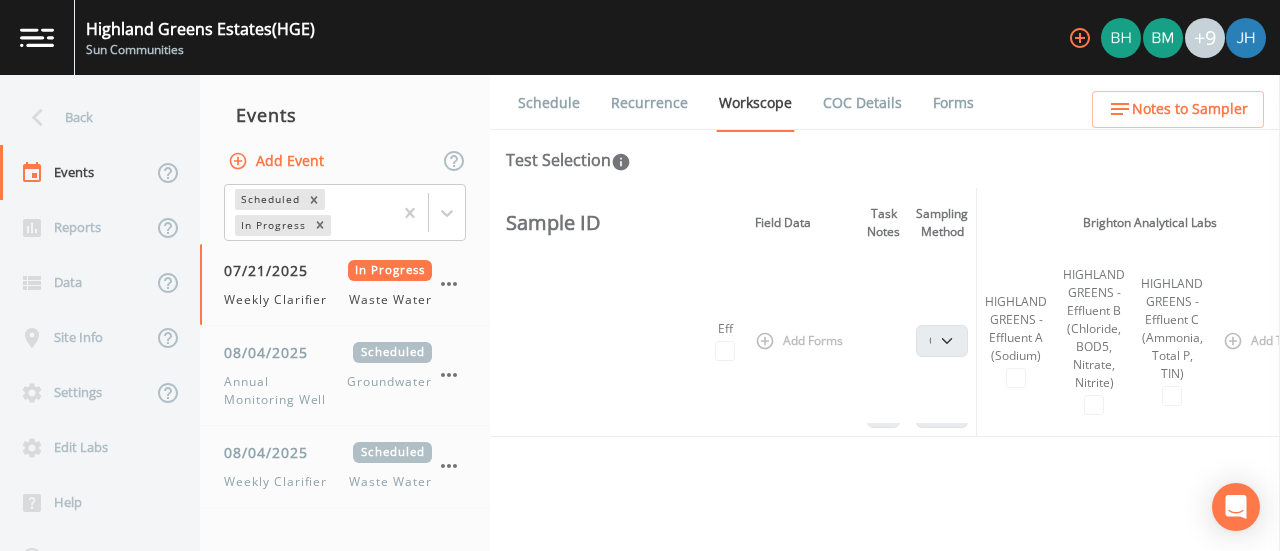 scroll, scrollTop: 200, scrollLeft: 0, axis: vertical 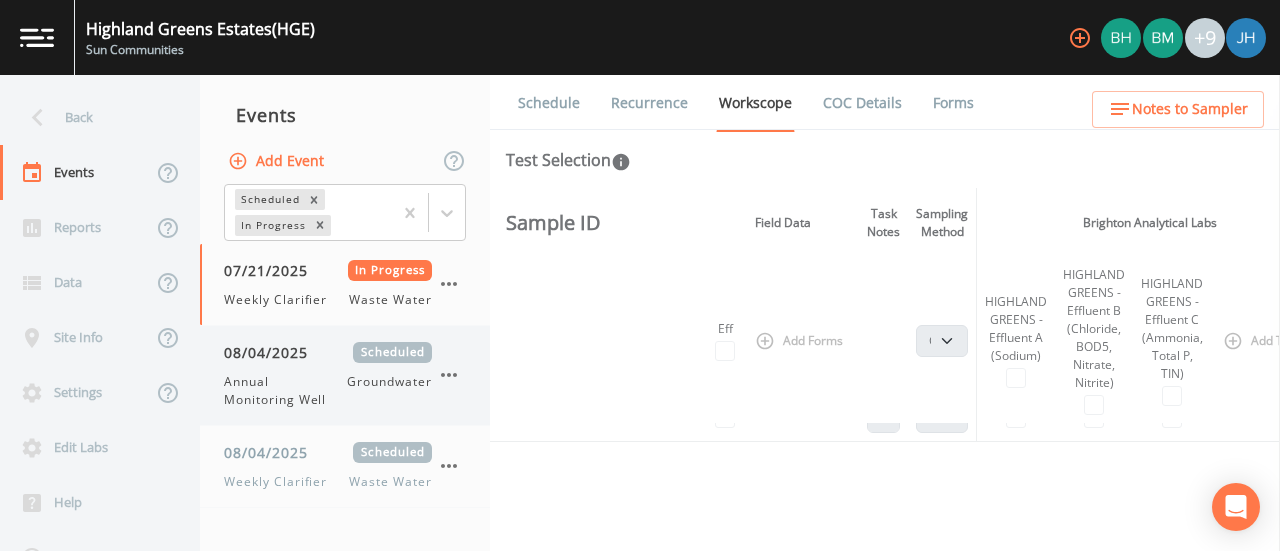 click on "[DATE] Scheduled Annual Monitoring Well Groundwater" at bounding box center (328, 375) 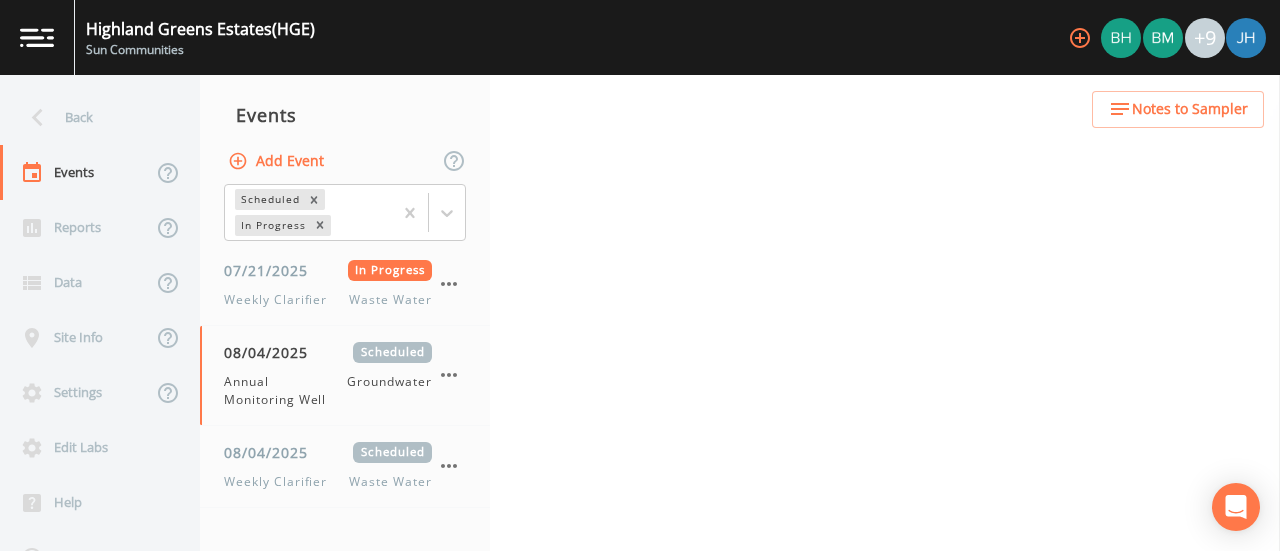 select on "132d7689-3bb8-465b-98a9-744e7d509d8d" 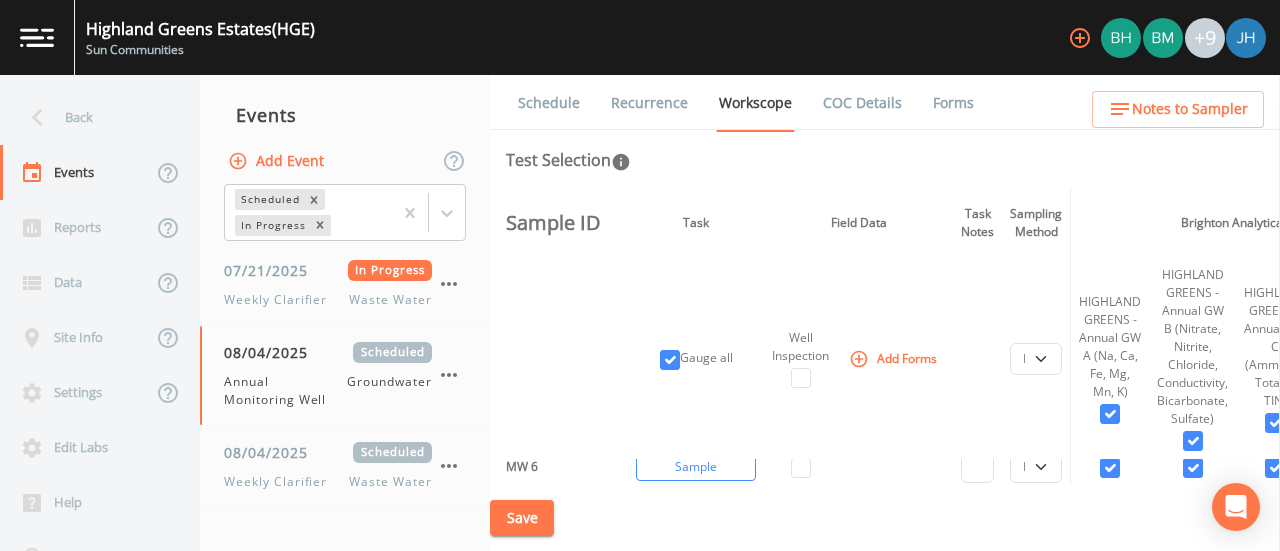 scroll, scrollTop: 600, scrollLeft: 0, axis: vertical 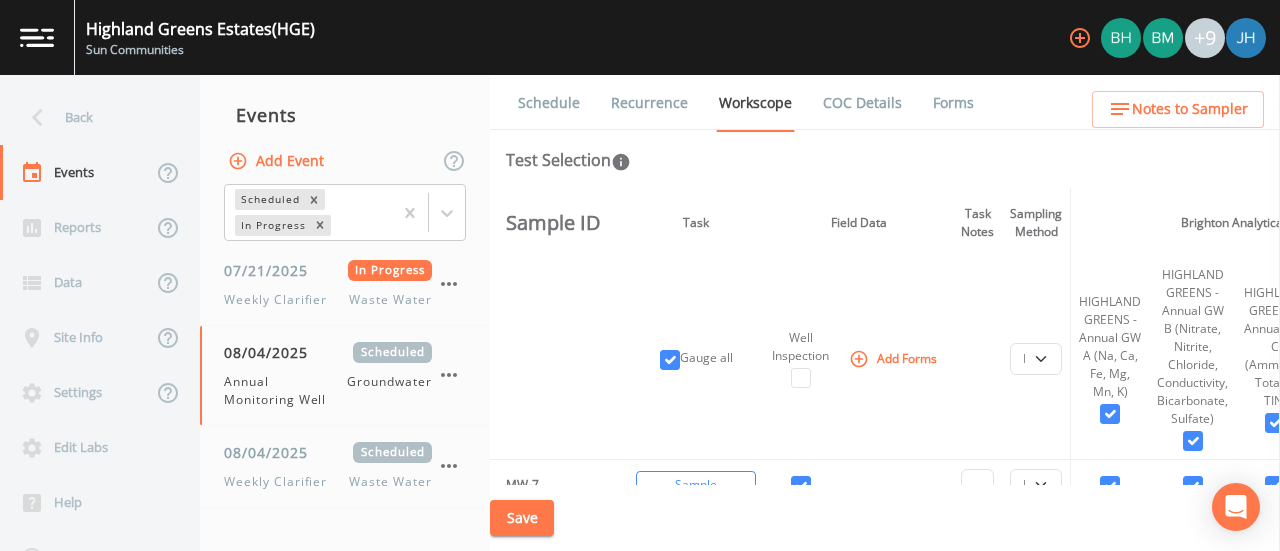 drag, startPoint x: 951, startPoint y: 486, endPoint x: 977, endPoint y: 426, distance: 65.39113 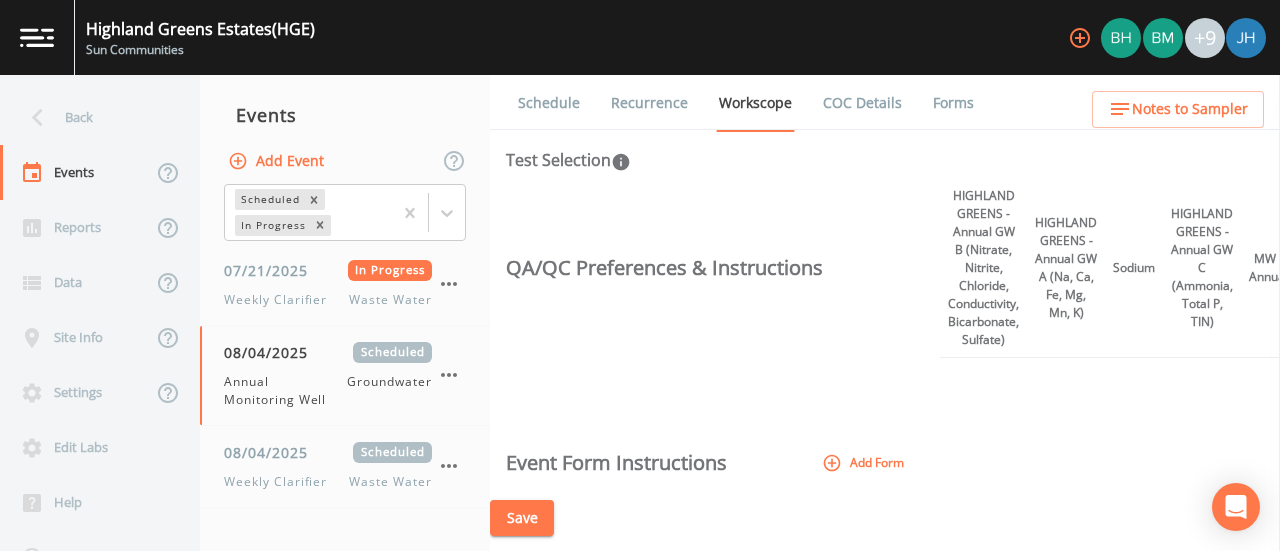 scroll, scrollTop: 1500, scrollLeft: 0, axis: vertical 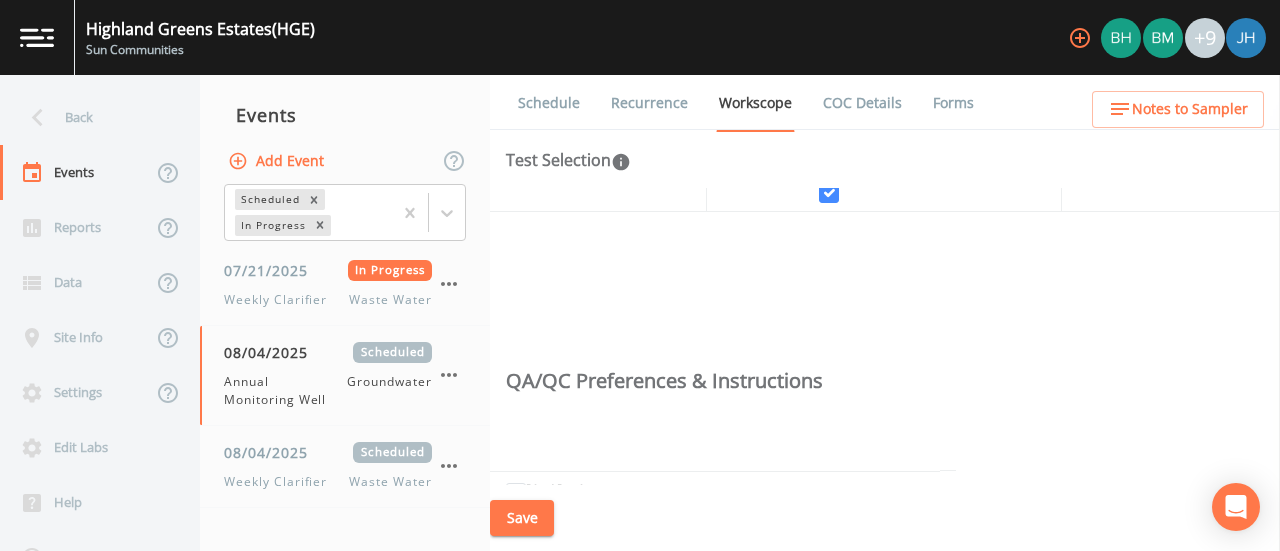 click on "Save" at bounding box center [885, 518] 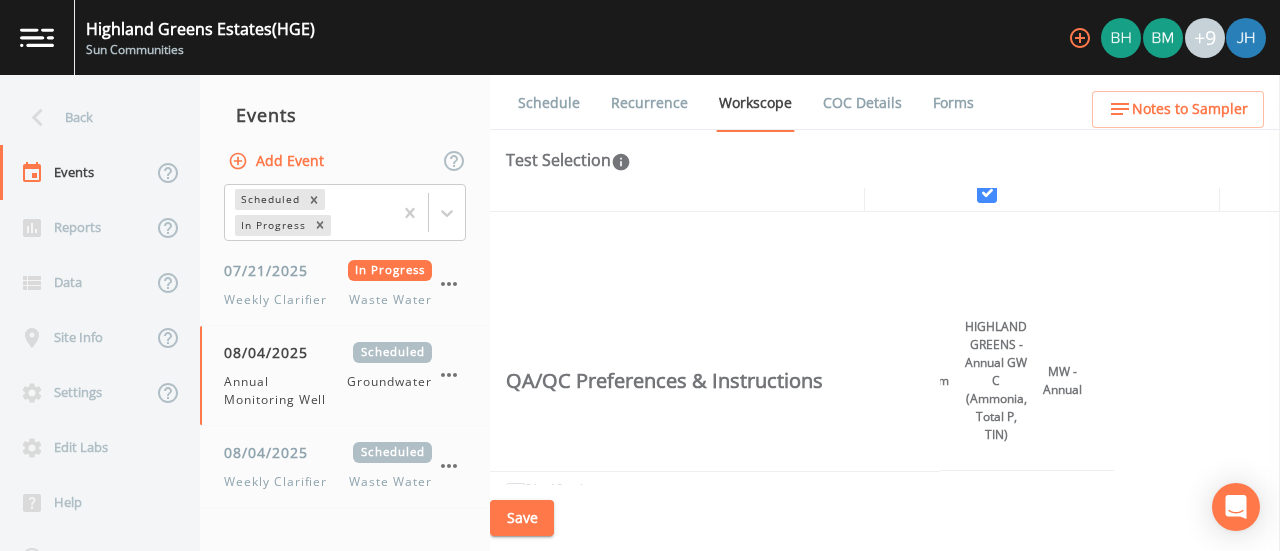 scroll, scrollTop: 1048, scrollLeft: 63, axis: both 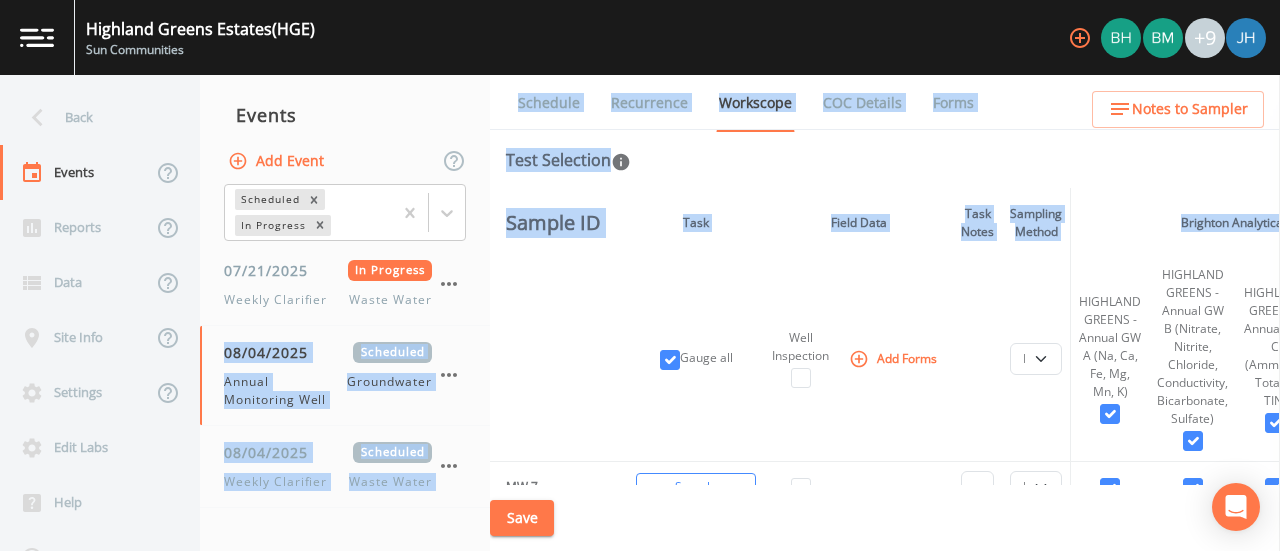 drag, startPoint x: 498, startPoint y: 398, endPoint x: 492, endPoint y: 416, distance: 18.973665 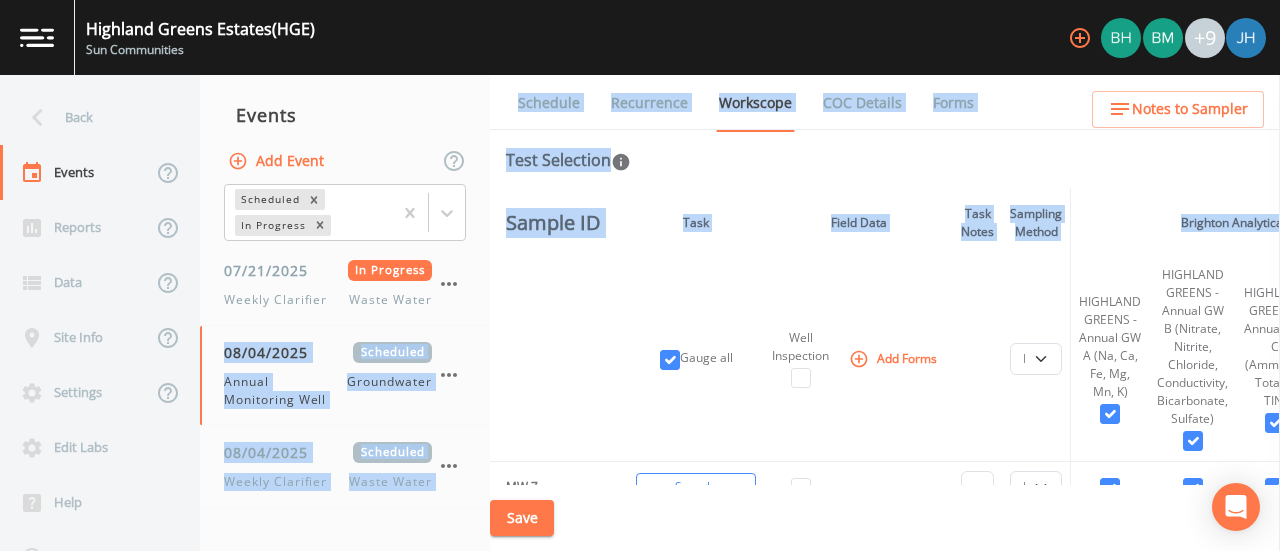 click on "Back Events Reports Data Site Settings Edit Labs Help Mobile App Training Events Add Event Scheduled In Progress 07/21/2025 In Progress Weekly Clarifier Waste Water 08/04/2025 Scheduled Annual Monitoring Well Groundwater 08/04/2025 Scheduled Weekly Clarifier Waste Water 08/05/2025 Scheduled 9:00 AM Monthly Bacti Drinking Water Schedule Recurrence Workscope COC Details Forms Test Selection Sample ID Task Field Data Task Notes Sampling Method Brighton Analytical Labs Demo Lab Hold Note to Lab     Gauge all Well Inspection Add Forms   PDB Bag Grab Low Flow 3 Vol. Purge HIGHLAND GREENS - Annual GW A (Na, Ca, Fe, Mg, Mn, K) HIGHLAND GREENS - Annual GW B (Nitrate, Nitrite, Chloride, Conductivity, Bicarbonate, Sulfate) HIGHLAND GREENS - Annual GW C (Ammonia, Total P, TIN) Add Tests MW - Annual Sodium Add Tests MW-1 Sample     PDB Bag Grab Low Flow 3 Vol. Purge Conductivity, ammonia, nitrate, nitrite, chloride, total p, iron, manganese, calcium, potassium, bicarbonate, sulfate, magnesium MW 1 Sample" at bounding box center [640, 313] 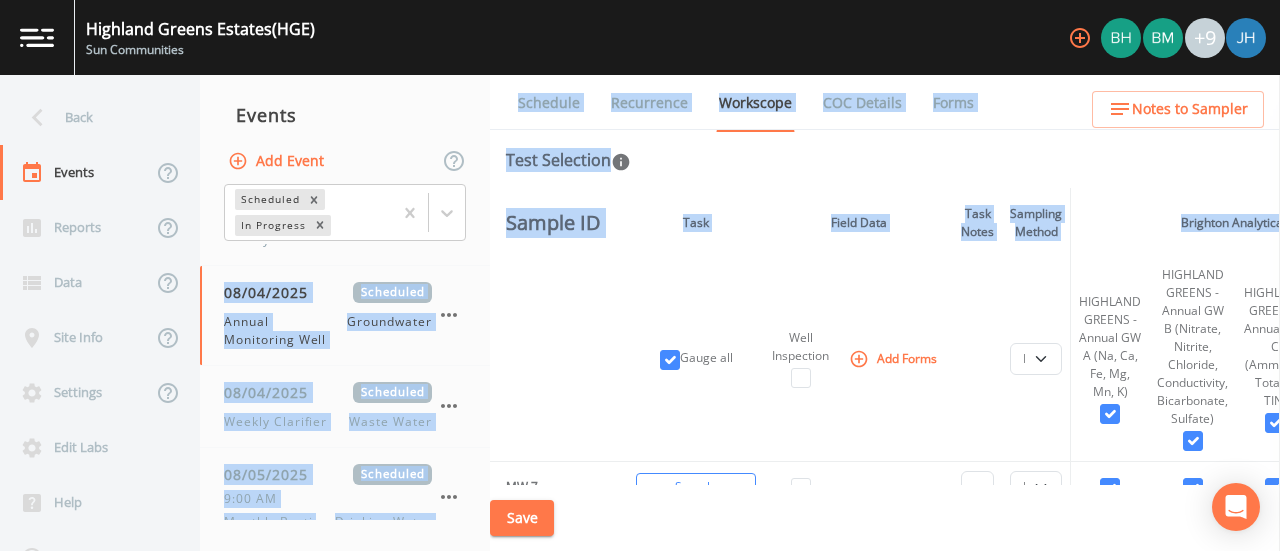 scroll, scrollTop: 56, scrollLeft: 0, axis: vertical 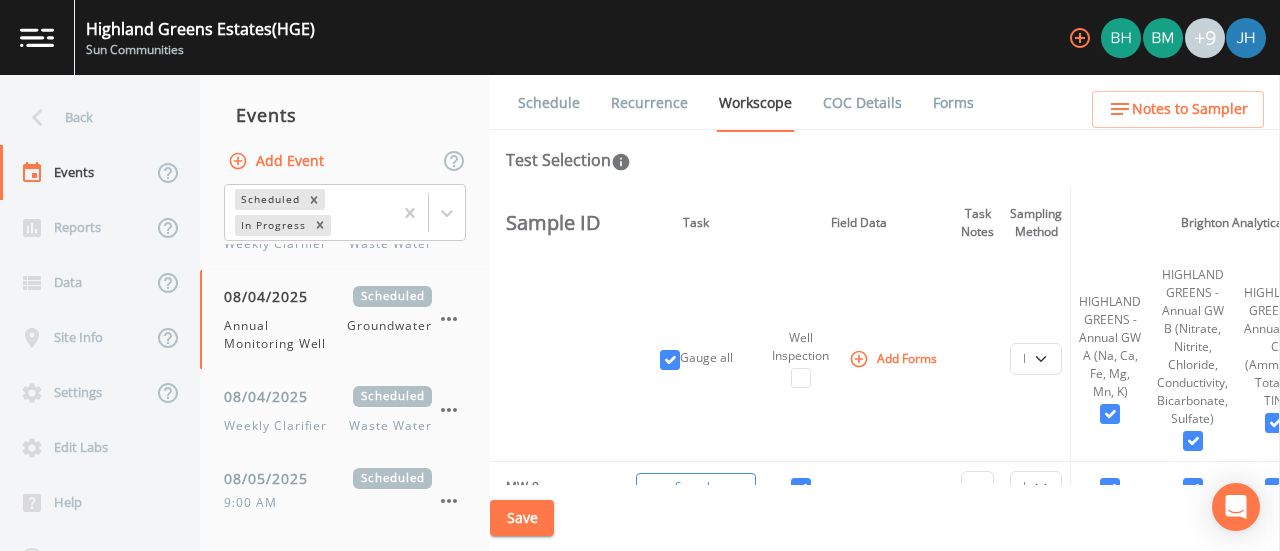click on "Gauge all" at bounding box center [696, 359] 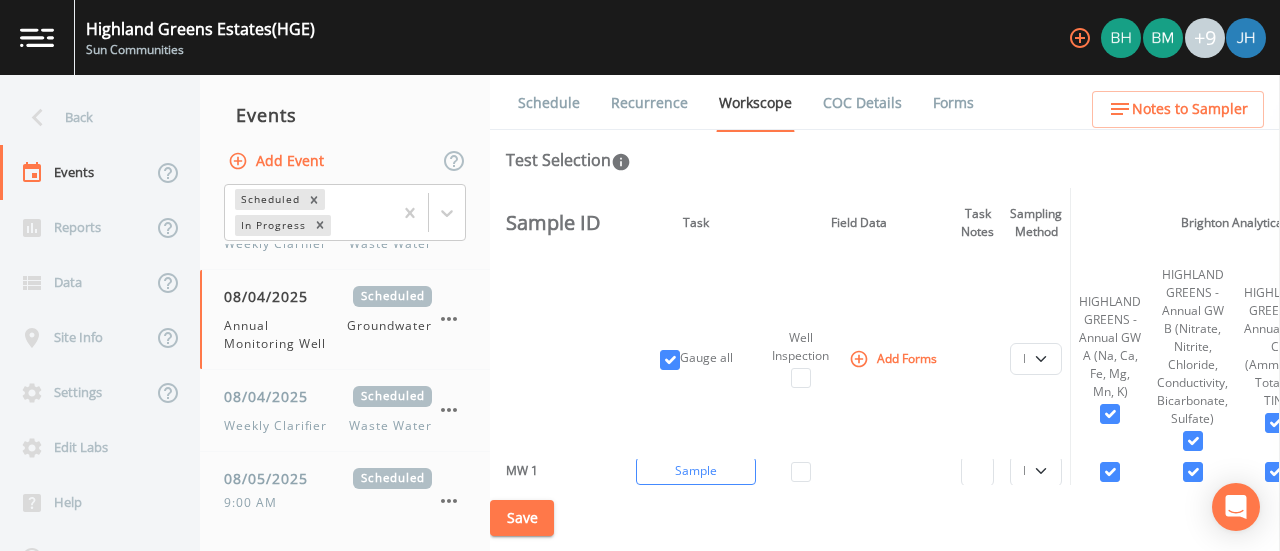scroll, scrollTop: 0, scrollLeft: 0, axis: both 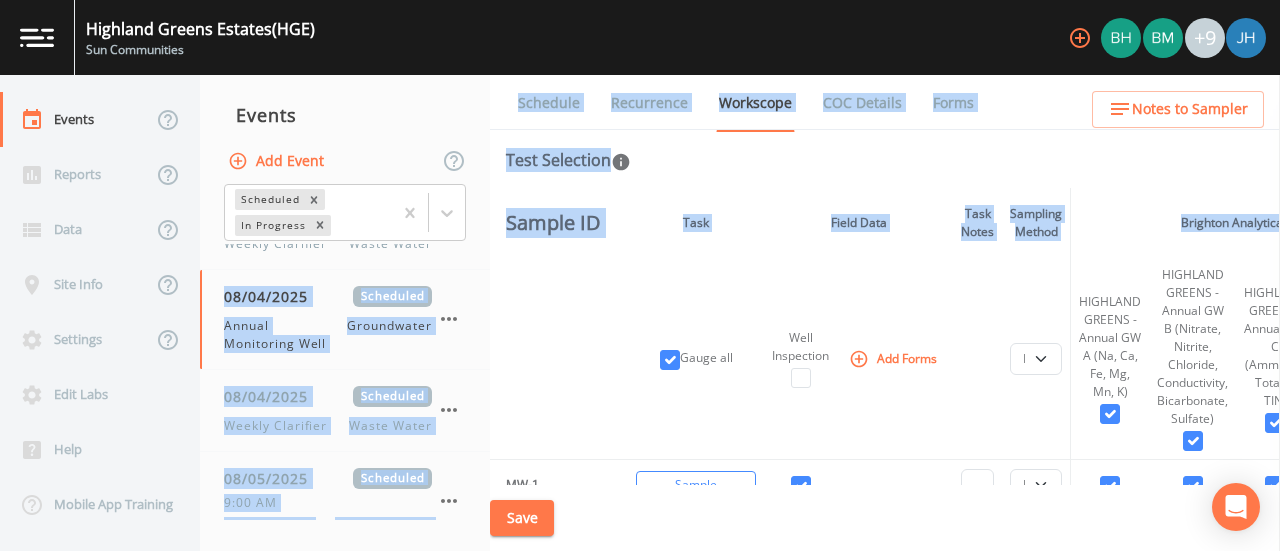drag, startPoint x: 498, startPoint y: 399, endPoint x: 493, endPoint y: 325, distance: 74.168724 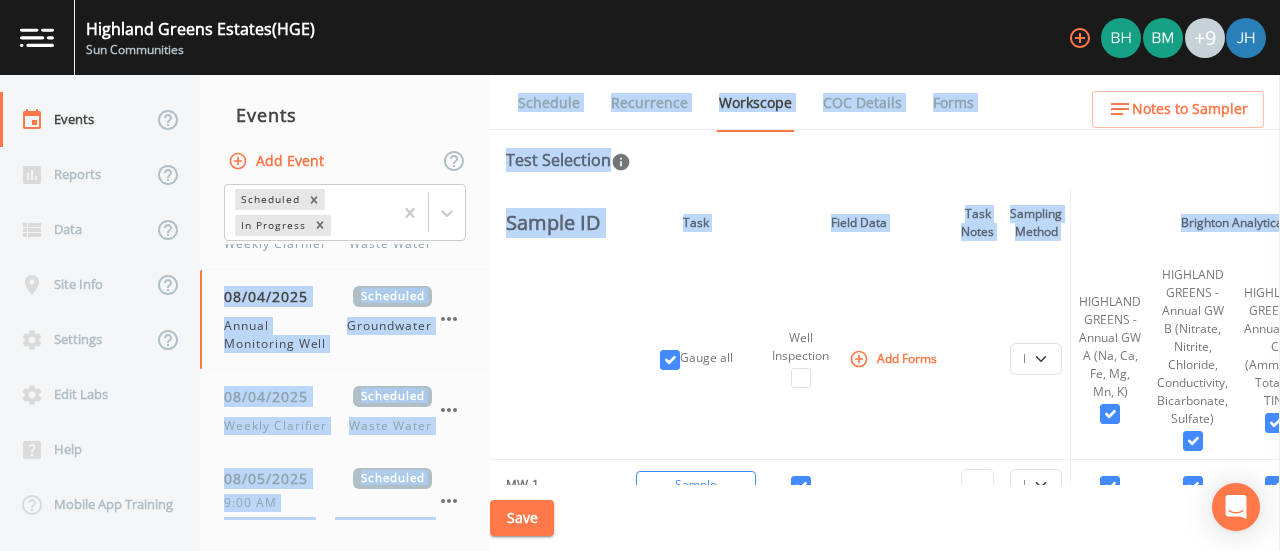 click on "Back Events Reports Data Site Info Settings Edit Labs Help Mobile App Training Events Add Event Scheduled In Progress 07/21/2025 In Progress Weekly Clarifier Waste Water 08/04/2025 Scheduled Annual Monitoring Well Groundwater 08/04/2025 Scheduled Weekly Clarifier Waste Water 08/05/2025 Scheduled 9:00 AM Monthly Bacti Drinking Water Schedule Recurrence Workscope COC Details Forms Test Selection Sample ID Task Field Data Task Notes Sampling Method Brighton Analytical Labs Demo Lab Hold Note to Lab     Gauge all Well Inspection Add Forms   PDB Bag Grab Low Flow 3 Vol. Purge HIGHLAND GREENS - Annual GW A (Na, Ca, Fe, Mg, Mn, K) HIGHLAND GREENS - Annual GW B (Nitrate, Nitrite, Chloride, Conductivity, Bicarbonate, Sulfate) HIGHLAND GREENS - Annual GW C (Ammonia, Total P, TIN) Add Tests MW - Annual Sodium Add Tests MW-1 Sample     PDB Bag Grab Low Flow 3 Vol. Purge Conductivity, ammonia, nitrate, nitrite, chloride, total p, iron, manganese, calcium, potassium, bicarbonate, sulfate, magnesium MW 1 Sample" at bounding box center [640, 313] 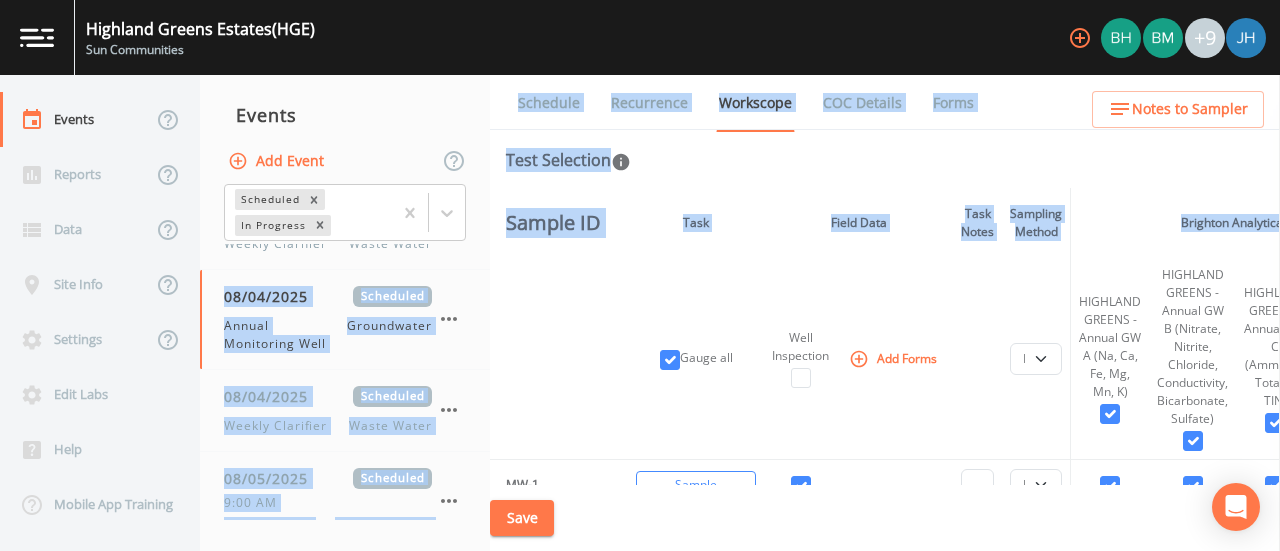 scroll, scrollTop: 59, scrollLeft: 0, axis: vertical 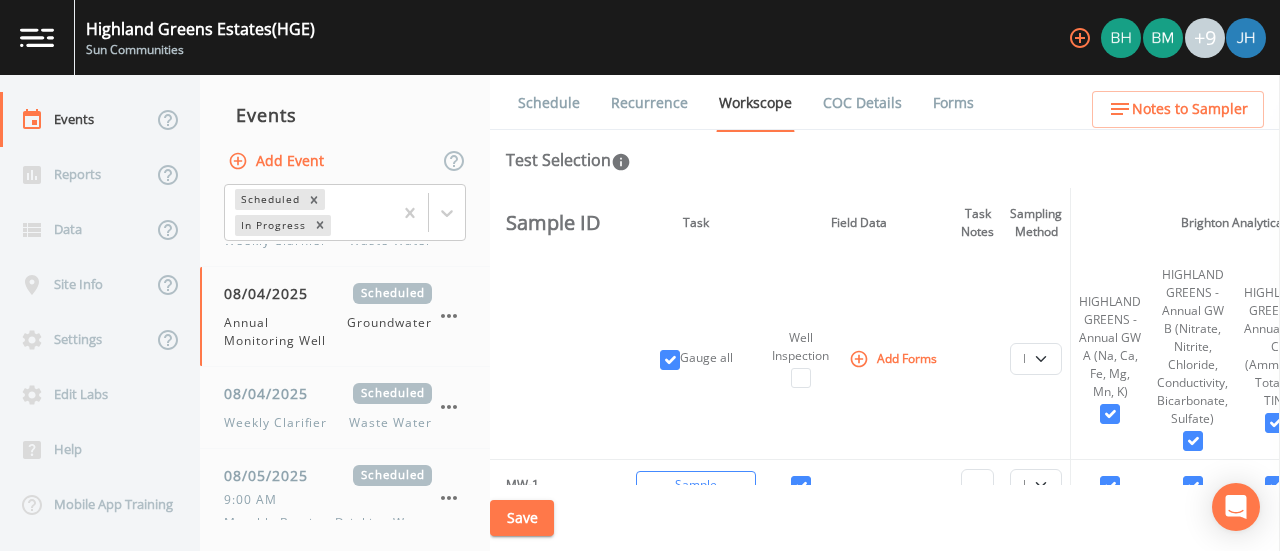 click at bounding box center [549, 359] 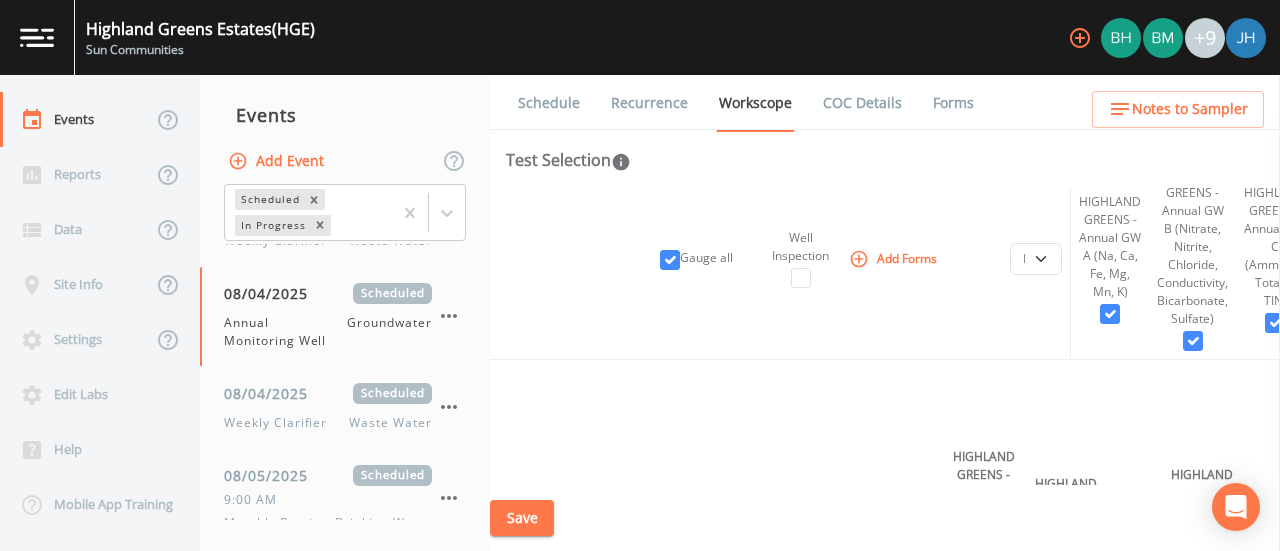 scroll, scrollTop: 800, scrollLeft: 0, axis: vertical 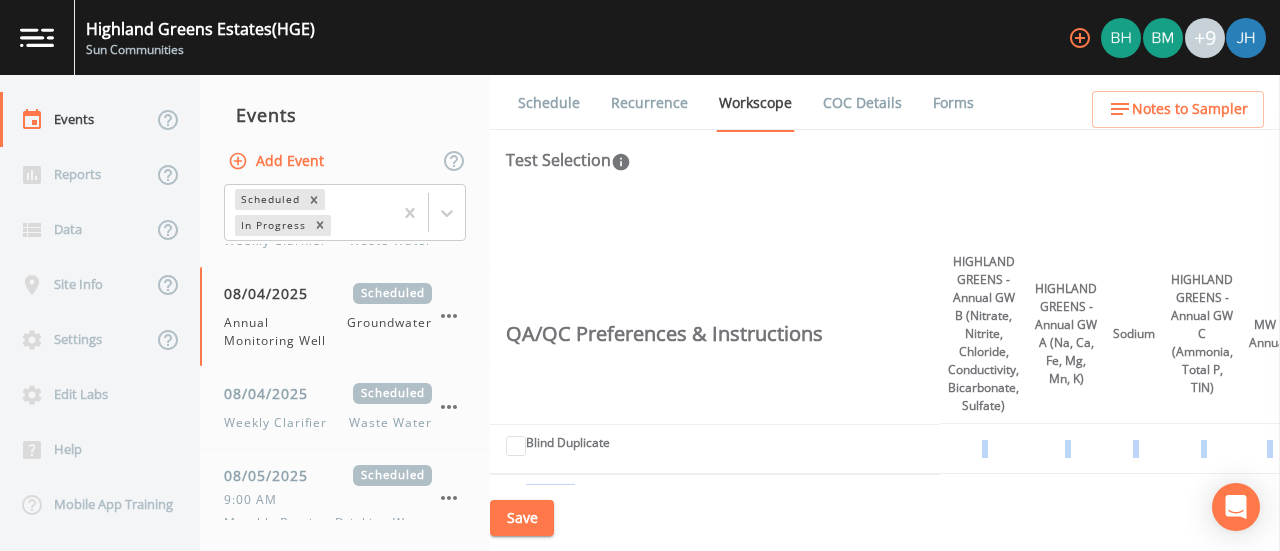 drag, startPoint x: 926, startPoint y: 485, endPoint x: 986, endPoint y: 479, distance: 60.299255 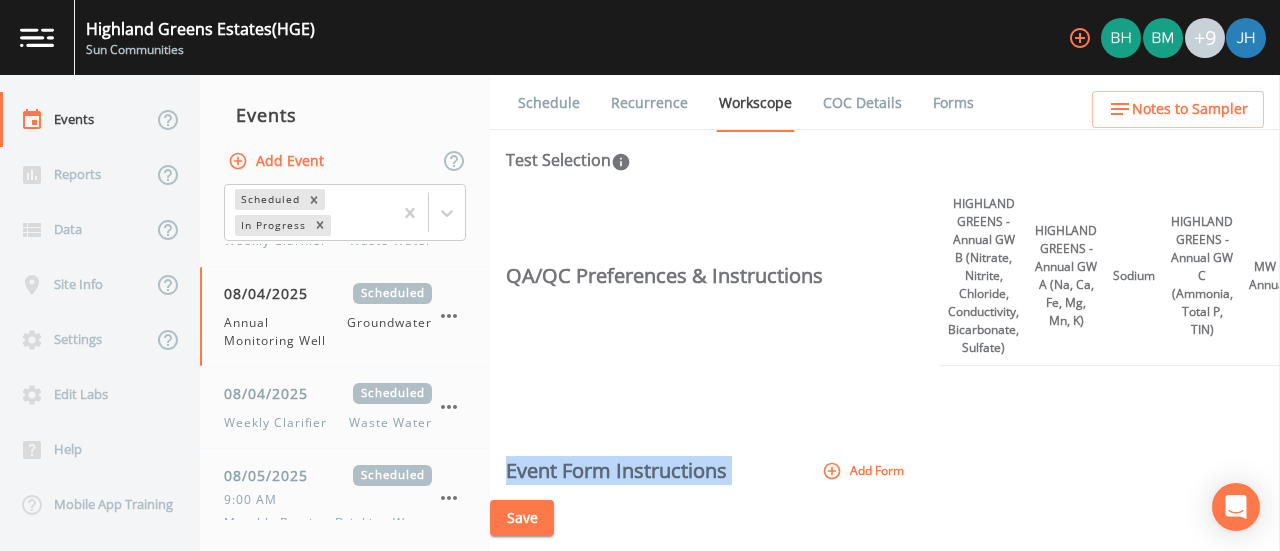 scroll, scrollTop: 1548, scrollLeft: 0, axis: vertical 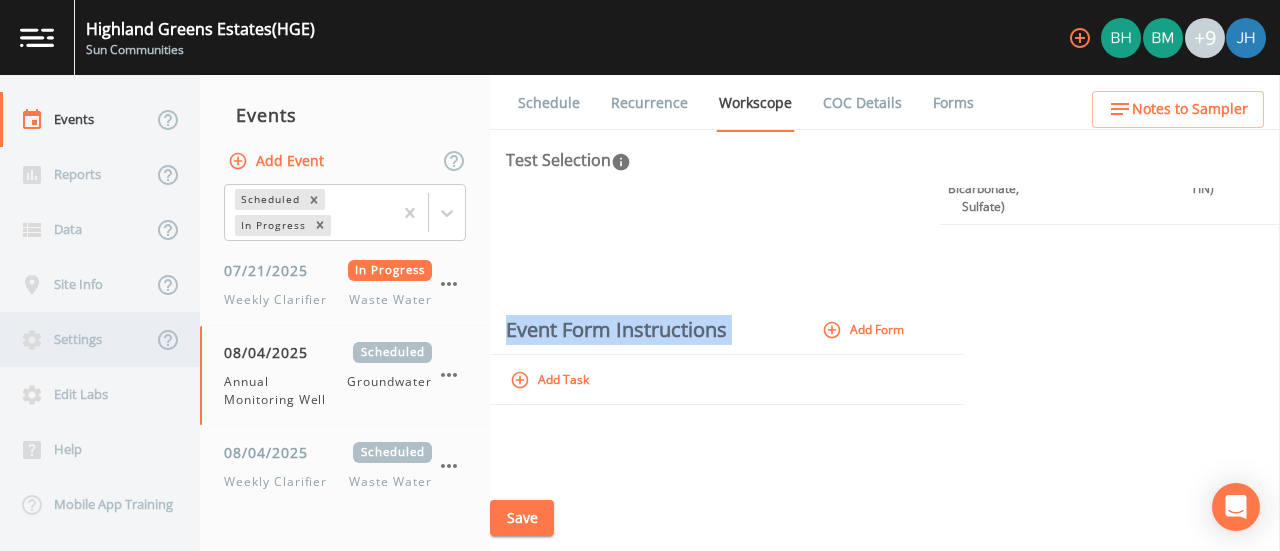click on "Settings" at bounding box center (76, 339) 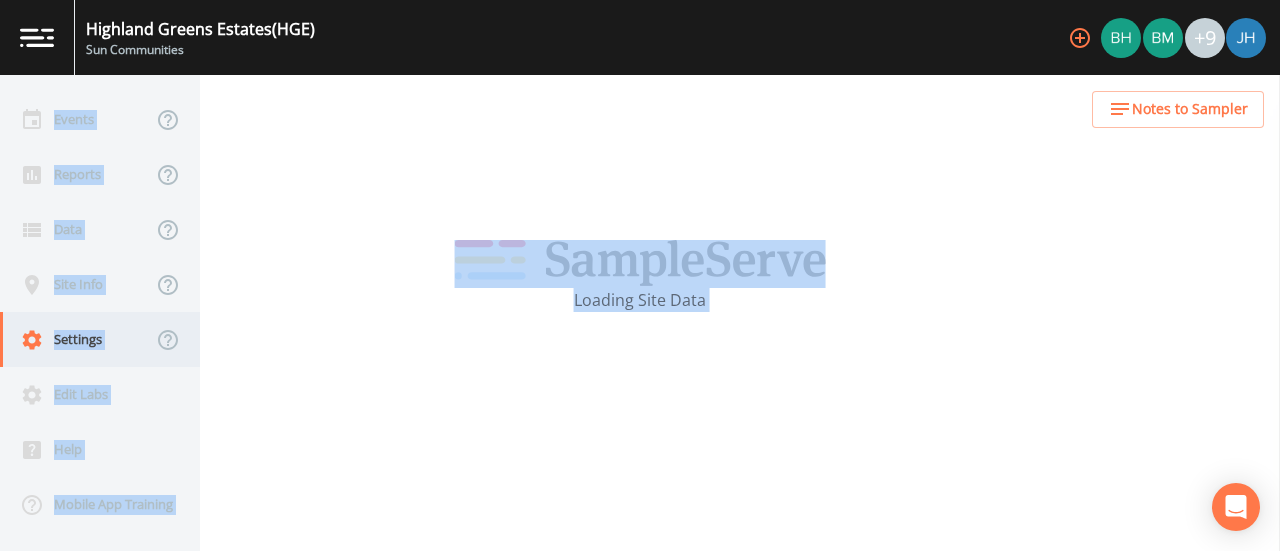 select on "47d45e13-a9d2-4a92-a30e-53aeb2a1ff48" 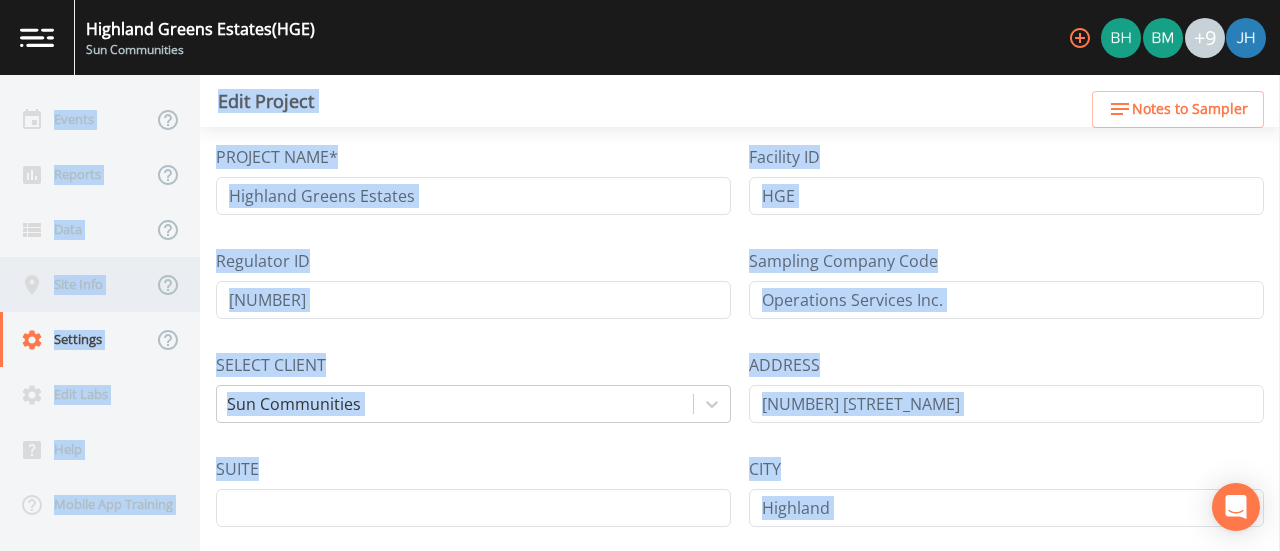 click 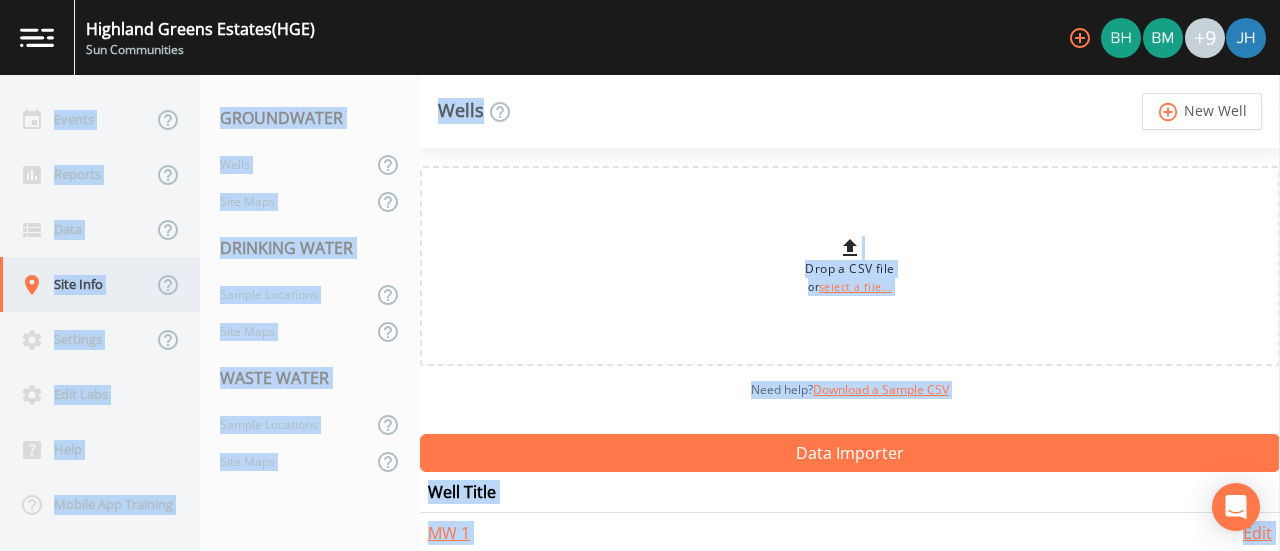 click on "Site Info" at bounding box center (76, 284) 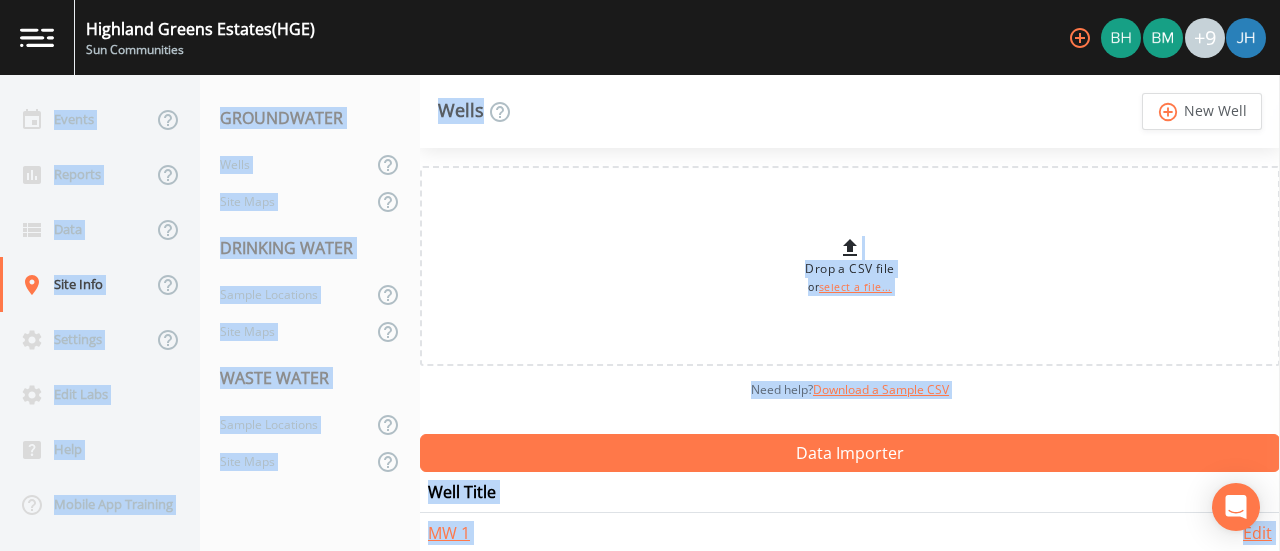 click on "Need help?  Download a Sample CSV" at bounding box center [850, 390] 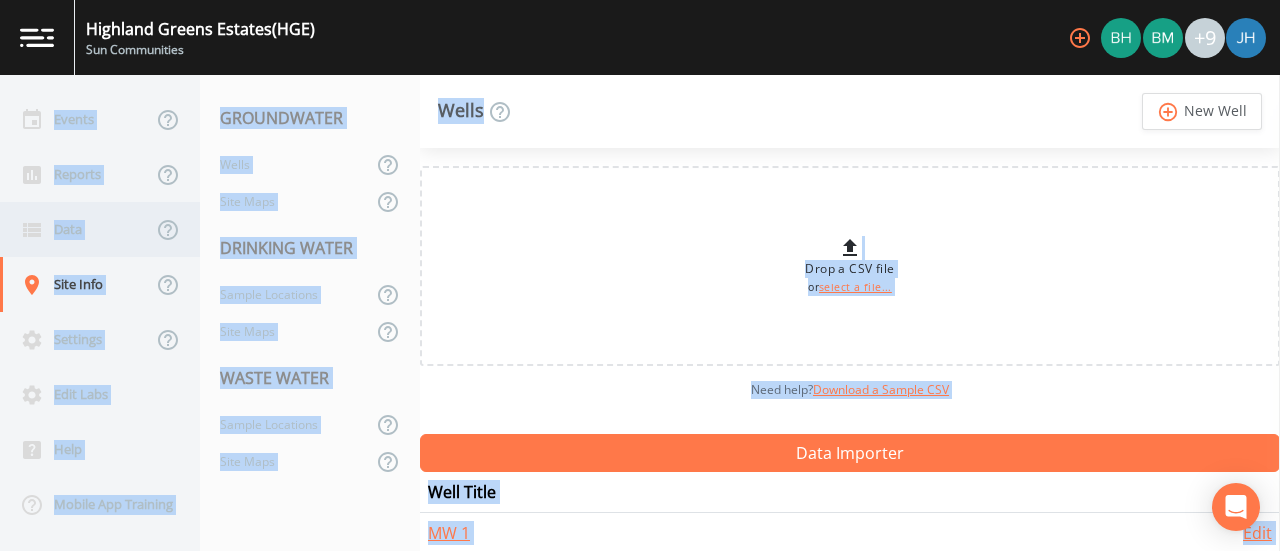 click on "Data" at bounding box center (76, 229) 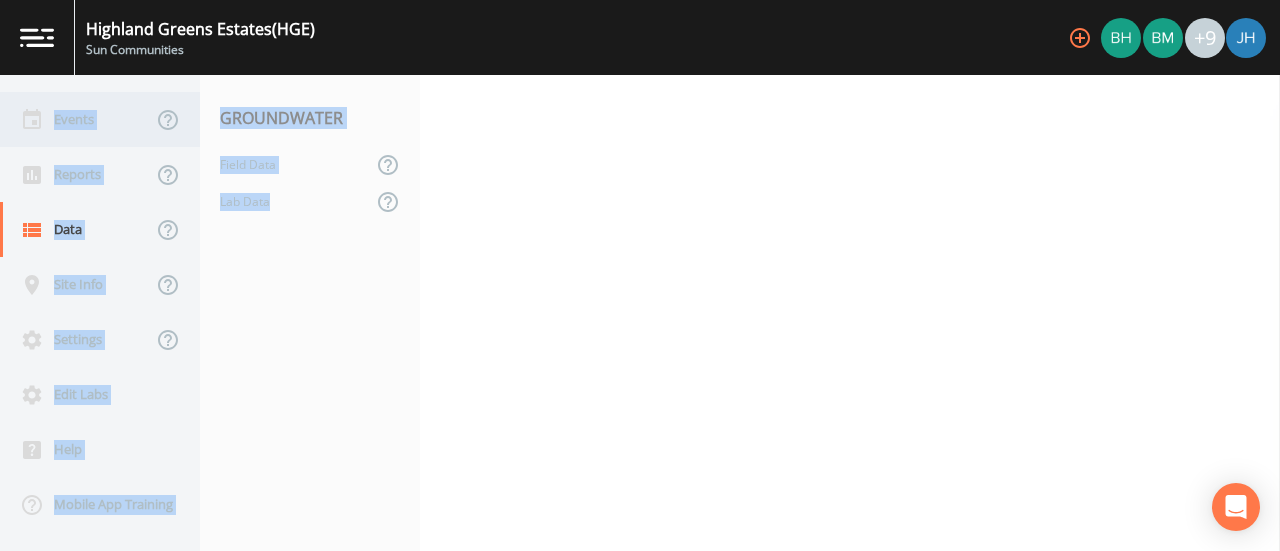 click on "Events" at bounding box center (76, 119) 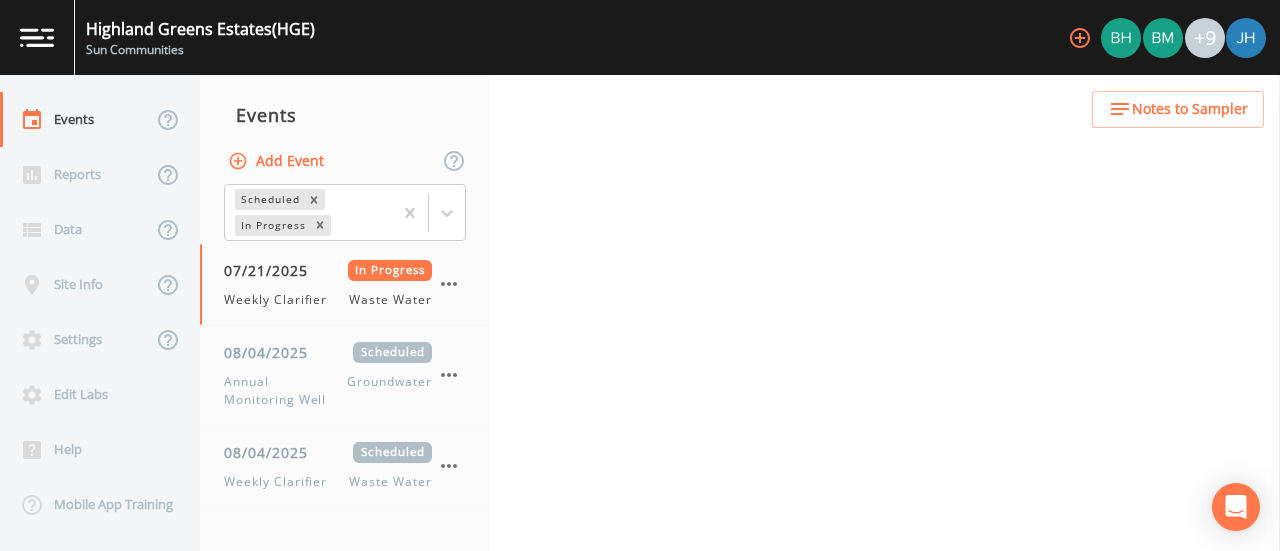 select on "092b3f94-5697-4c94-9891-da161916fdbb" 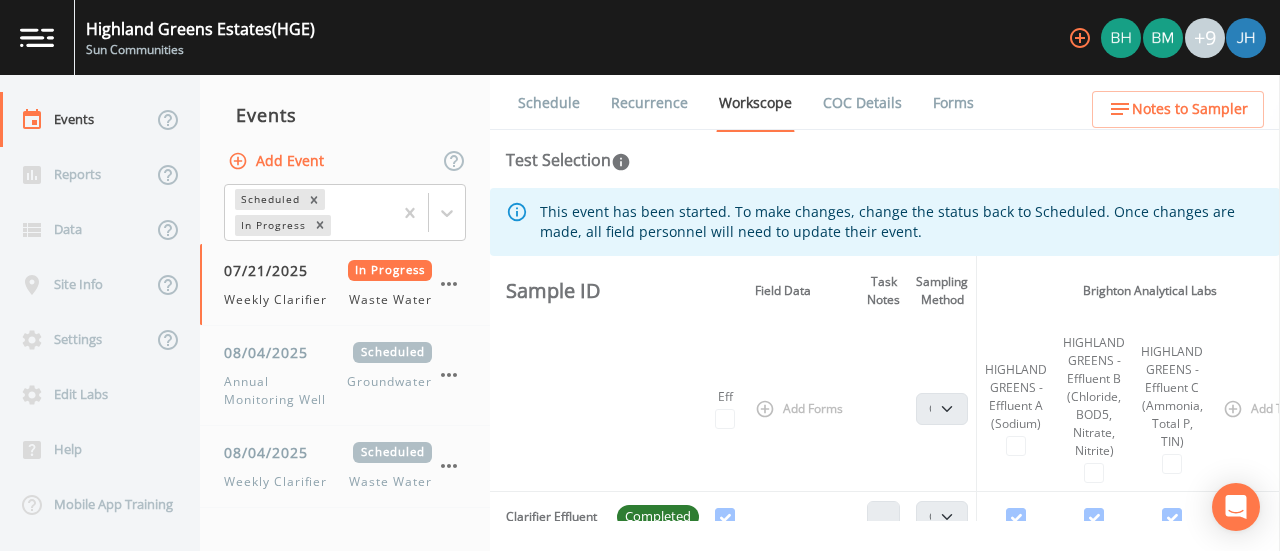 click on "Add Event" at bounding box center (345, 161) 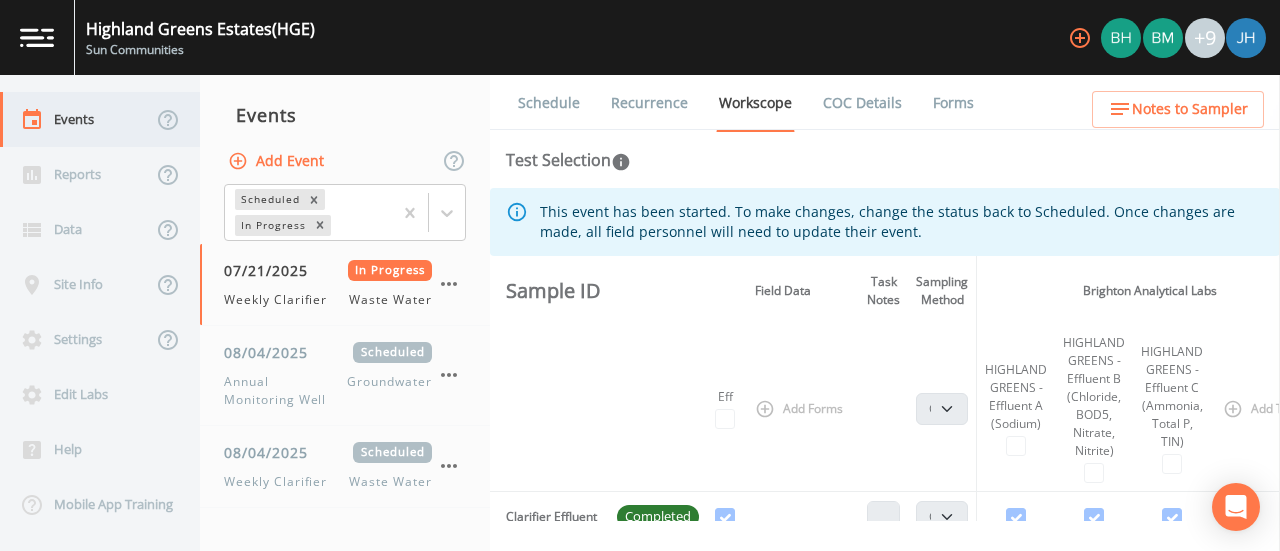 click on "Events" at bounding box center (76, 119) 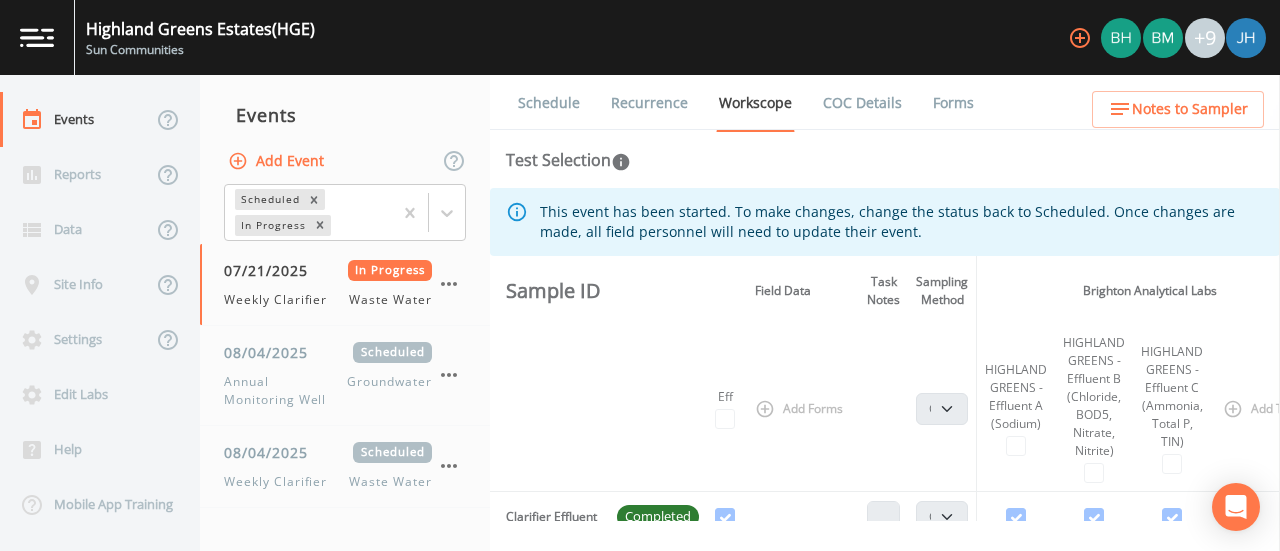 scroll, scrollTop: 100, scrollLeft: 0, axis: vertical 